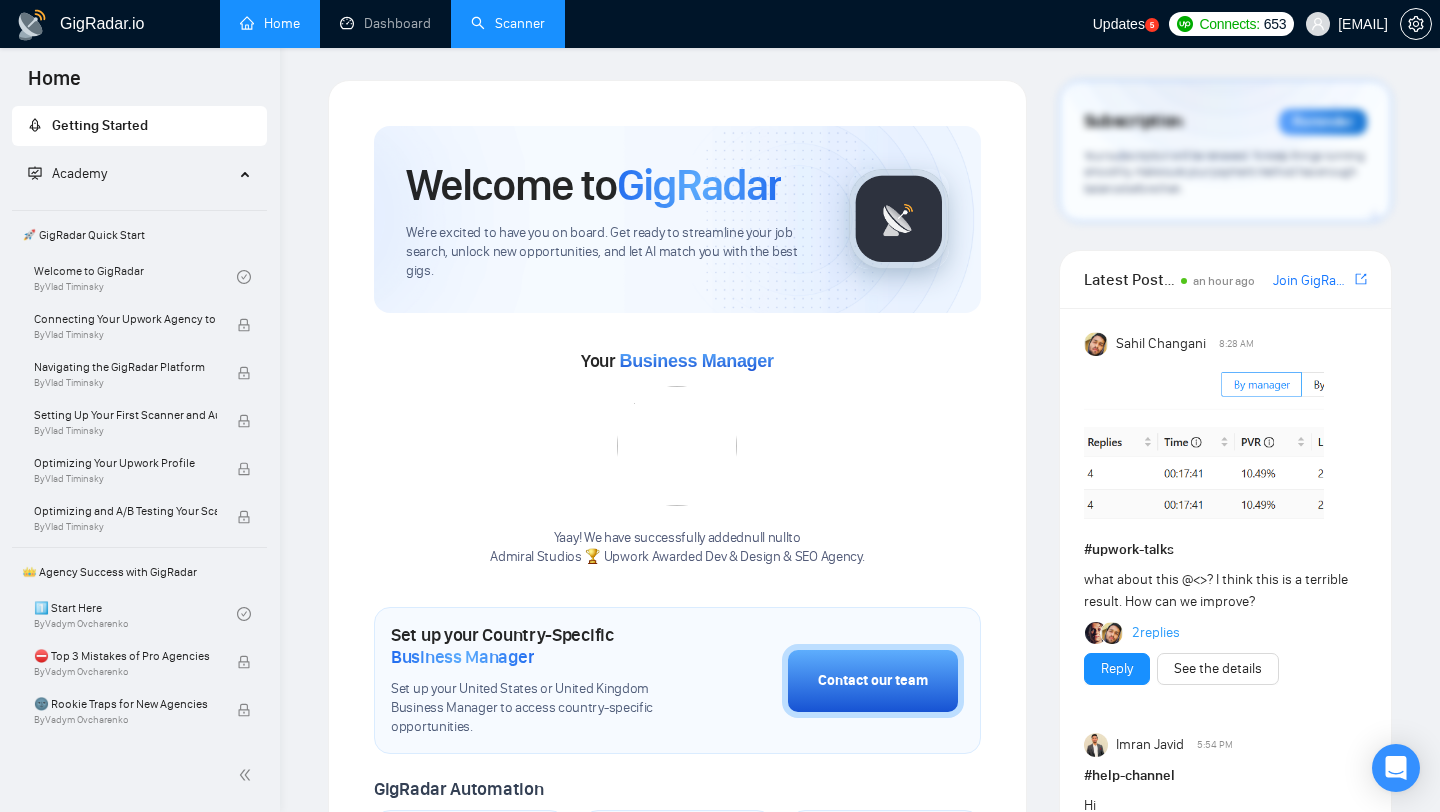scroll, scrollTop: 0, scrollLeft: 0, axis: both 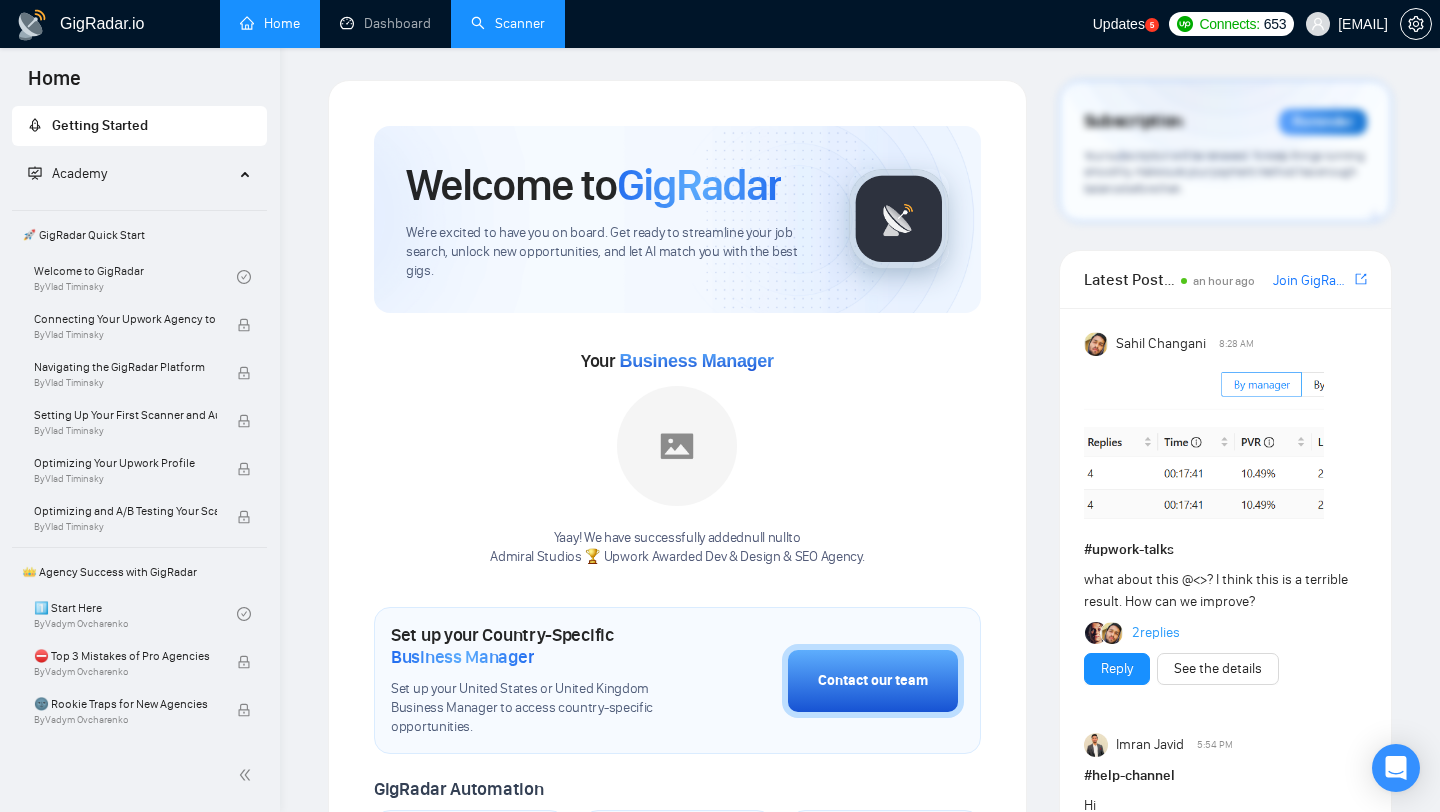 click on "Scanner" at bounding box center (508, 23) 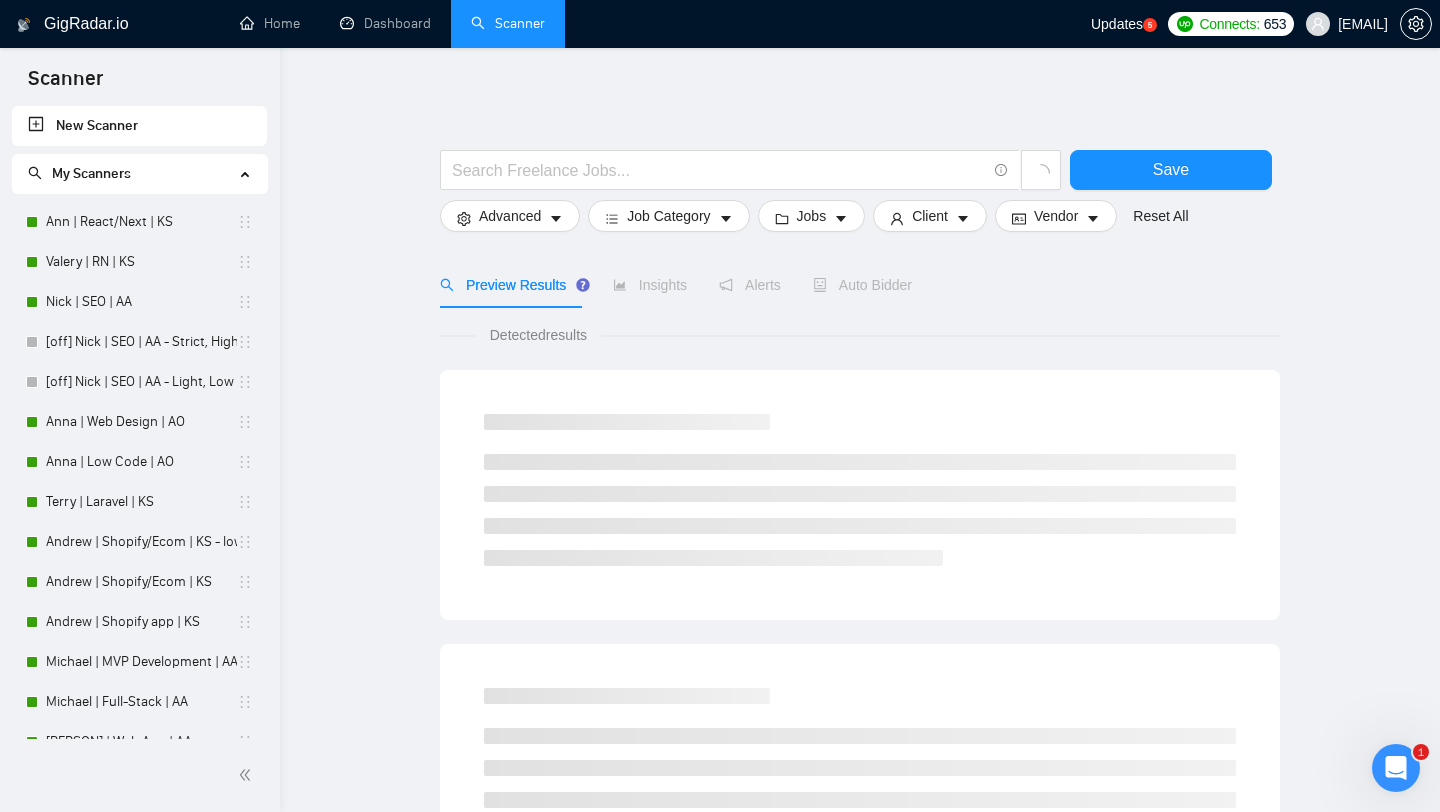 scroll, scrollTop: 0, scrollLeft: 0, axis: both 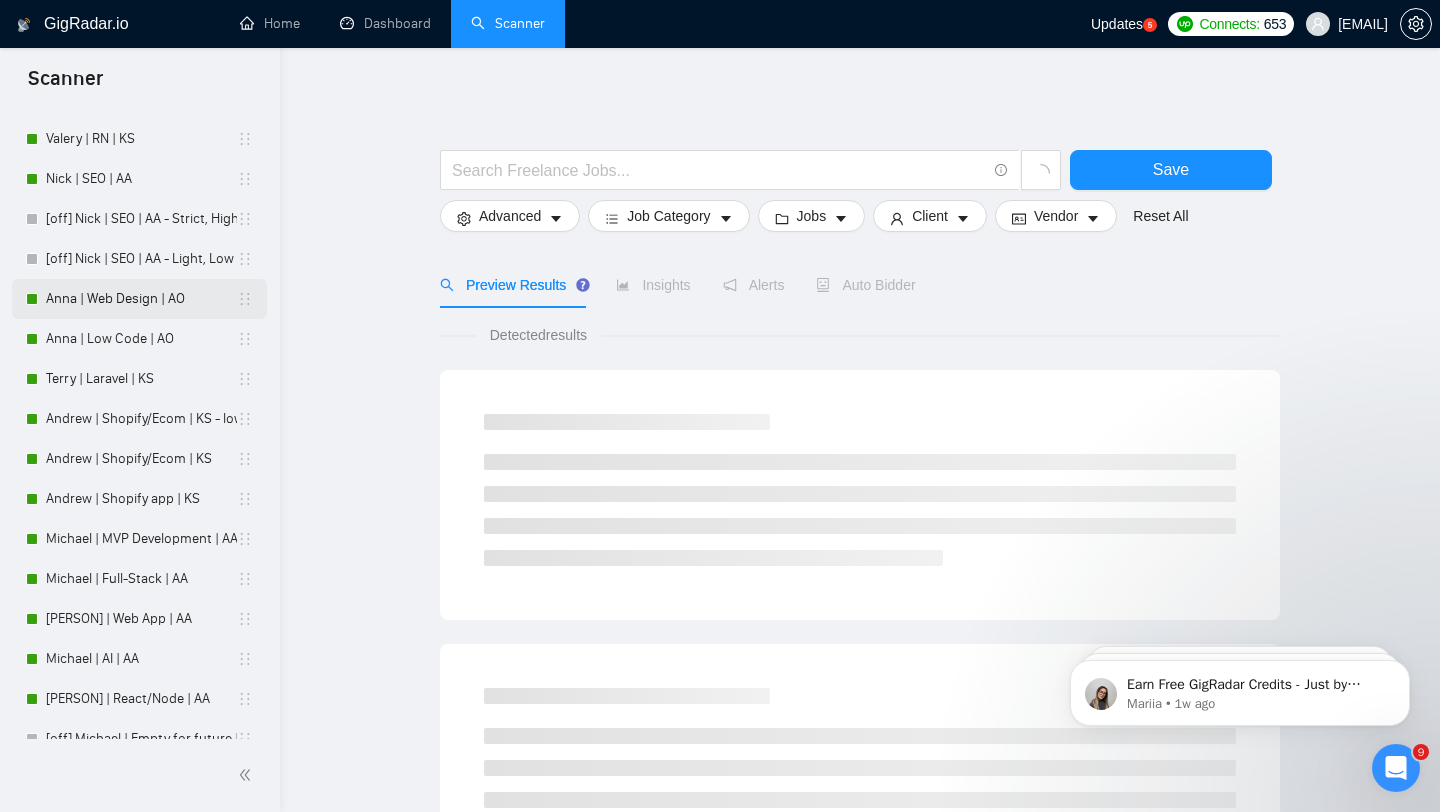 click on "Anna | Web Design | AO" at bounding box center [141, 299] 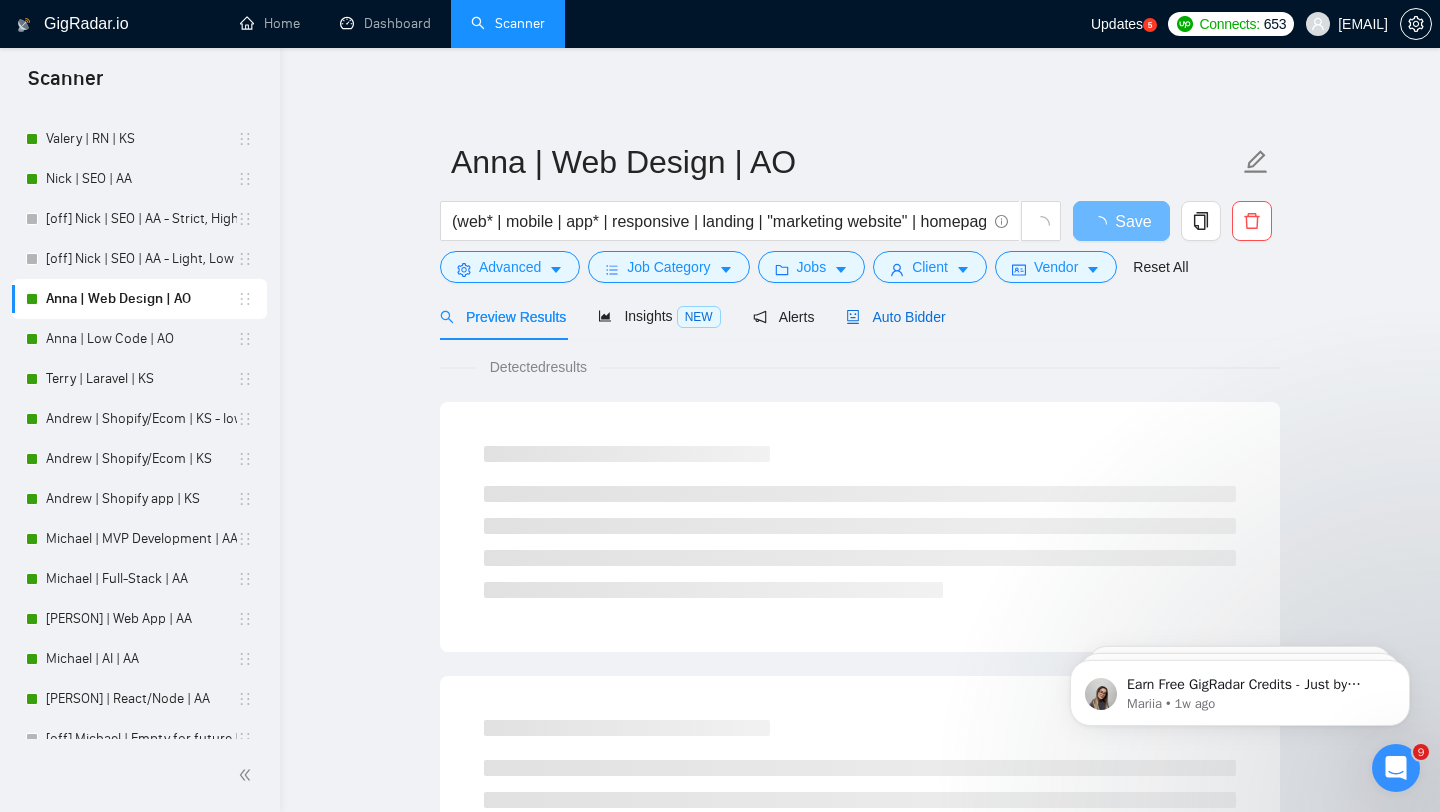 click on "Auto Bidder" at bounding box center [895, 317] 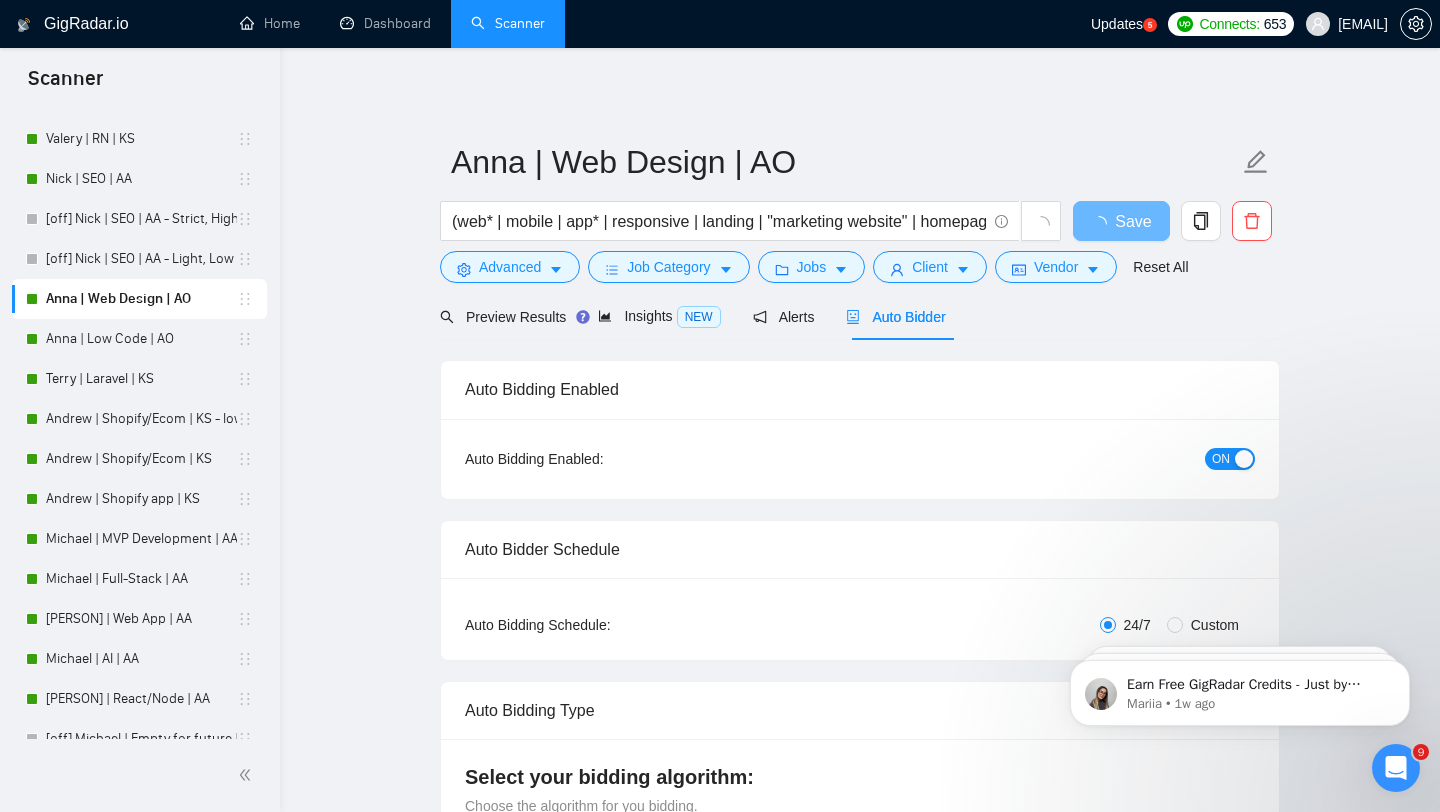 type 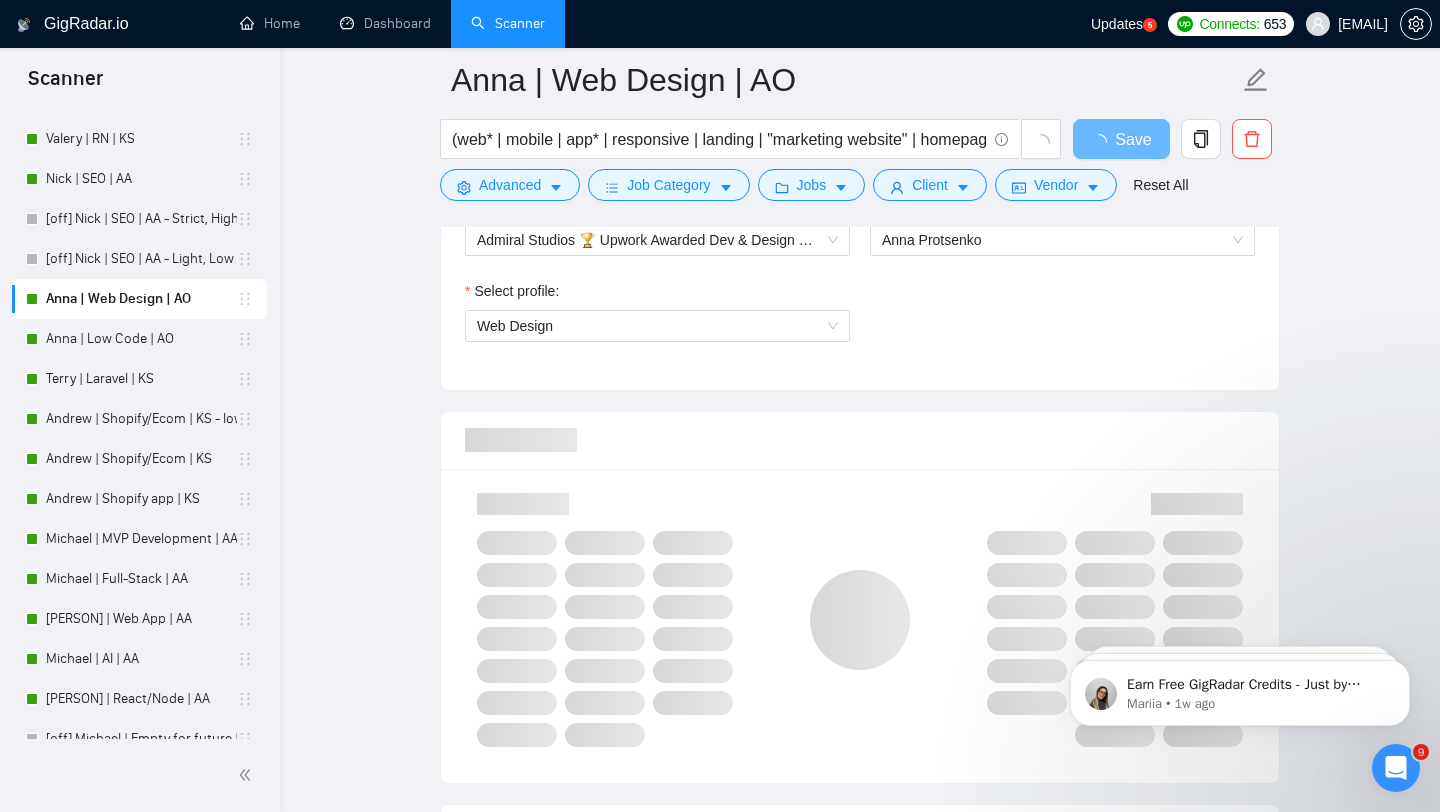 scroll, scrollTop: 1885, scrollLeft: 0, axis: vertical 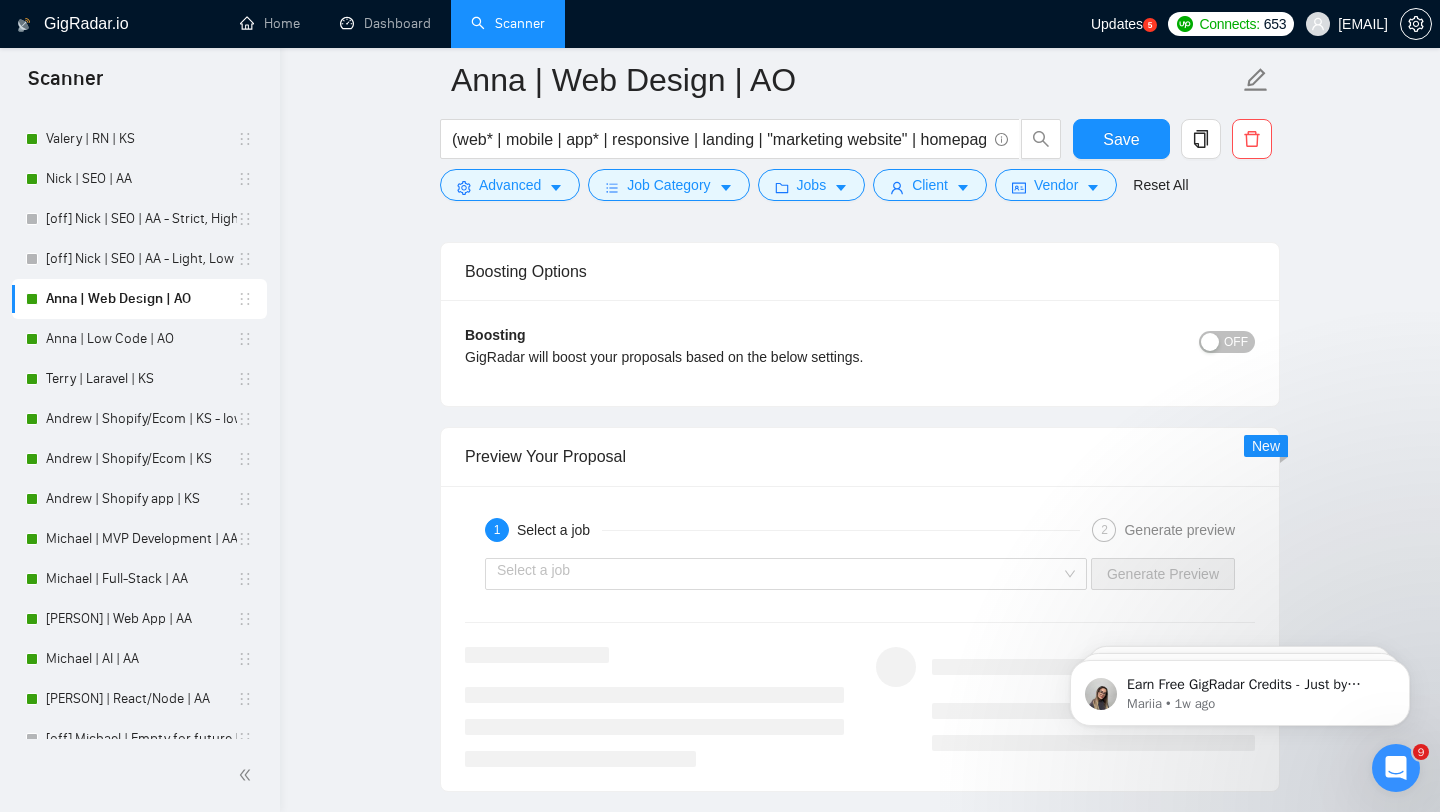 click at bounding box center (1210, 342) 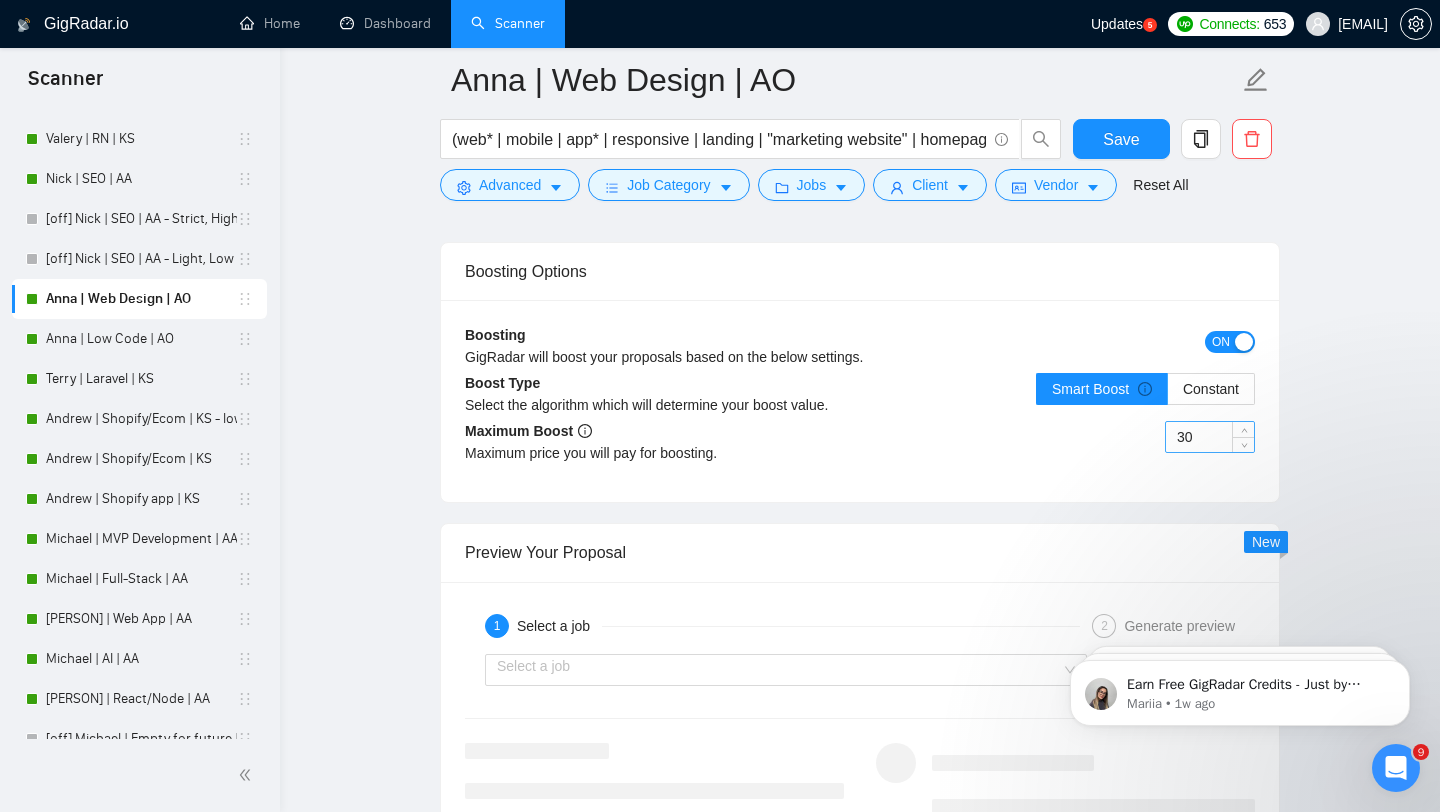 click on "30" at bounding box center (1210, 437) 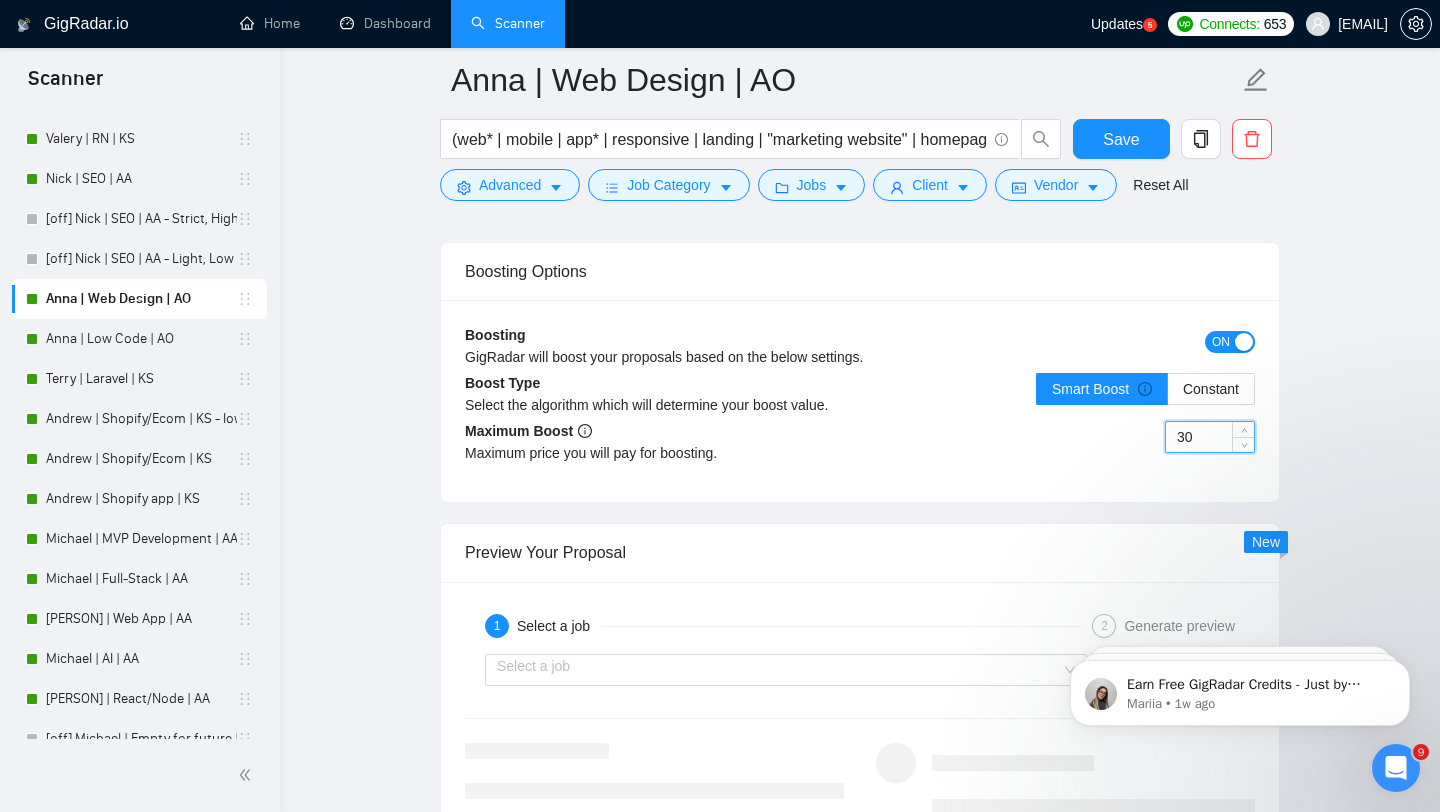 click on "30" at bounding box center [1210, 437] 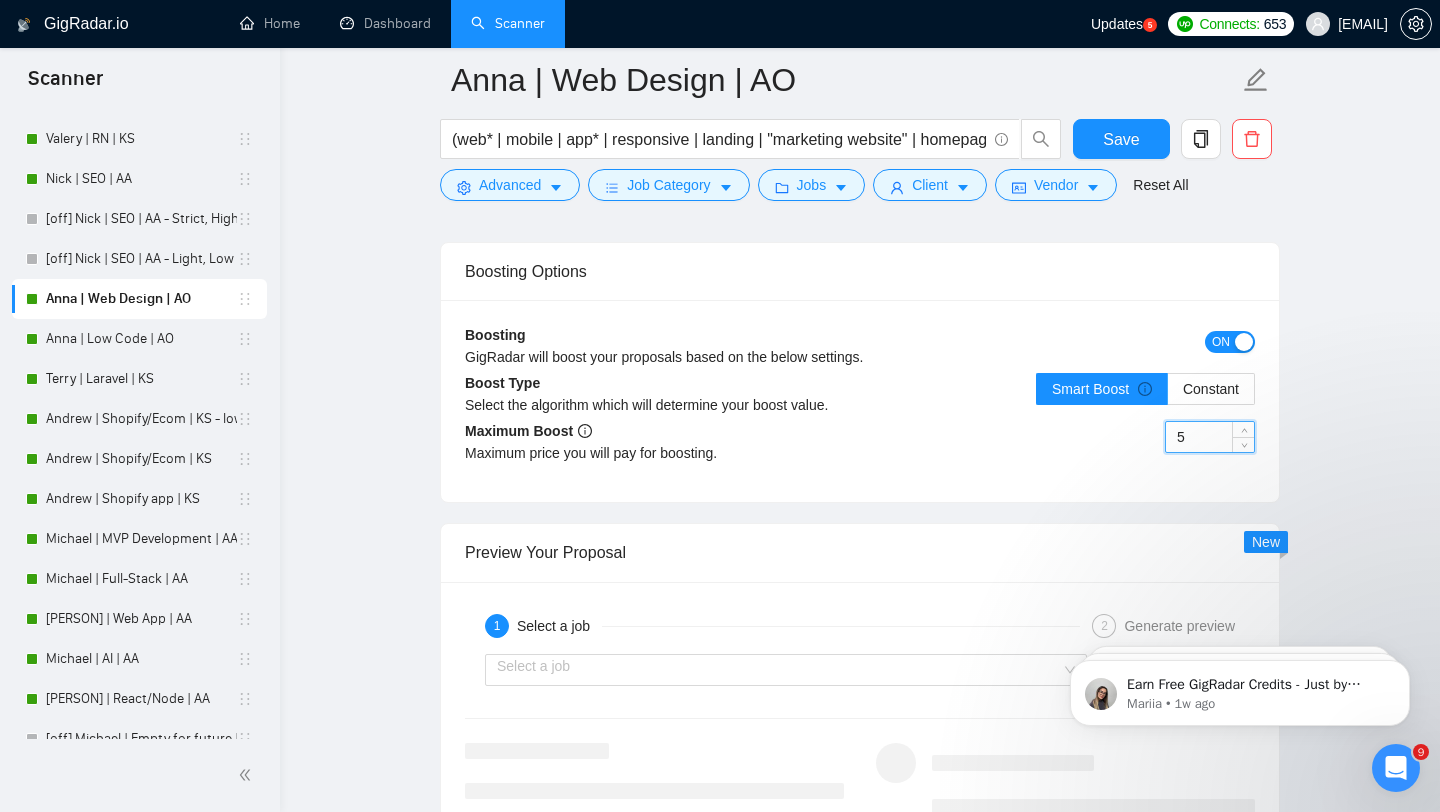 type on "5" 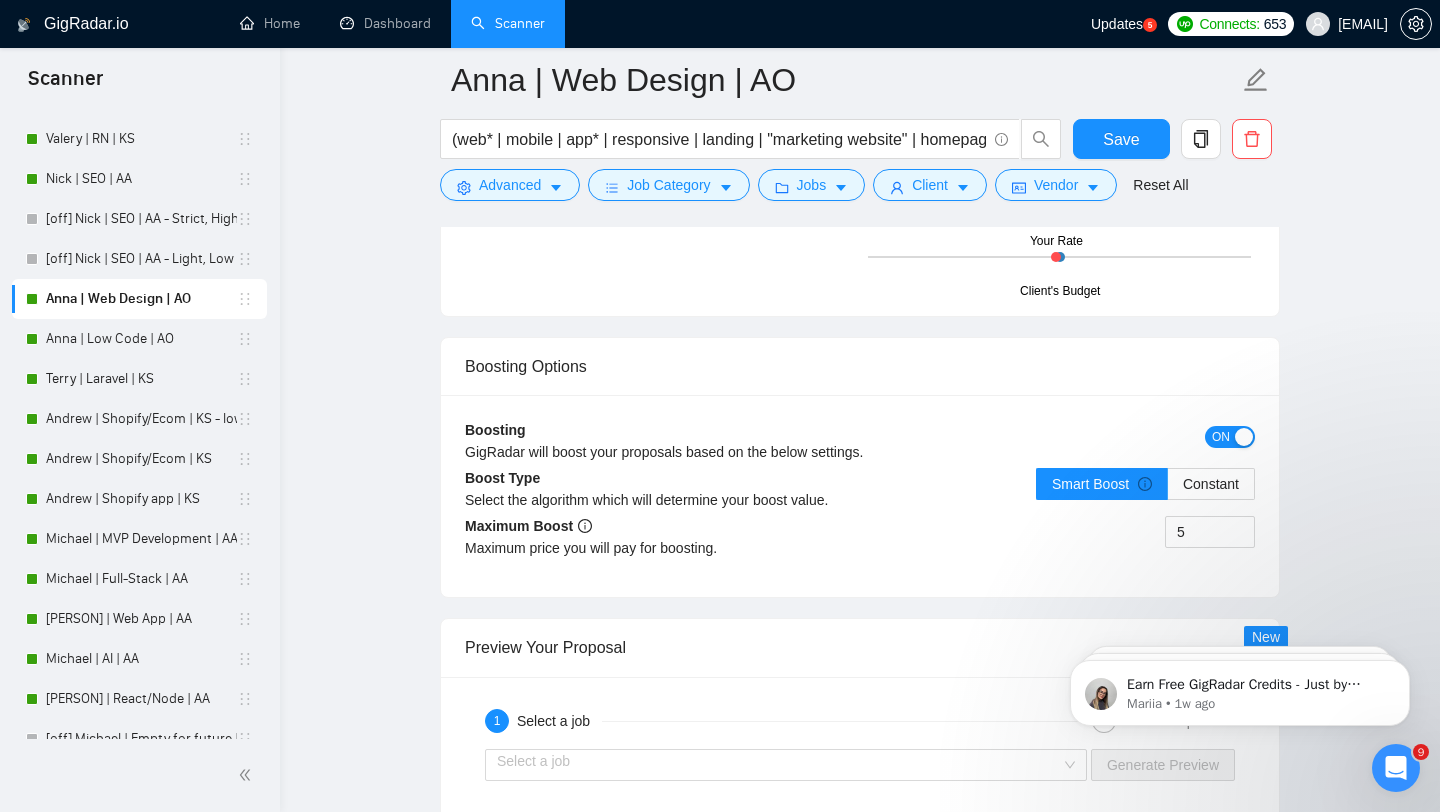 scroll, scrollTop: 3599, scrollLeft: 0, axis: vertical 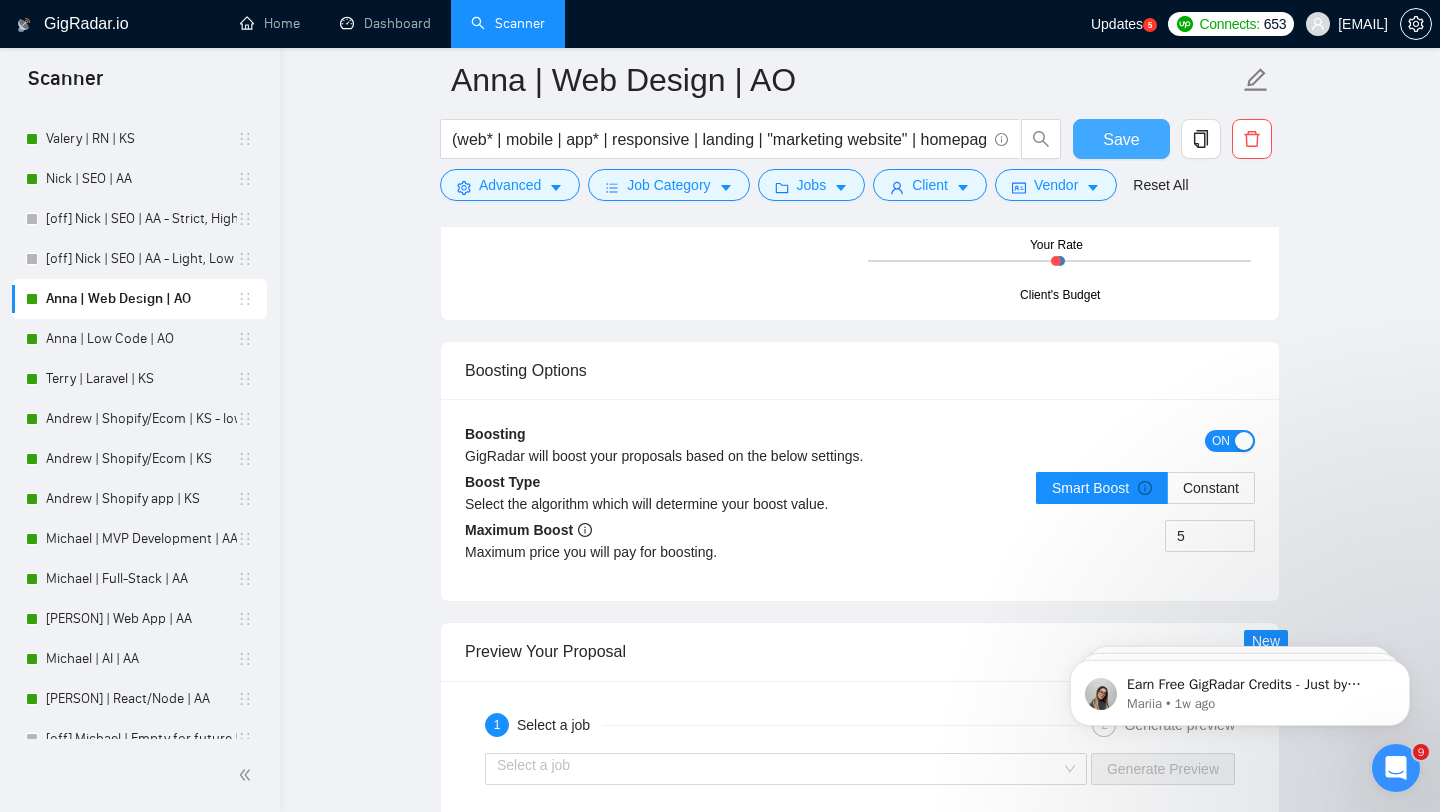 click on "Save" at bounding box center [1121, 139] 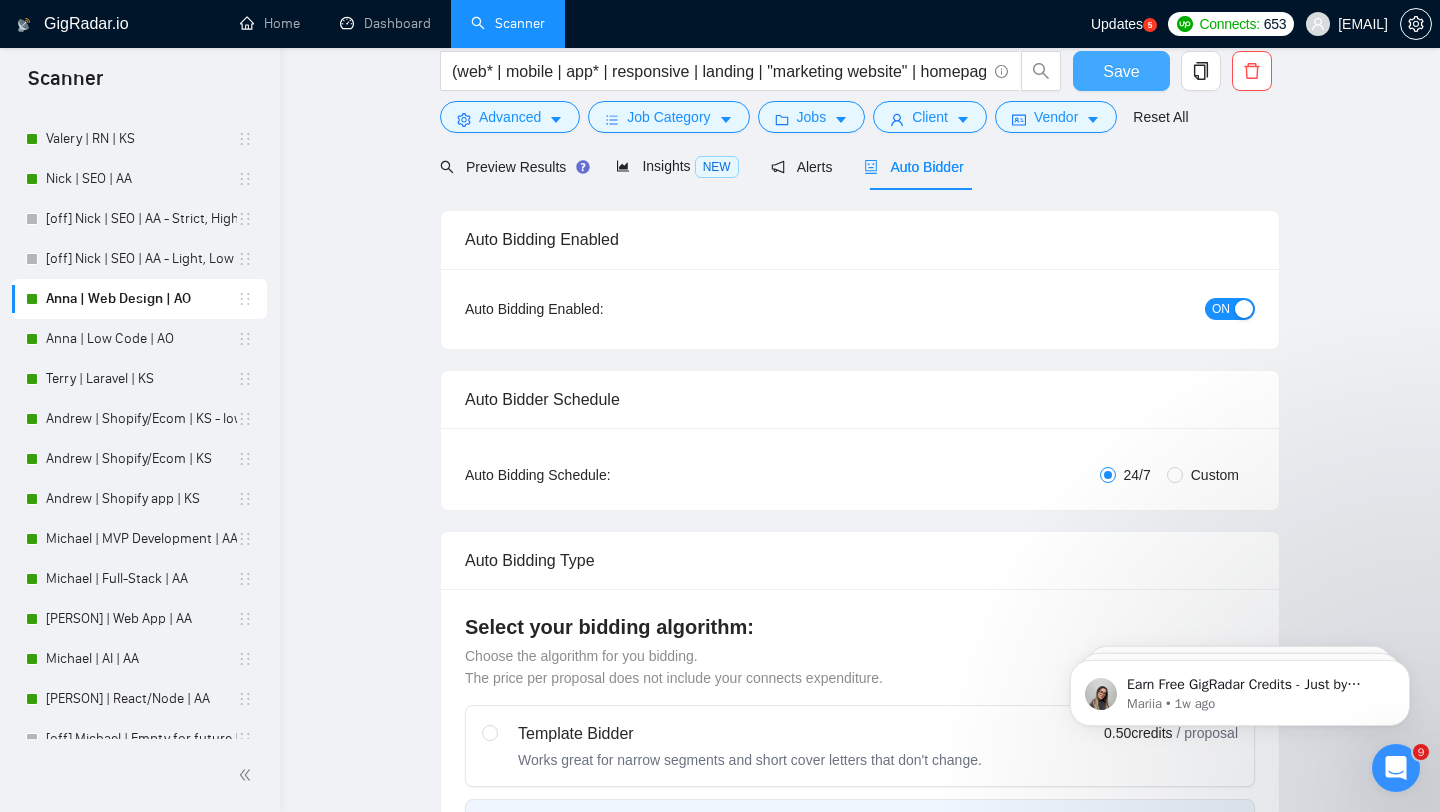 scroll, scrollTop: 52, scrollLeft: 0, axis: vertical 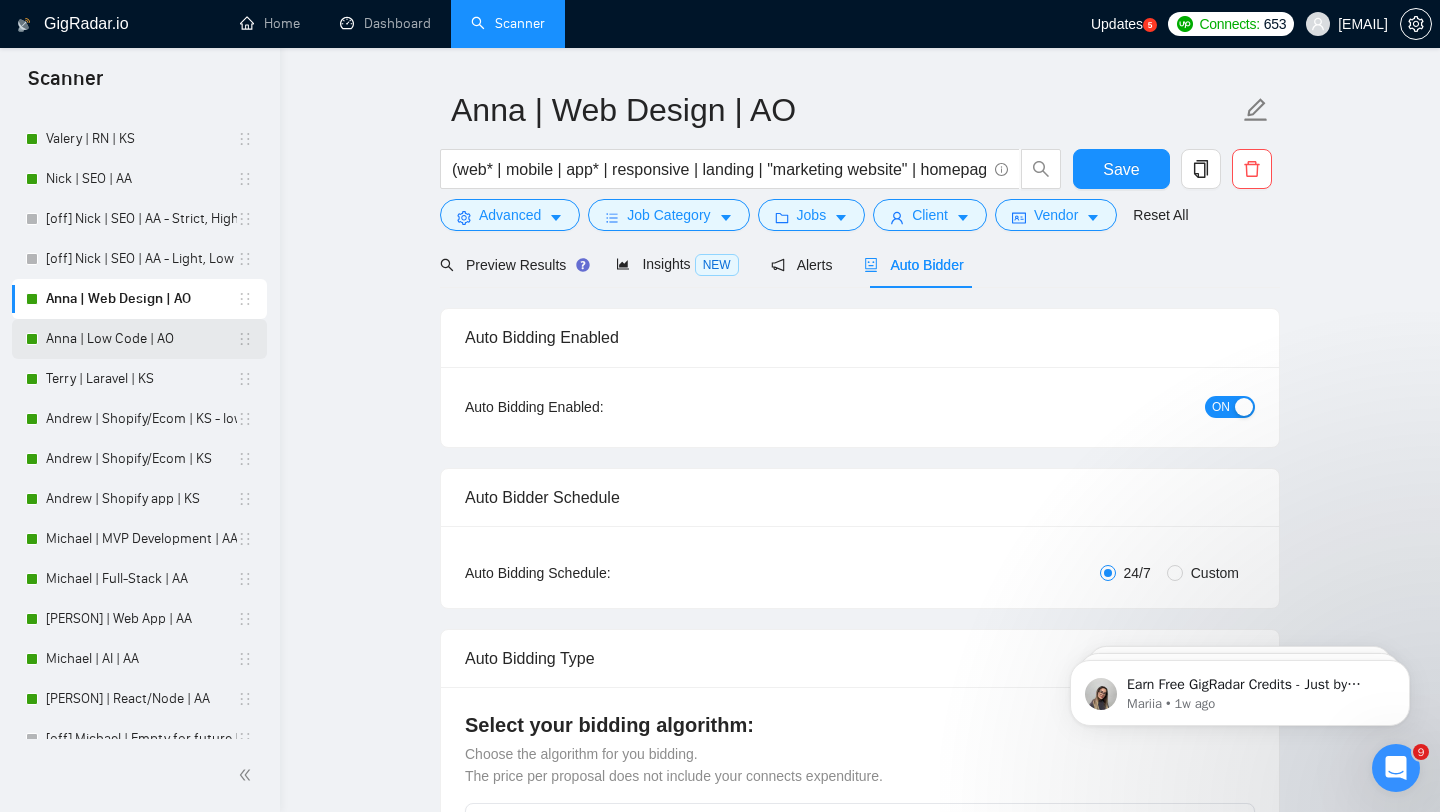 click on "Anna | Low Code | AO" at bounding box center (141, 339) 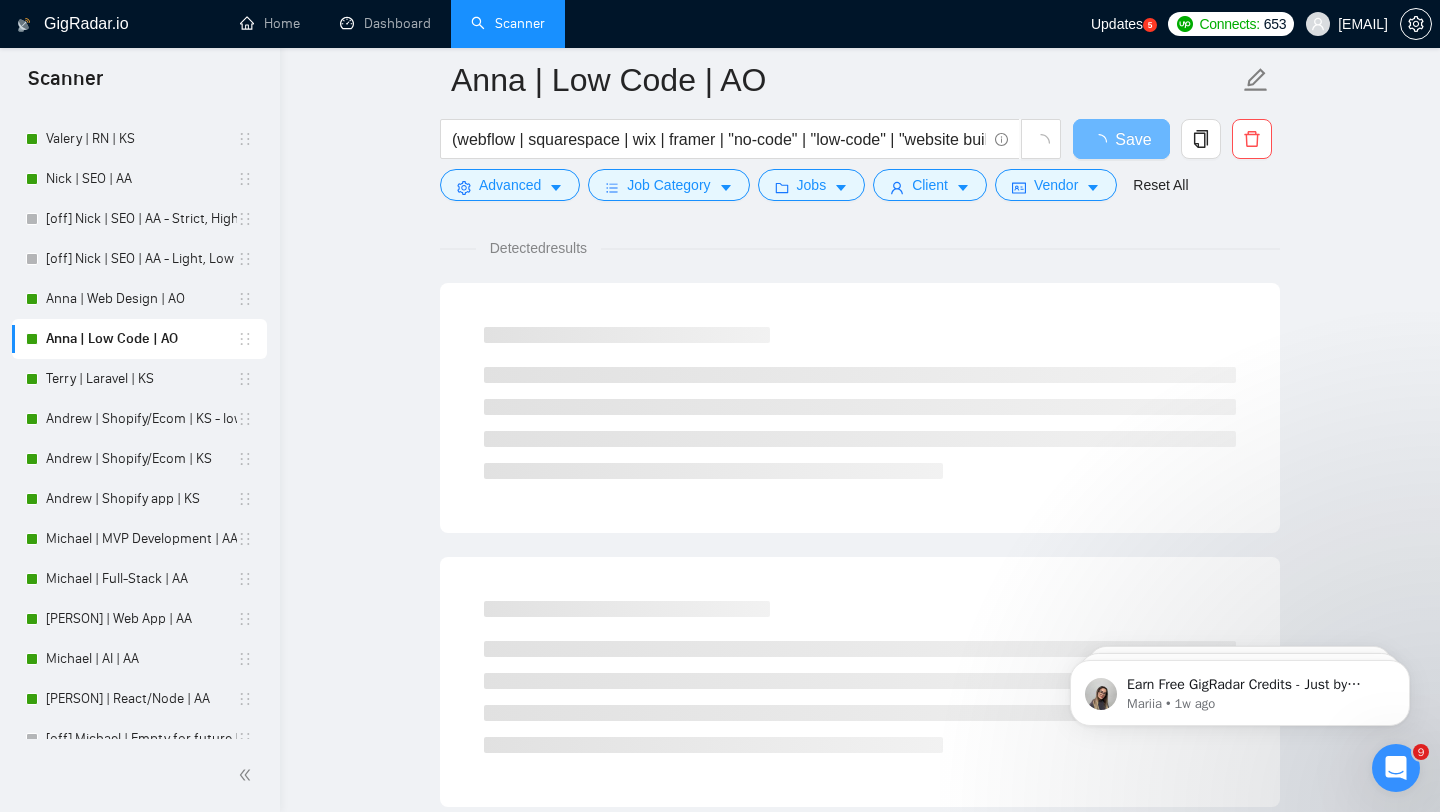 scroll, scrollTop: 0, scrollLeft: 0, axis: both 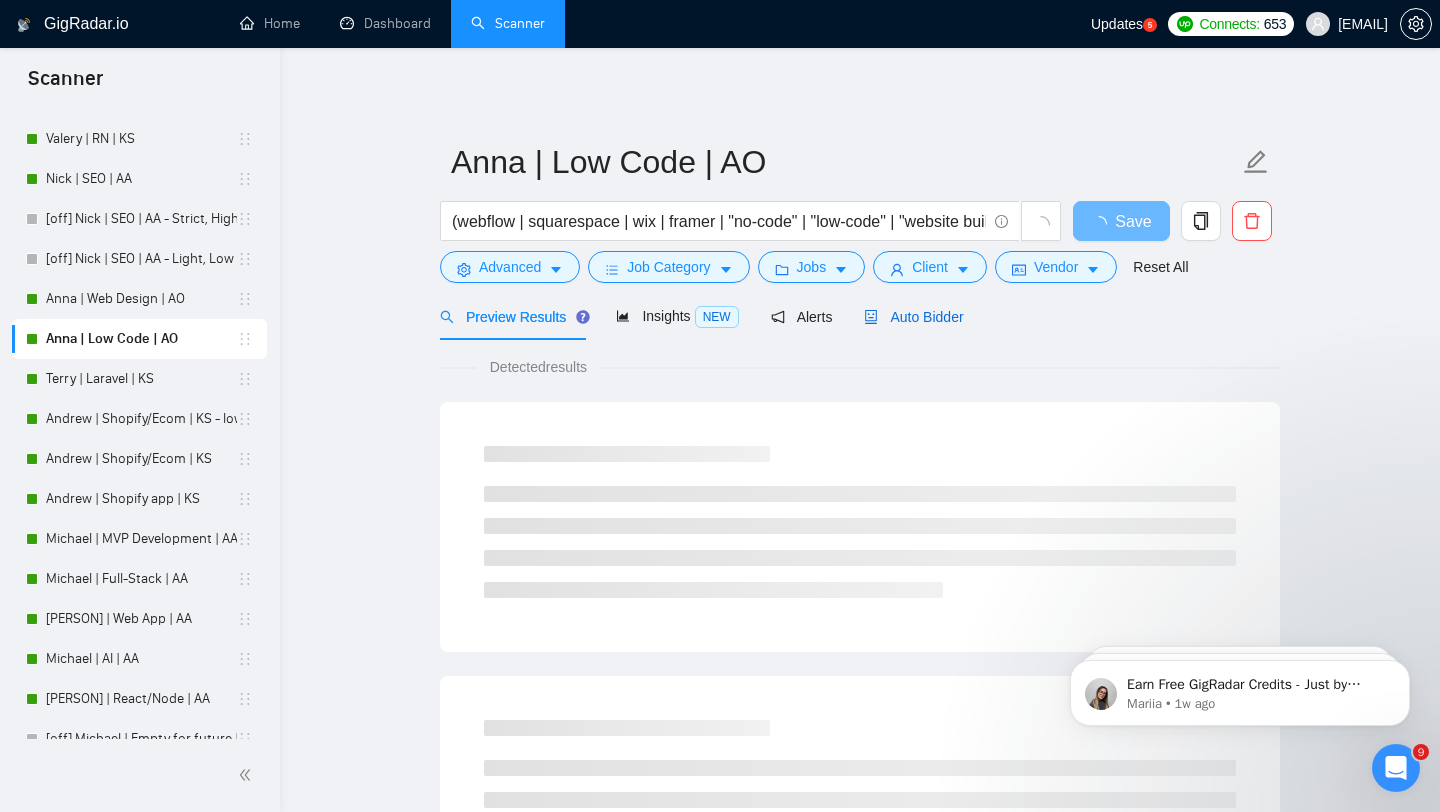 click on "Auto Bidder" at bounding box center [913, 317] 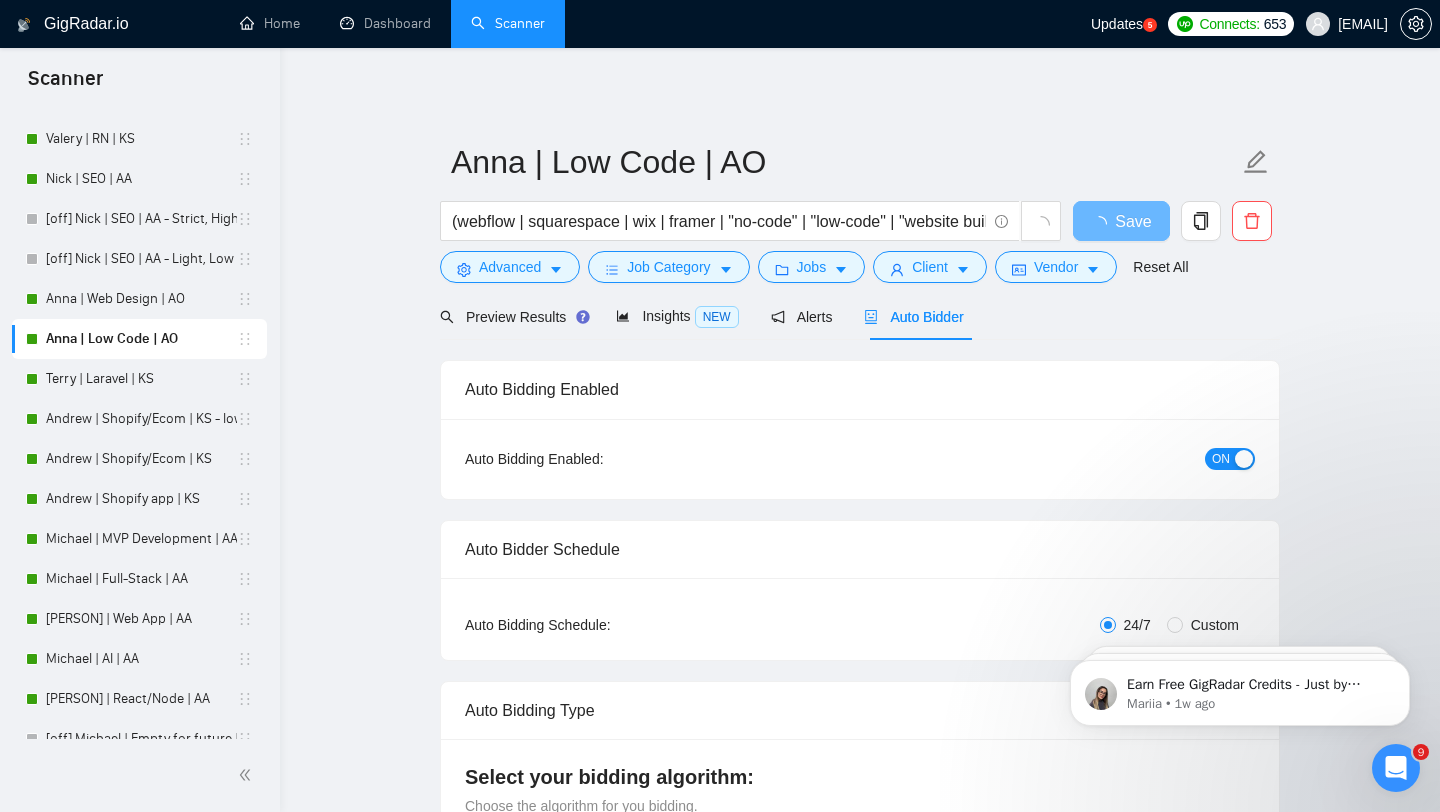 type 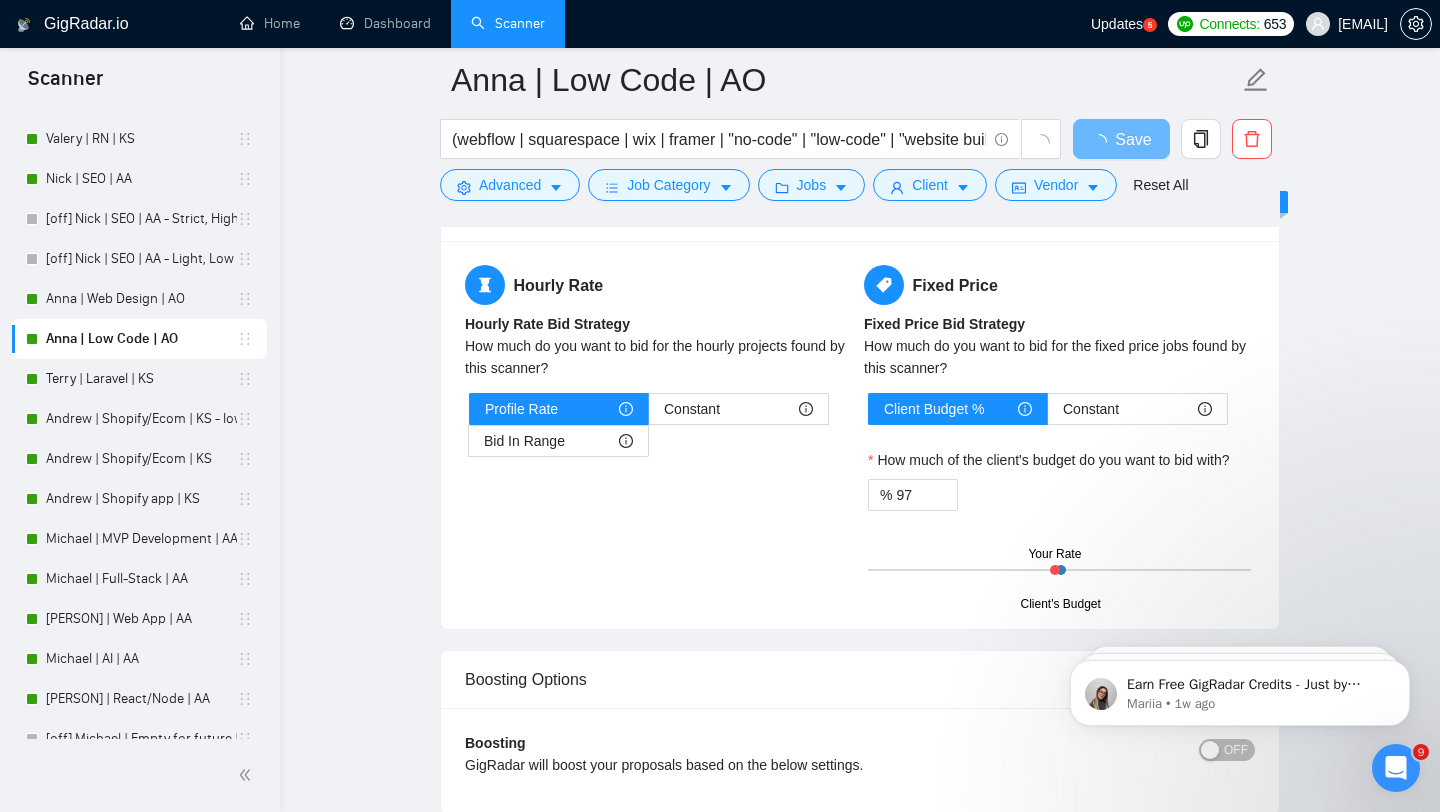 scroll, scrollTop: 3366, scrollLeft: 0, axis: vertical 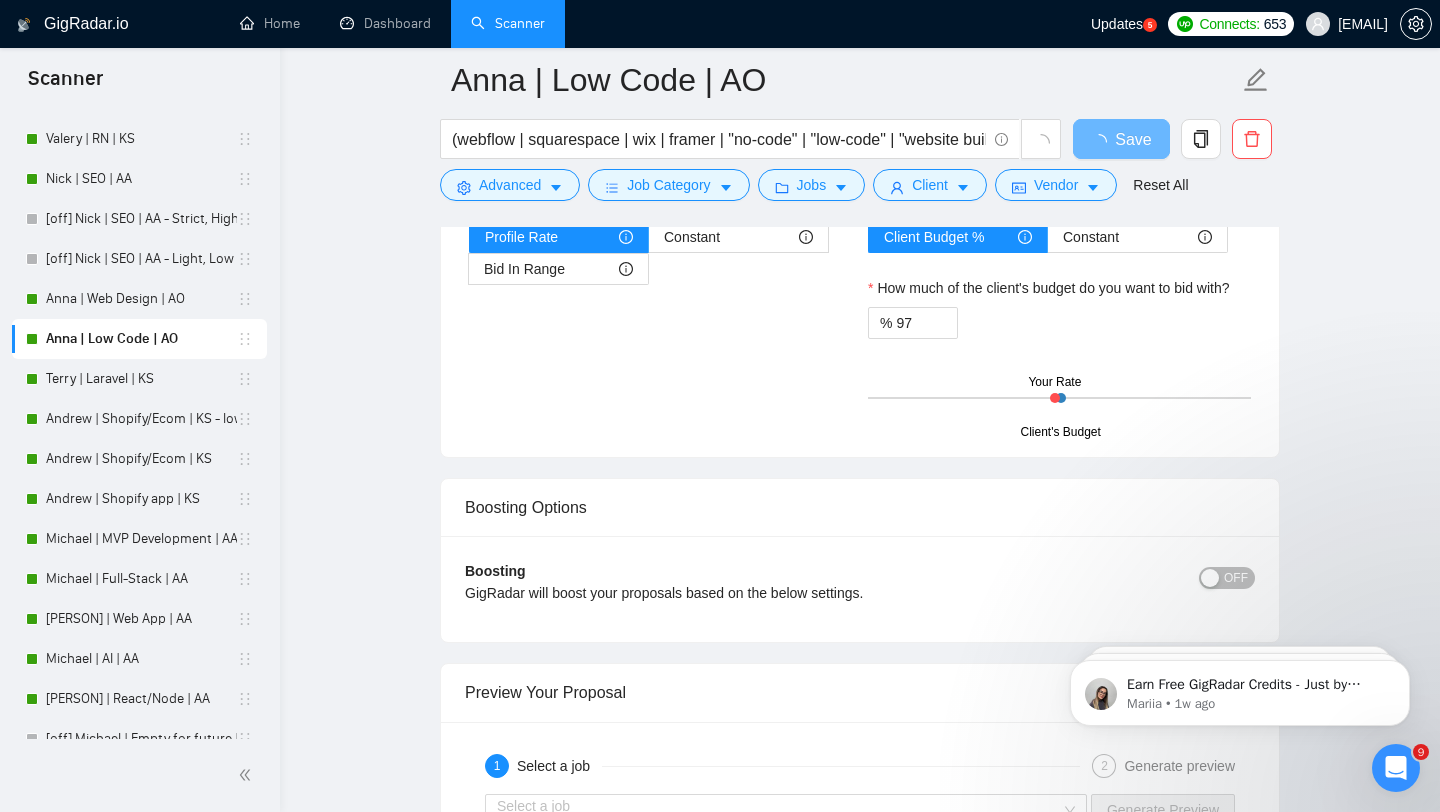 click on "OFF" at bounding box center (1236, 578) 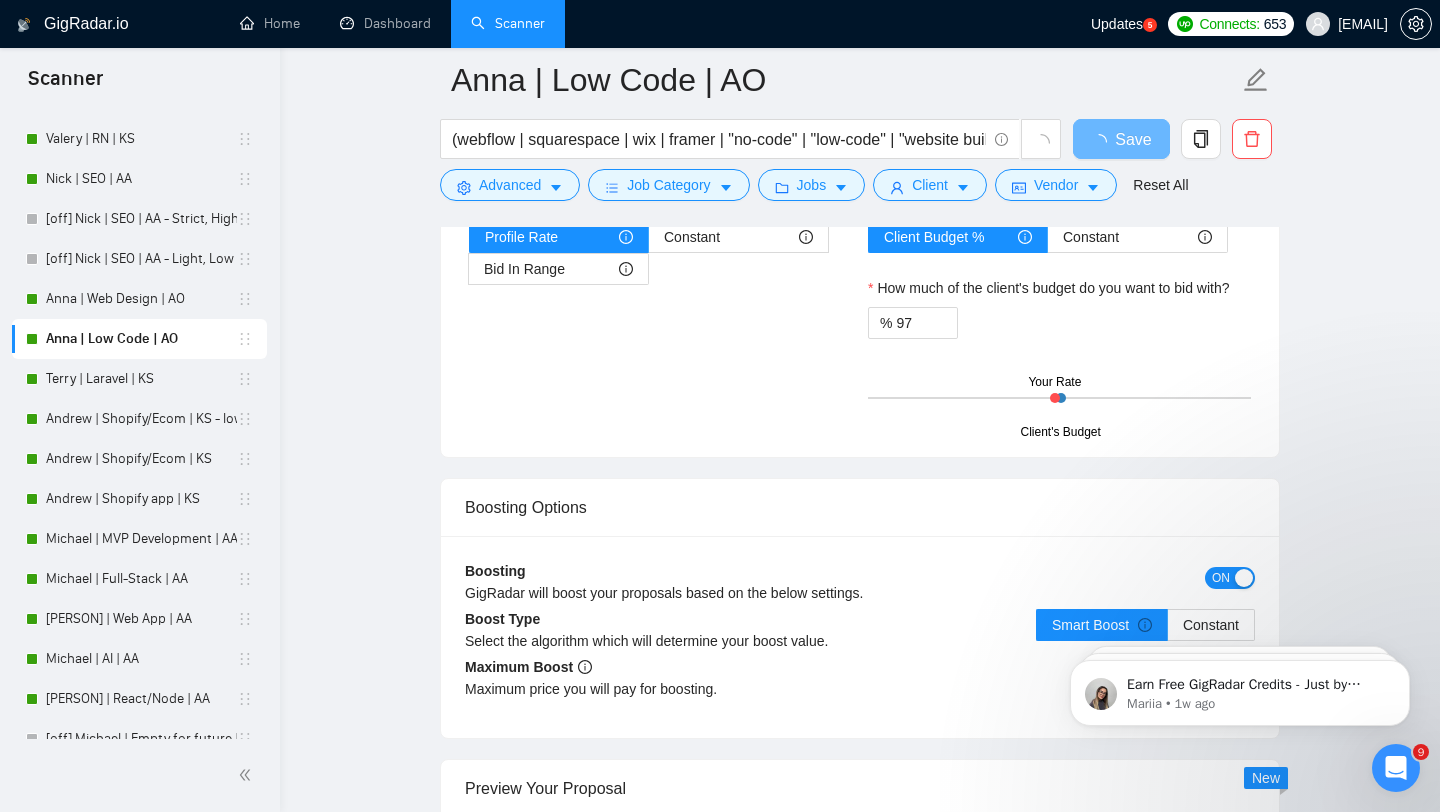 scroll, scrollTop: 3489, scrollLeft: 0, axis: vertical 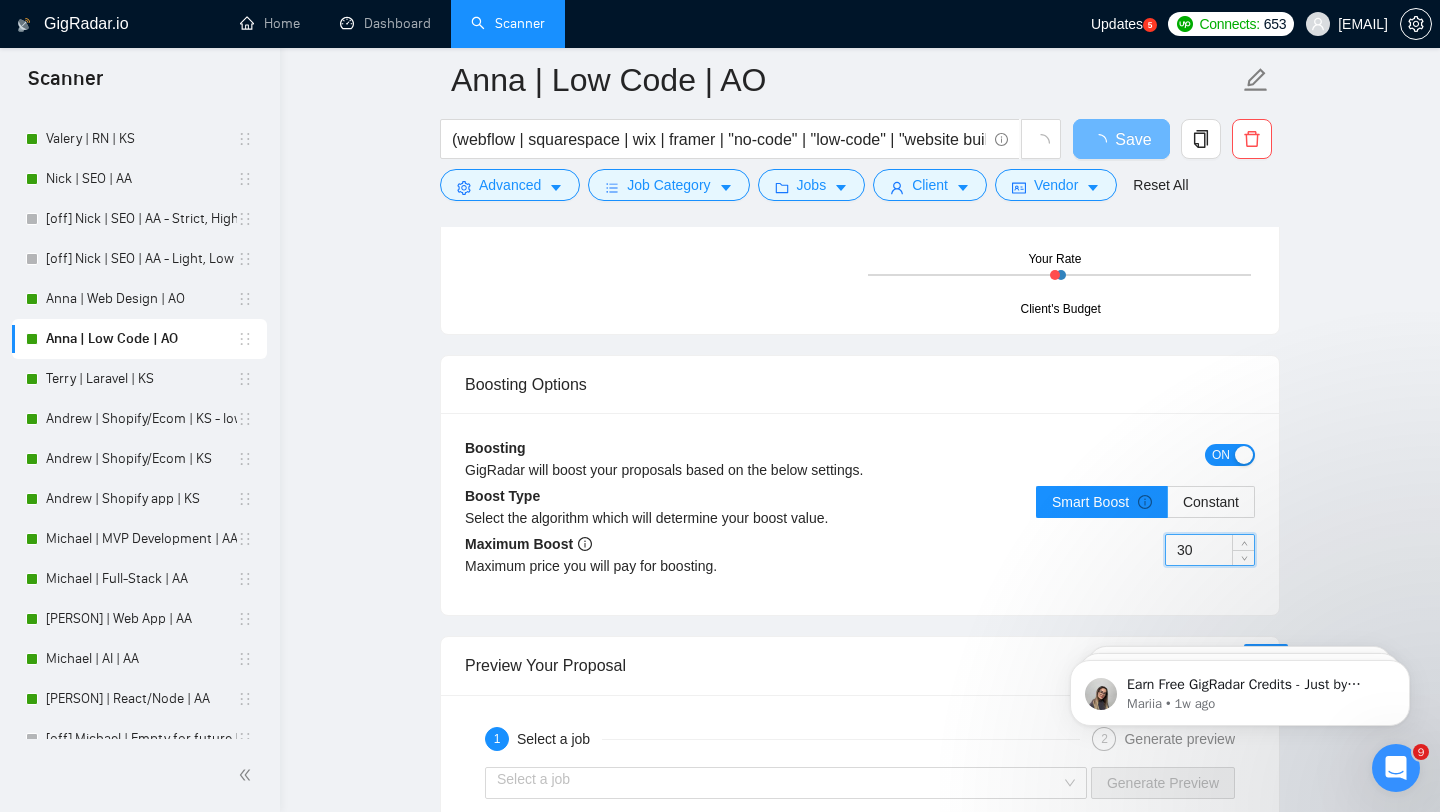 click on "30" at bounding box center (1210, 550) 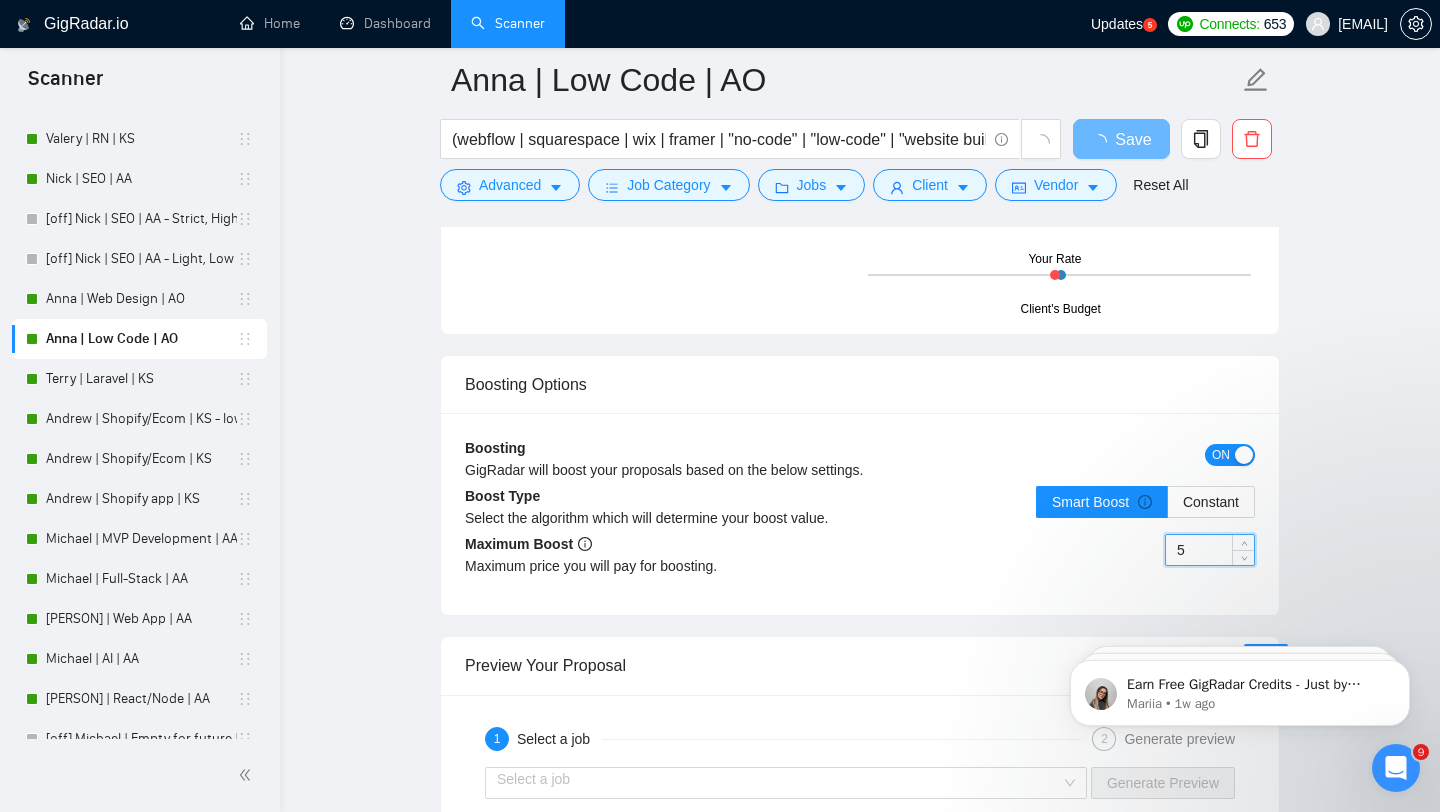 type on "5" 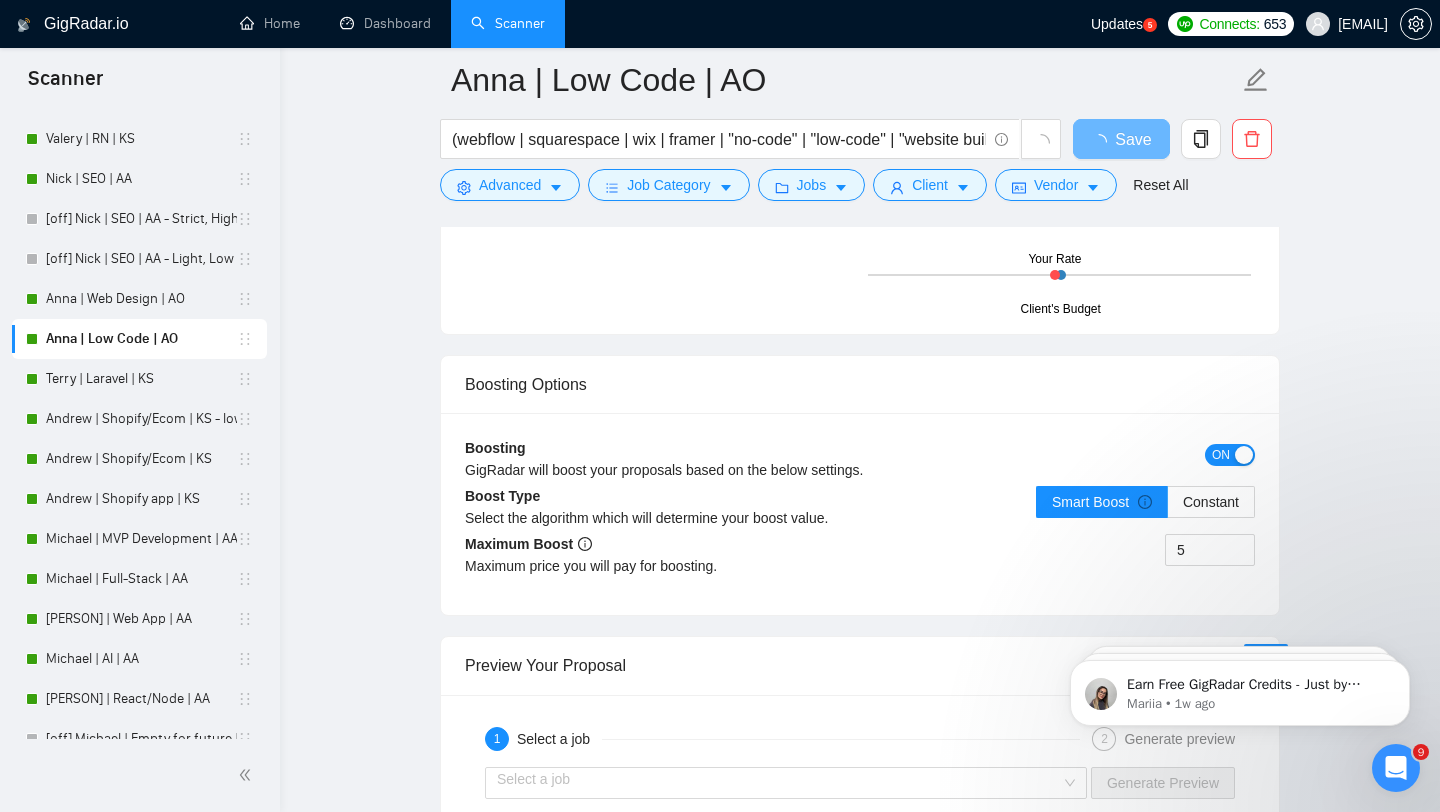 click on "[PERSON] | Low Code | AO (webflow | squarespace | wix | framer | "no-code" | "low-code" | "website builder" | "site builder")  (website | landing | "marketing site" | ecommerce | blog | portfolio | homepage | "company site")  (design* | build* | creat* | redesign* | customiz* | develop* | migrate | convert | "responsive design") Save Advanced   Job Category   Jobs   Client   Vendor   Reset All Preview Results Insights NEW Alerts Auto Bidder Auto Bidding Enabled Auto Bidding Enabled: ON Auto Bidder Schedule Auto Bidding Type: Automated (recommended) Semi-automated Auto Bidding Schedule: 24/7 Custom Custom Auto Bidder Schedule Repeat every week on Monday Tuesday Wednesday Thursday Friday Saturday Sunday Active Hours ( Europe/Kiev ): From: To: ( 24  hours) Europe/Kiev Auto Bidding Type Select your bidding algorithm: Choose the algorithm for you bidding. The price per proposal does not include your connects expenditure. Template Bidder Works great for narrow segments and short cover letters that don't change. 0.50" at bounding box center (860, -736) 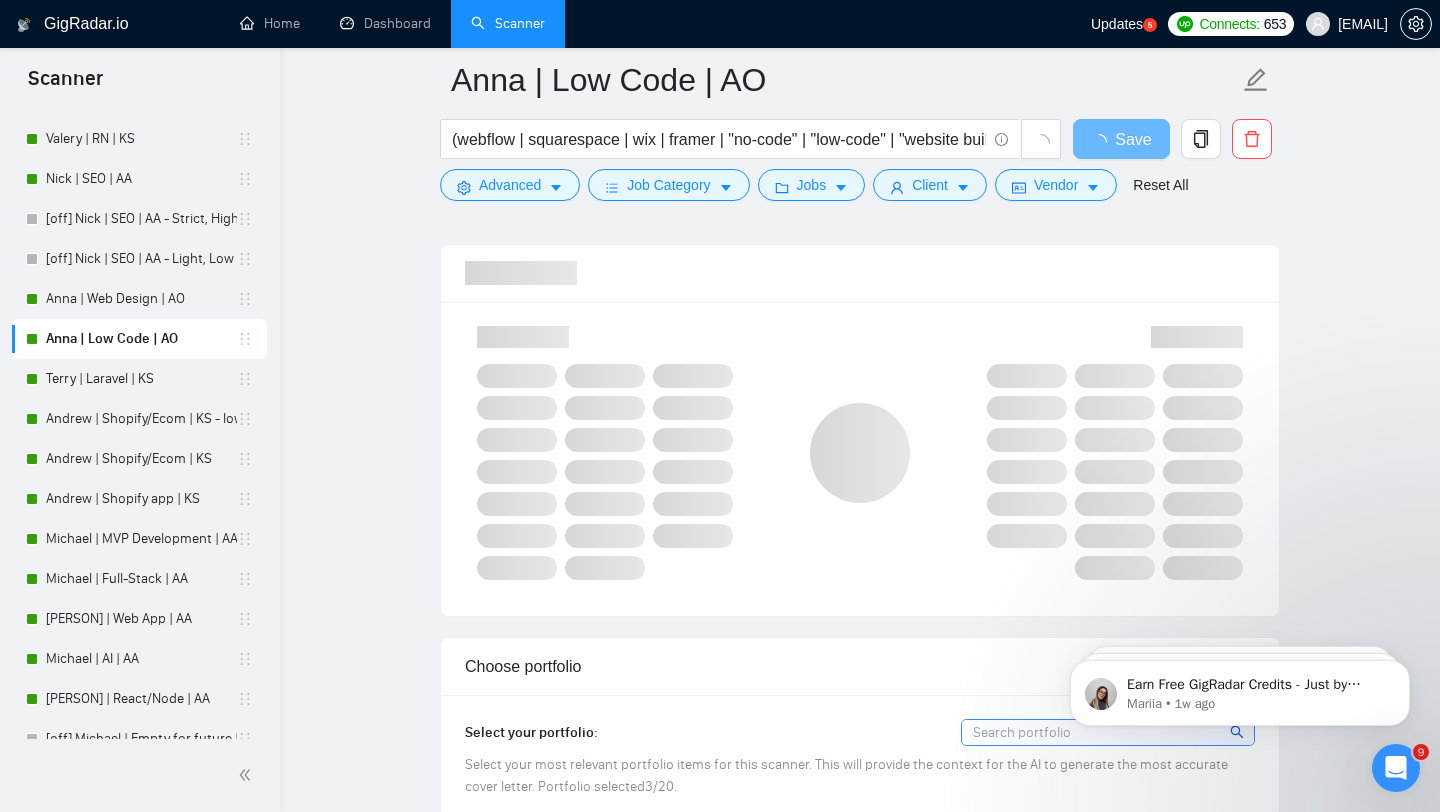 scroll, scrollTop: 1275, scrollLeft: 0, axis: vertical 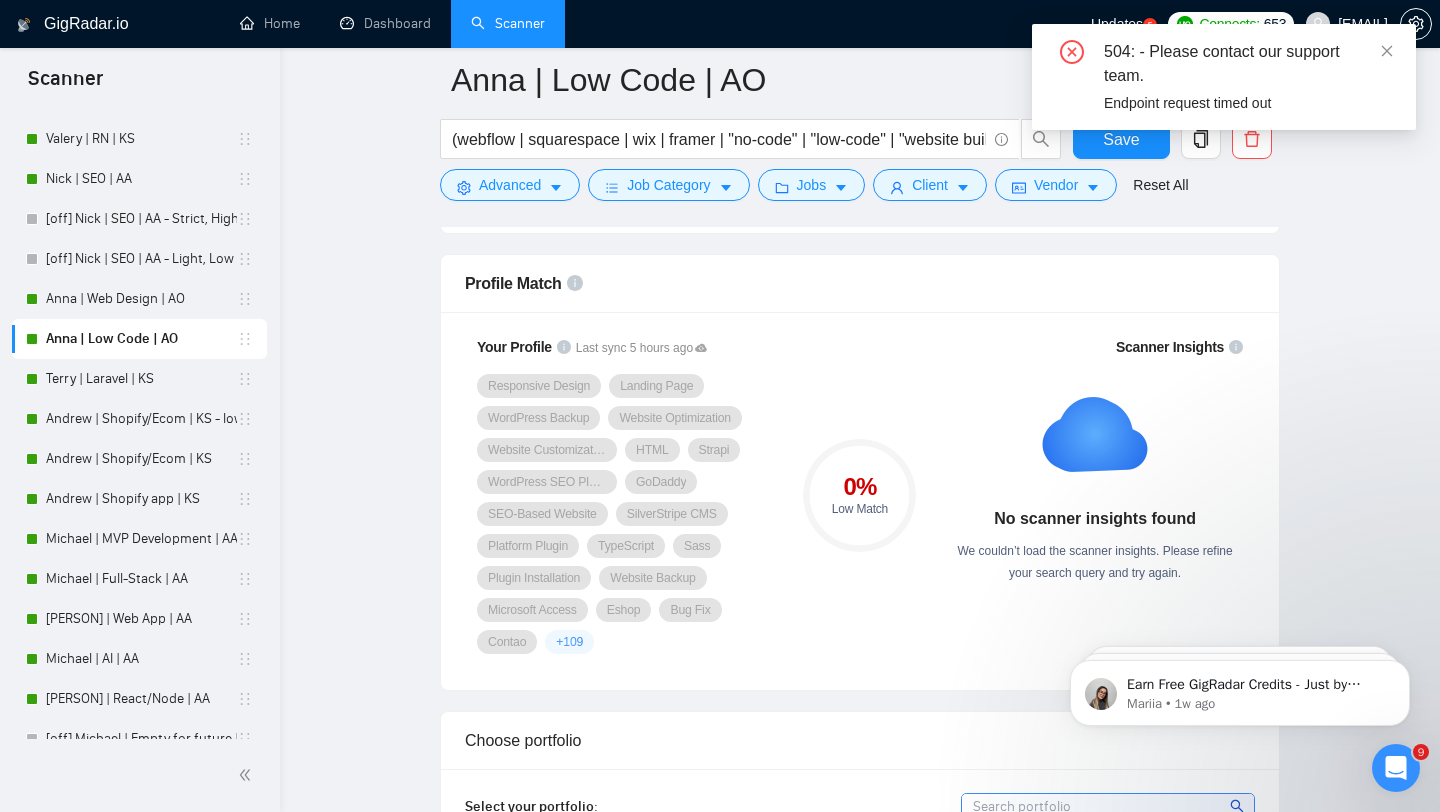 click 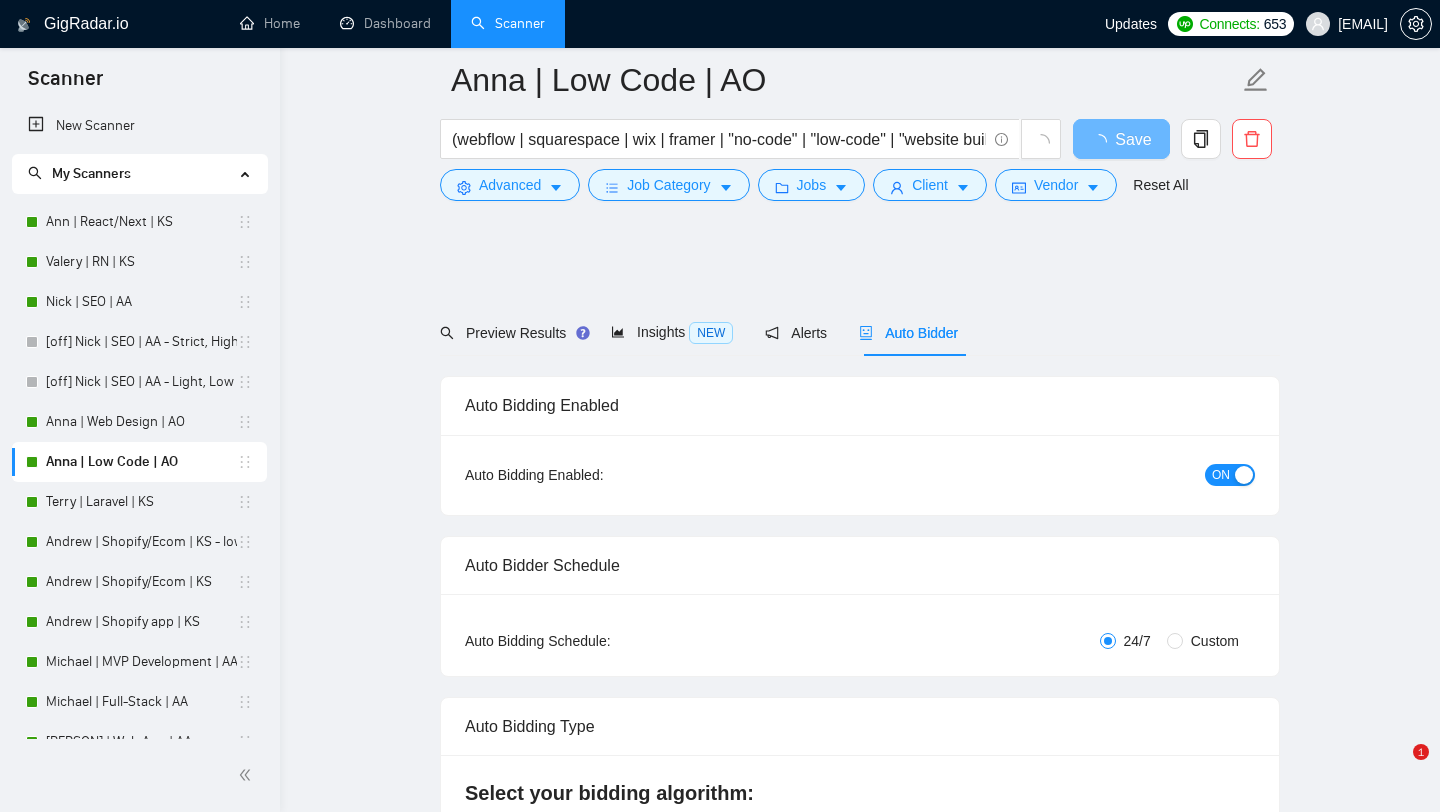 scroll, scrollTop: 1275, scrollLeft: 0, axis: vertical 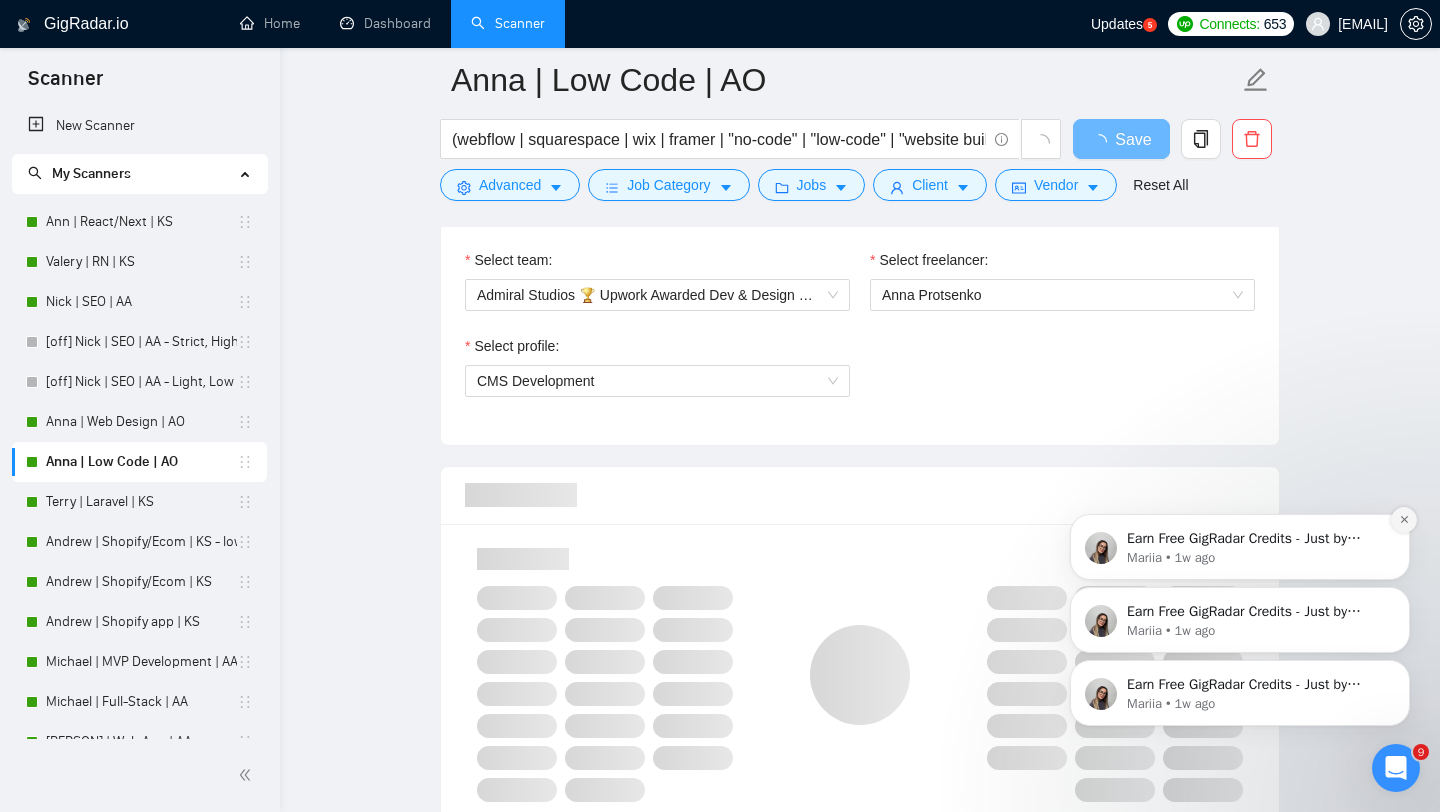 click 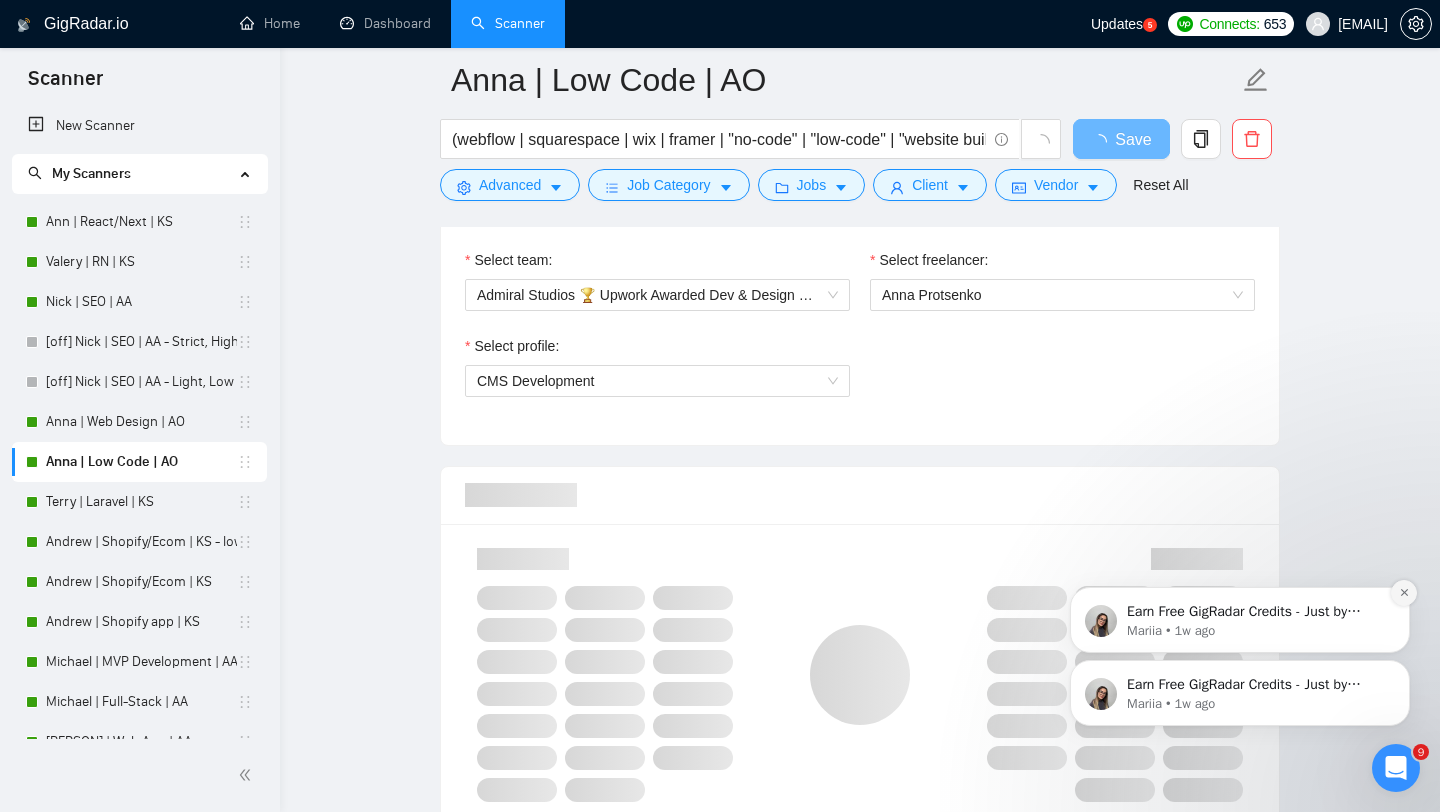 click 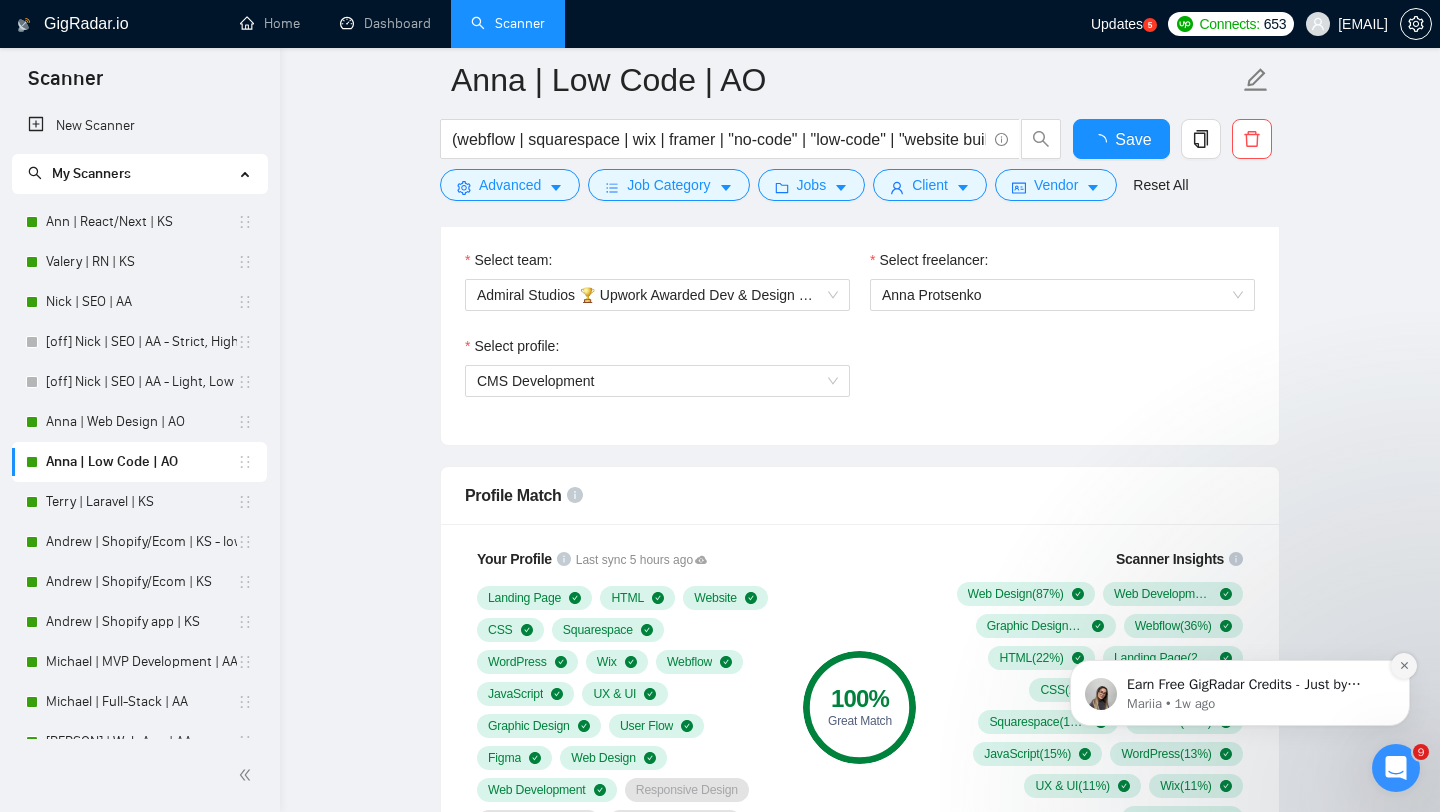 type 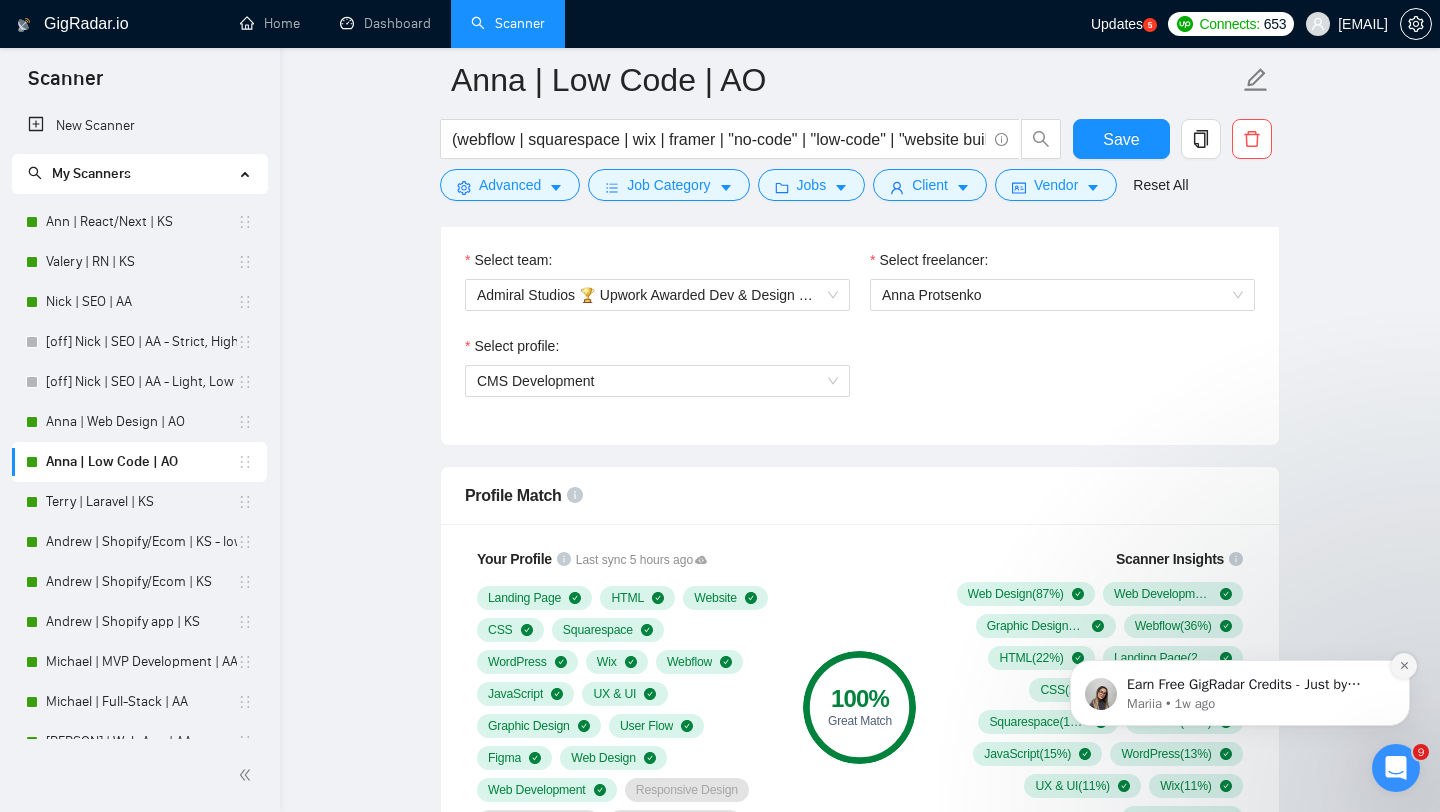 click 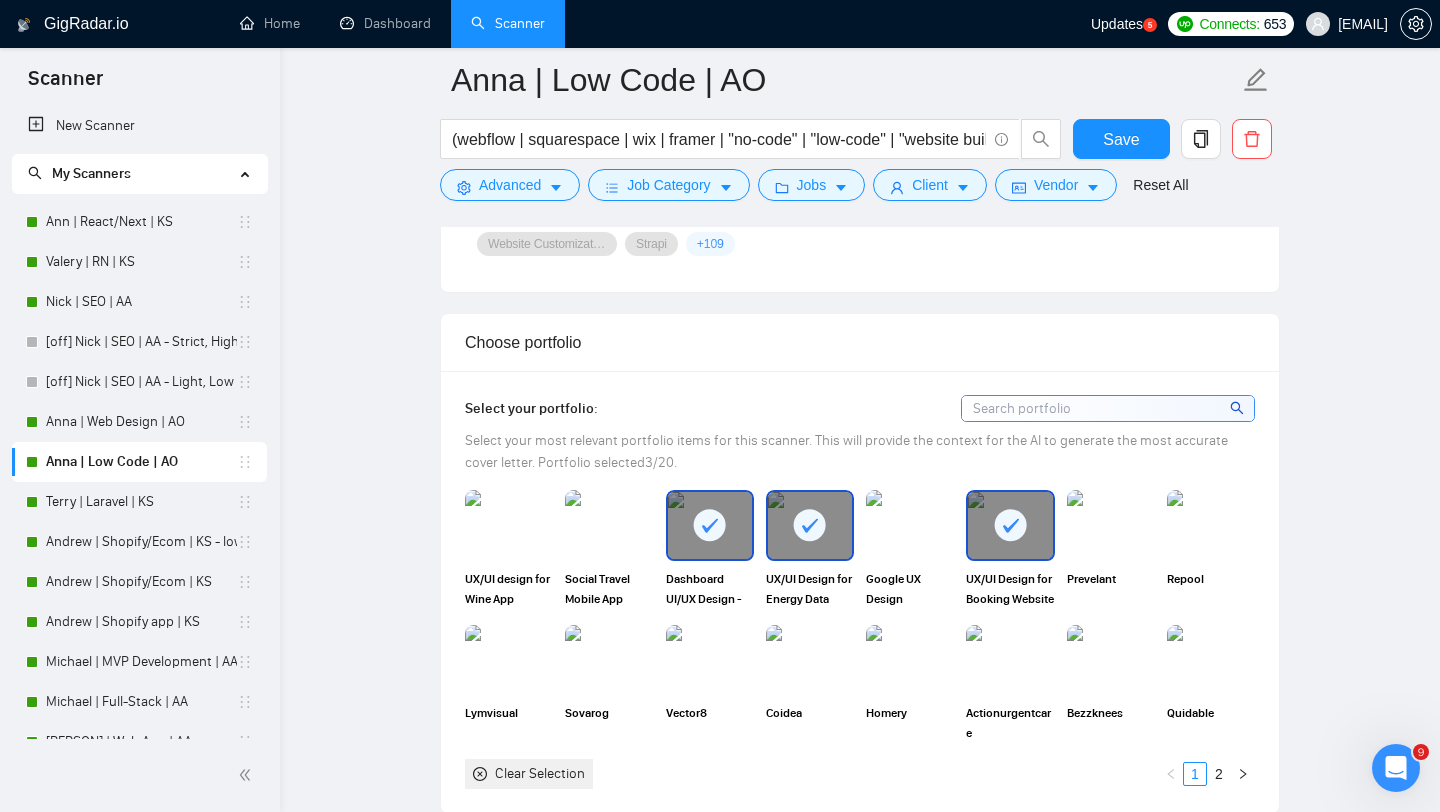 scroll, scrollTop: 2385, scrollLeft: 0, axis: vertical 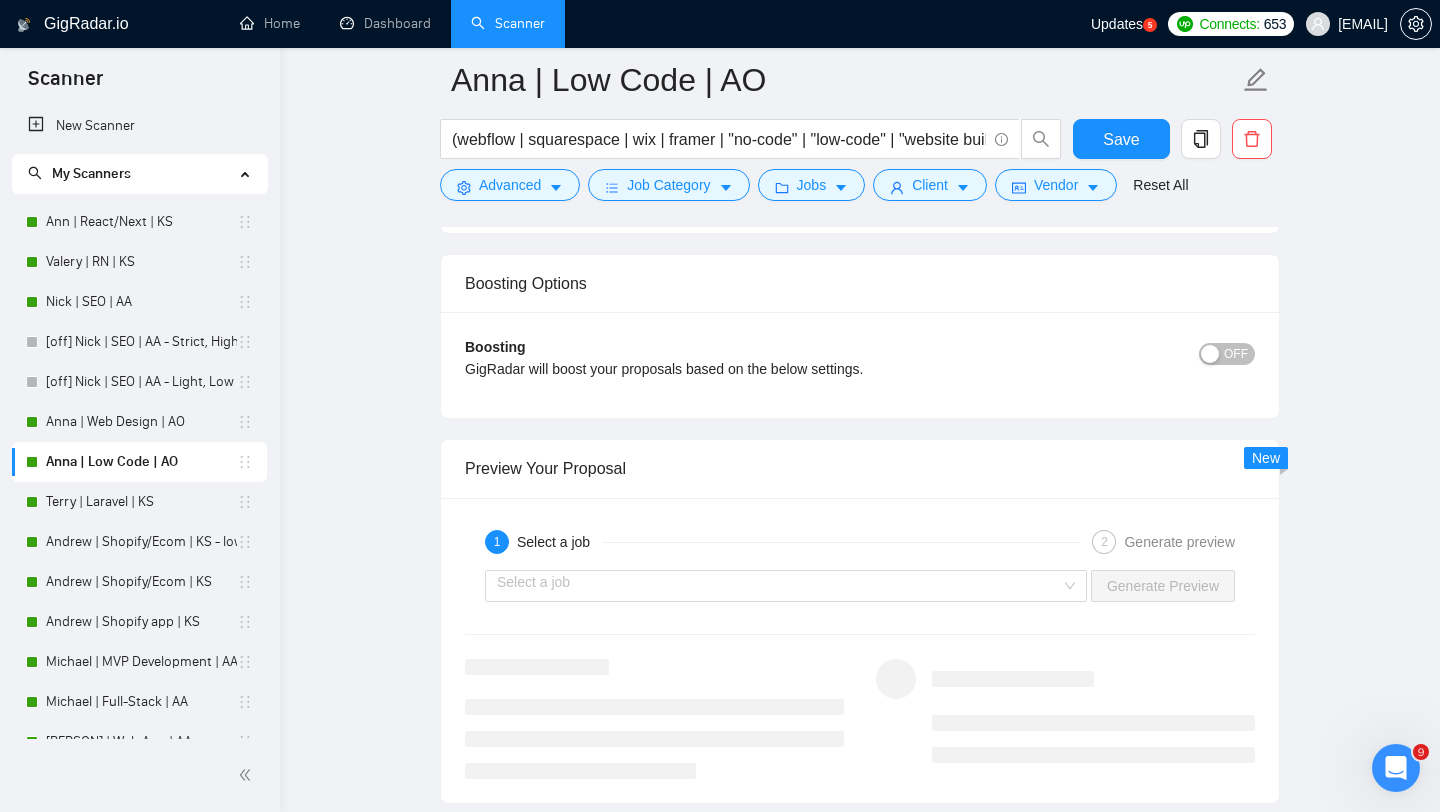 click on "OFF" at bounding box center (1236, 354) 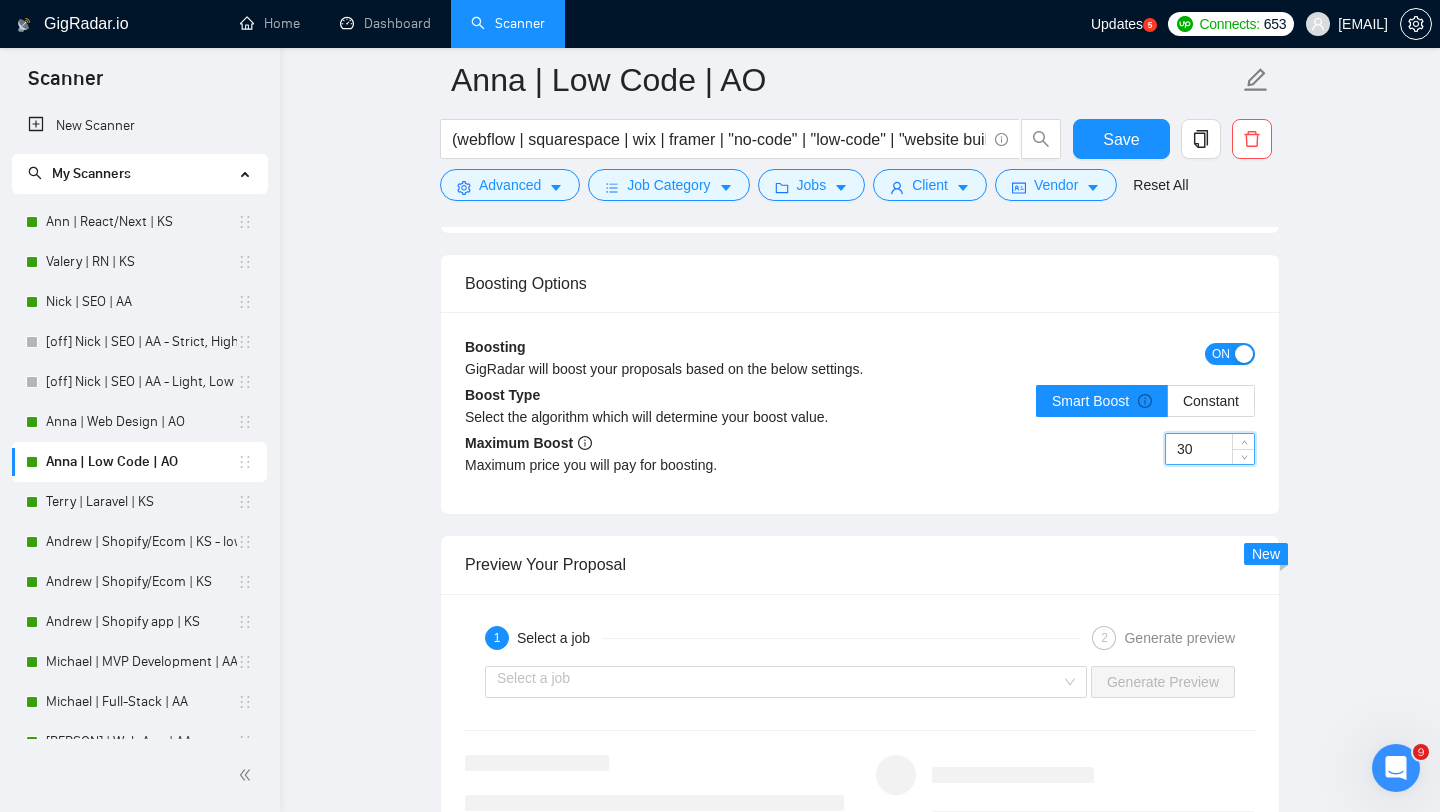 click on "30" at bounding box center [1210, 449] 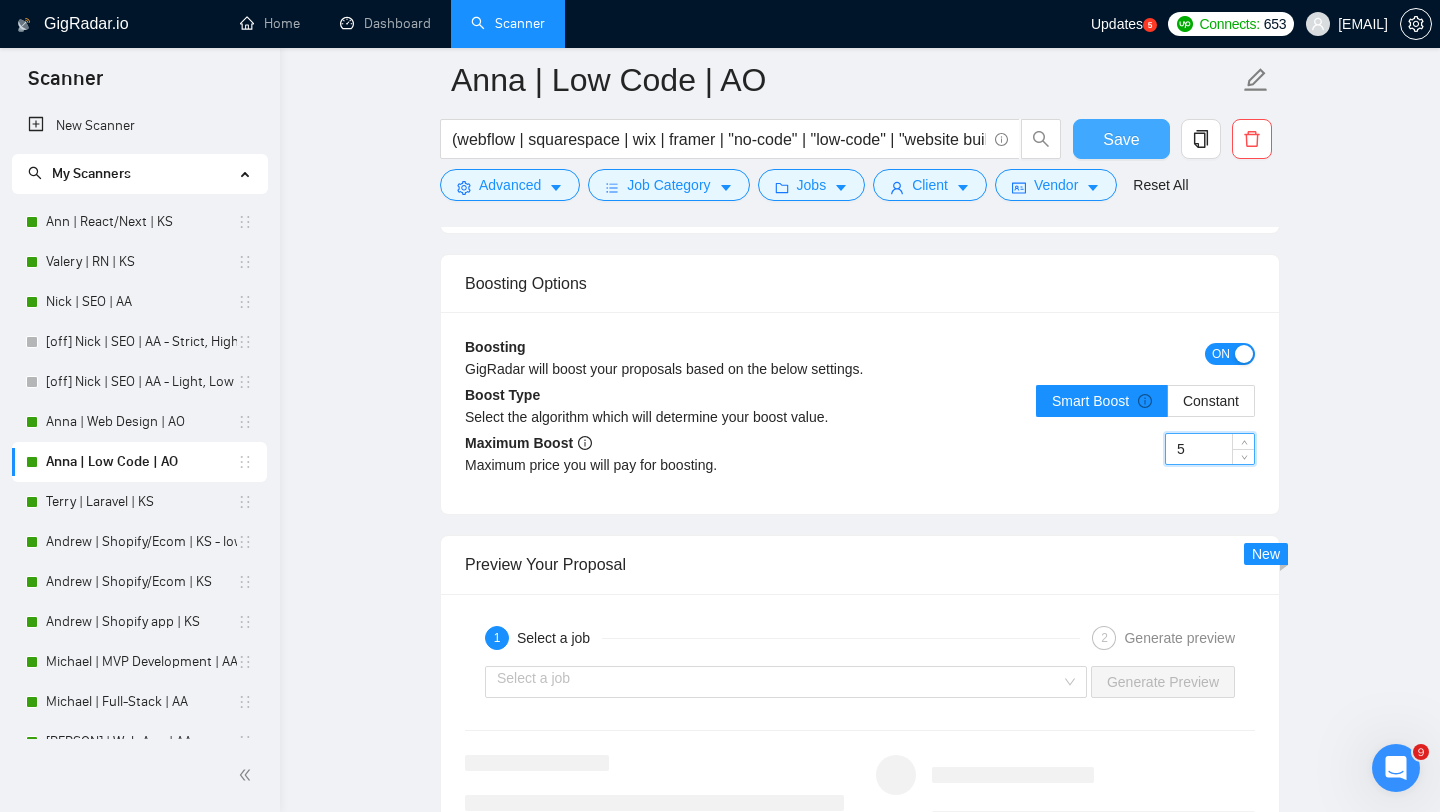 type on "5" 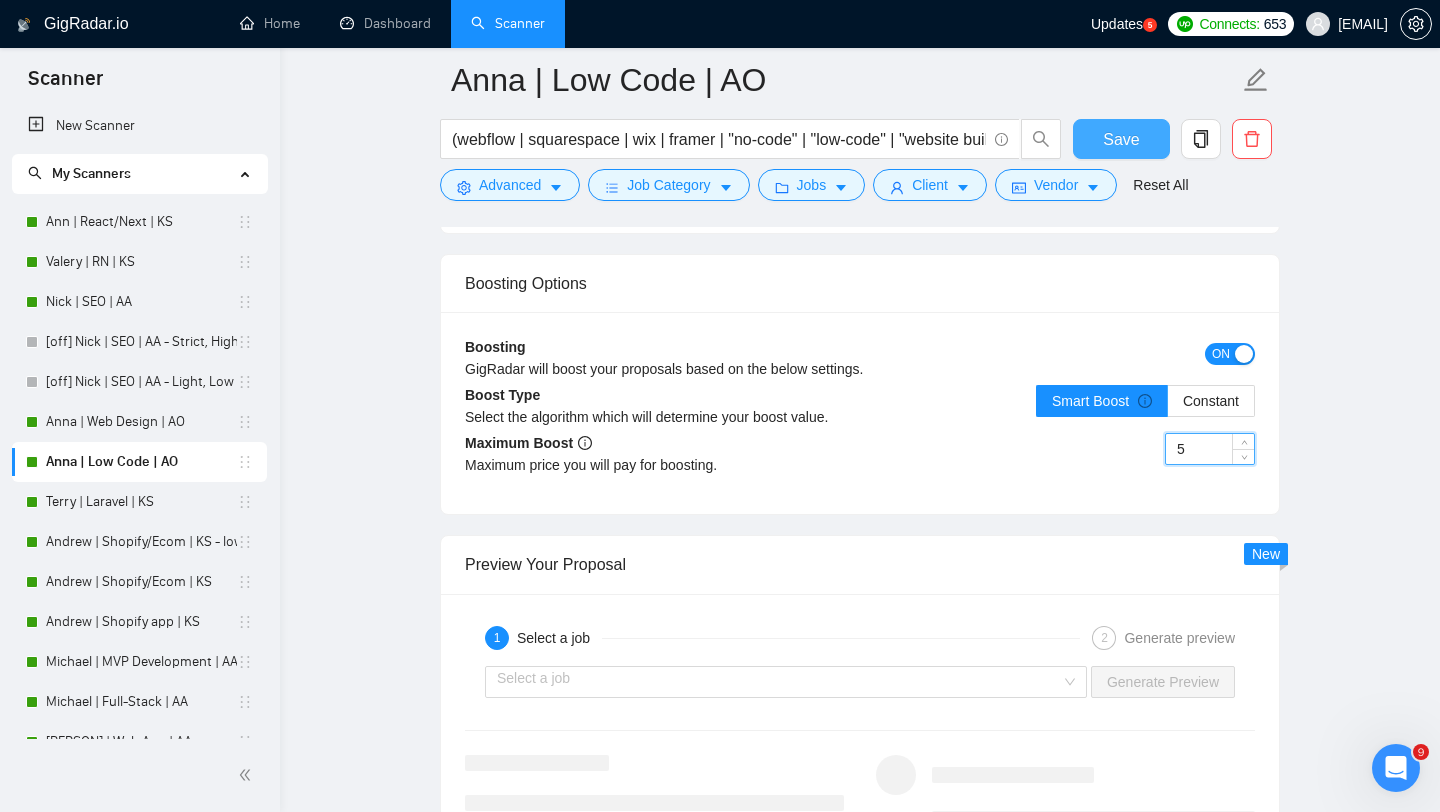 click on "Save" at bounding box center [1121, 139] 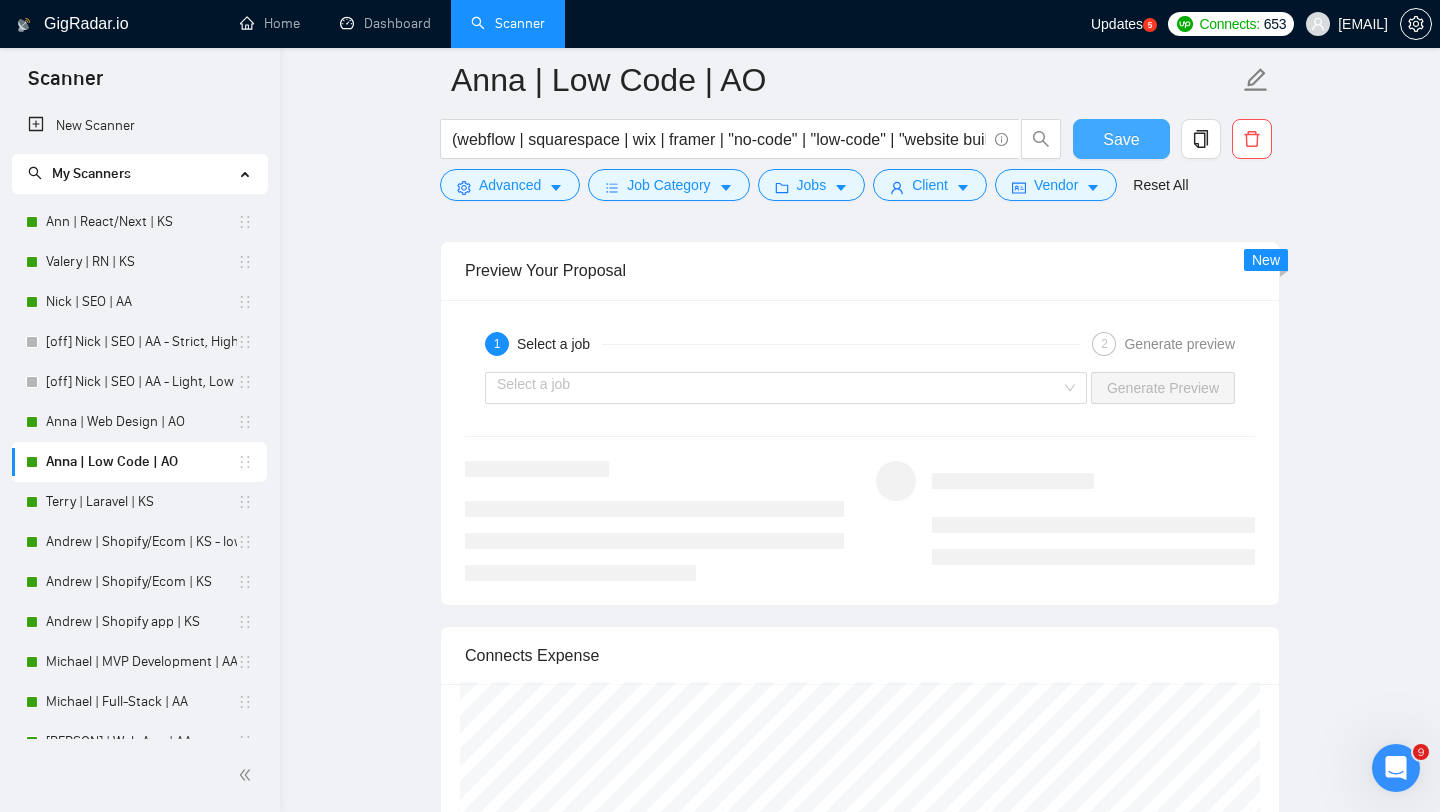 scroll, scrollTop: 3891, scrollLeft: 0, axis: vertical 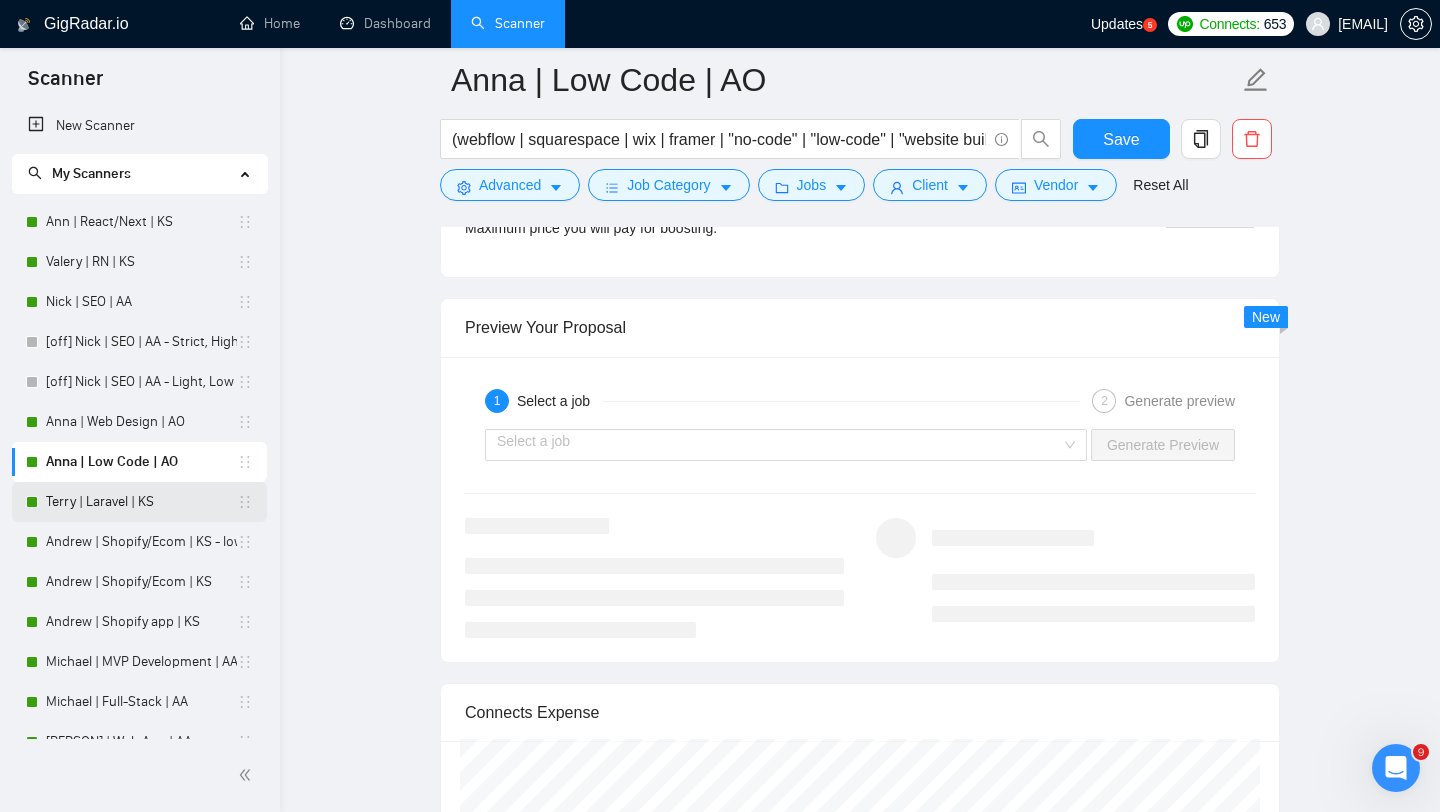 click on "Terry | Laravel | KS" at bounding box center [141, 502] 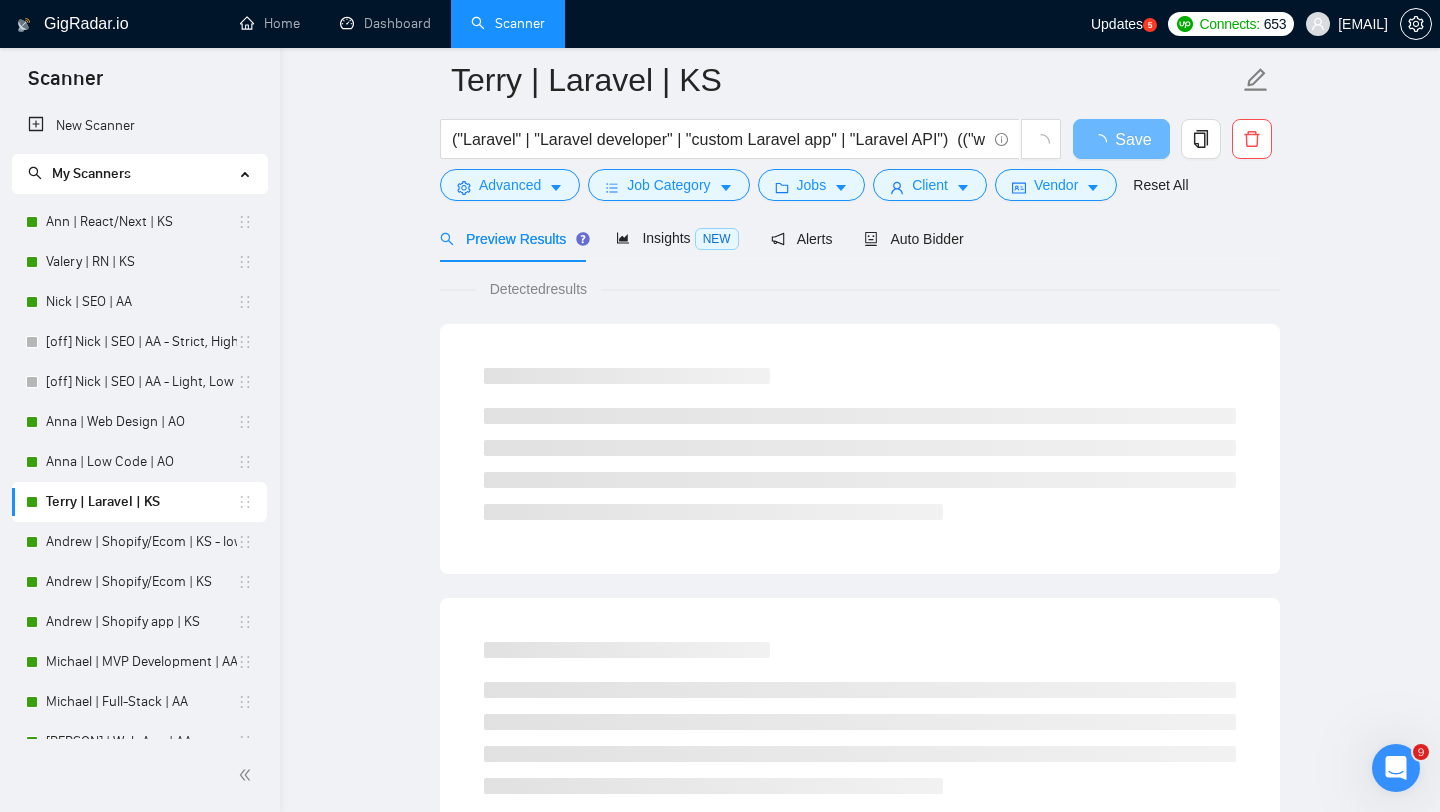 scroll, scrollTop: 86, scrollLeft: 0, axis: vertical 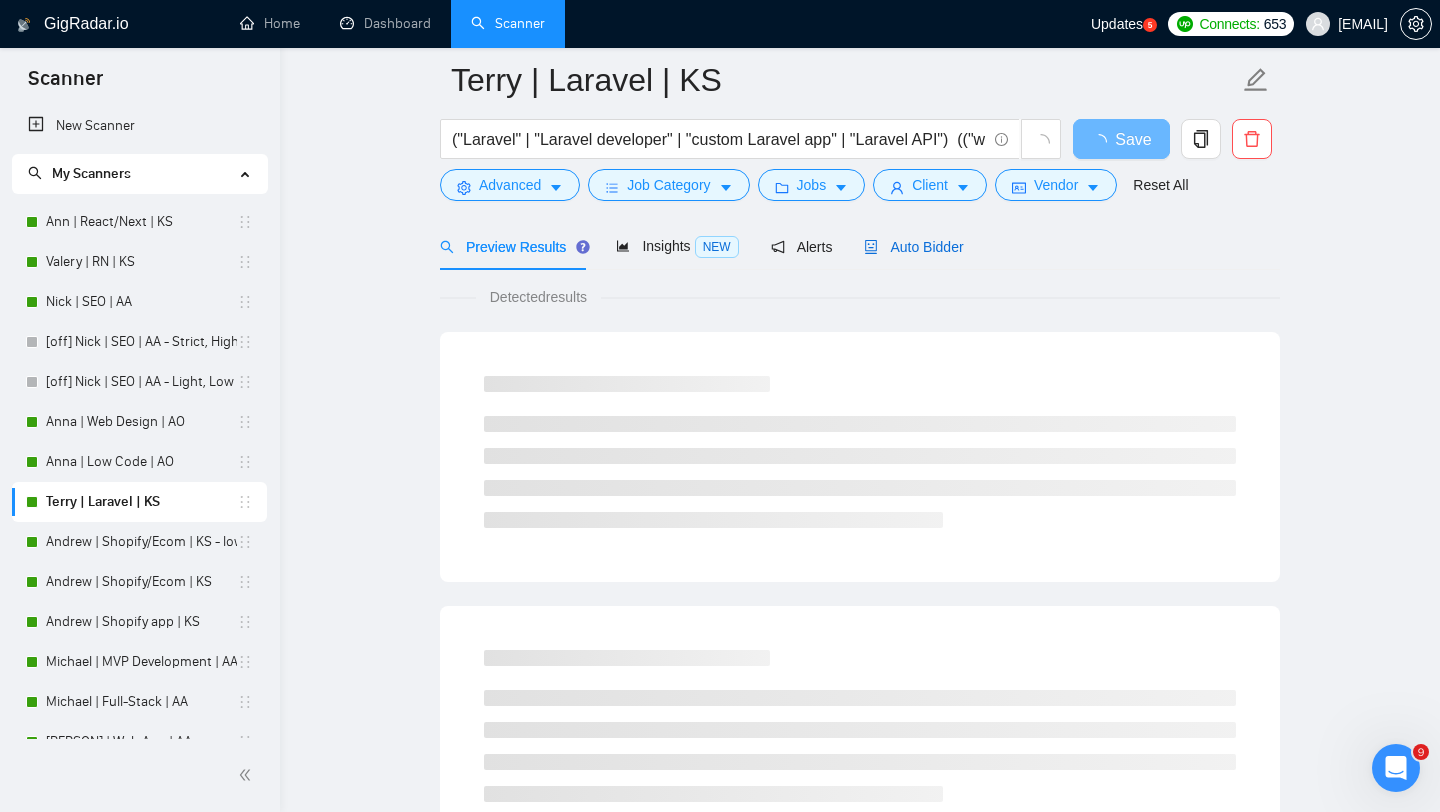 click on "Auto Bidder" at bounding box center (913, 247) 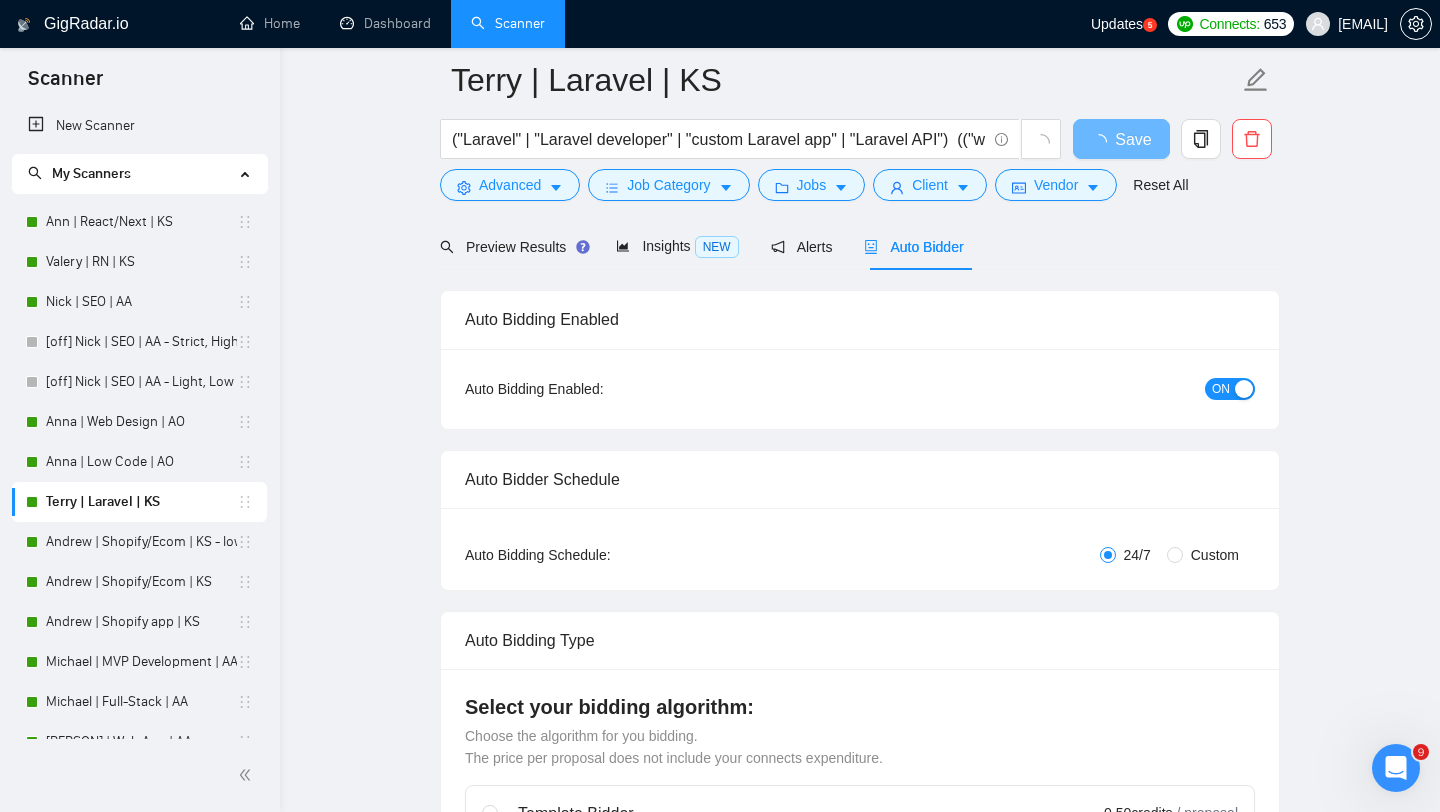 type 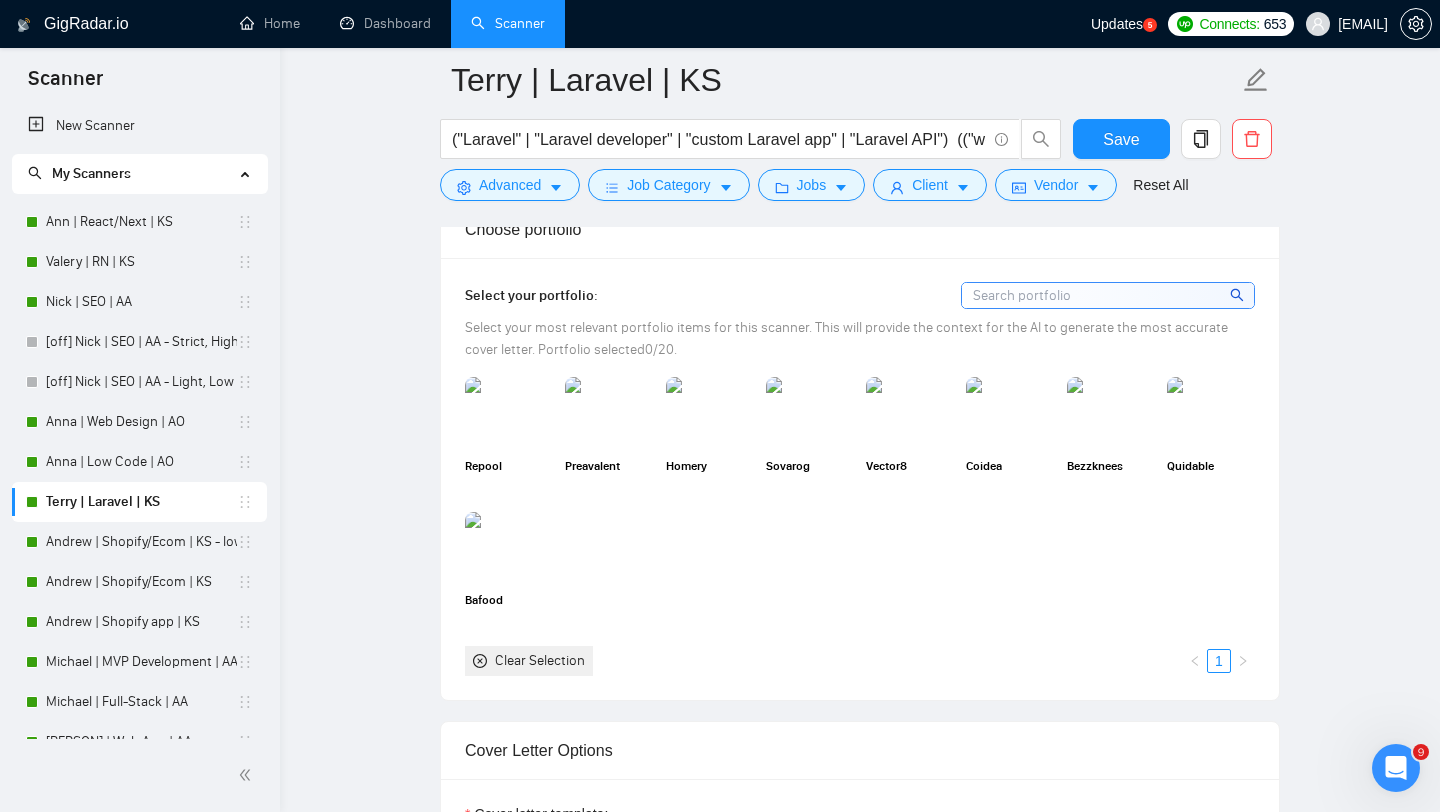 scroll, scrollTop: 2261, scrollLeft: 0, axis: vertical 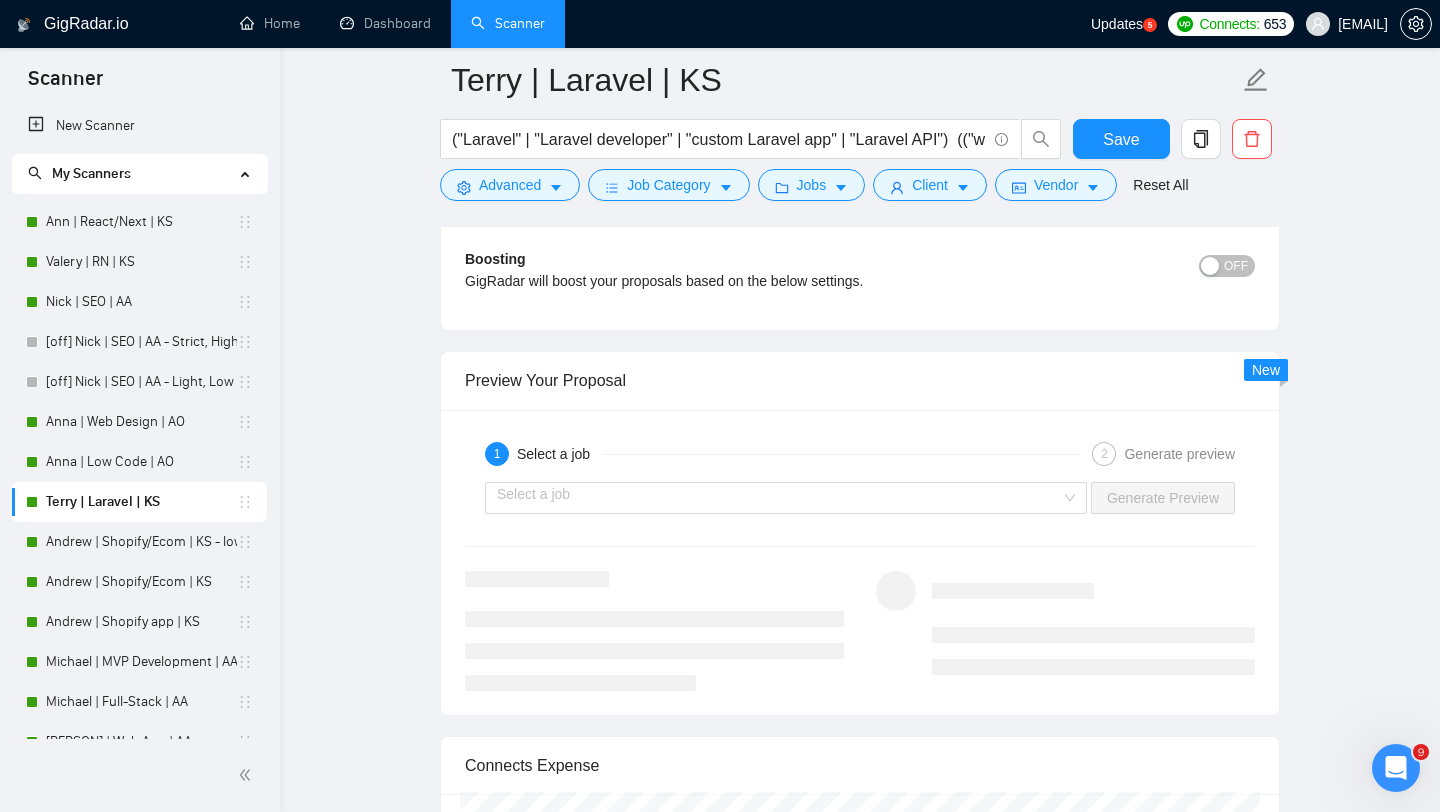 click on "OFF" at bounding box center [1236, 266] 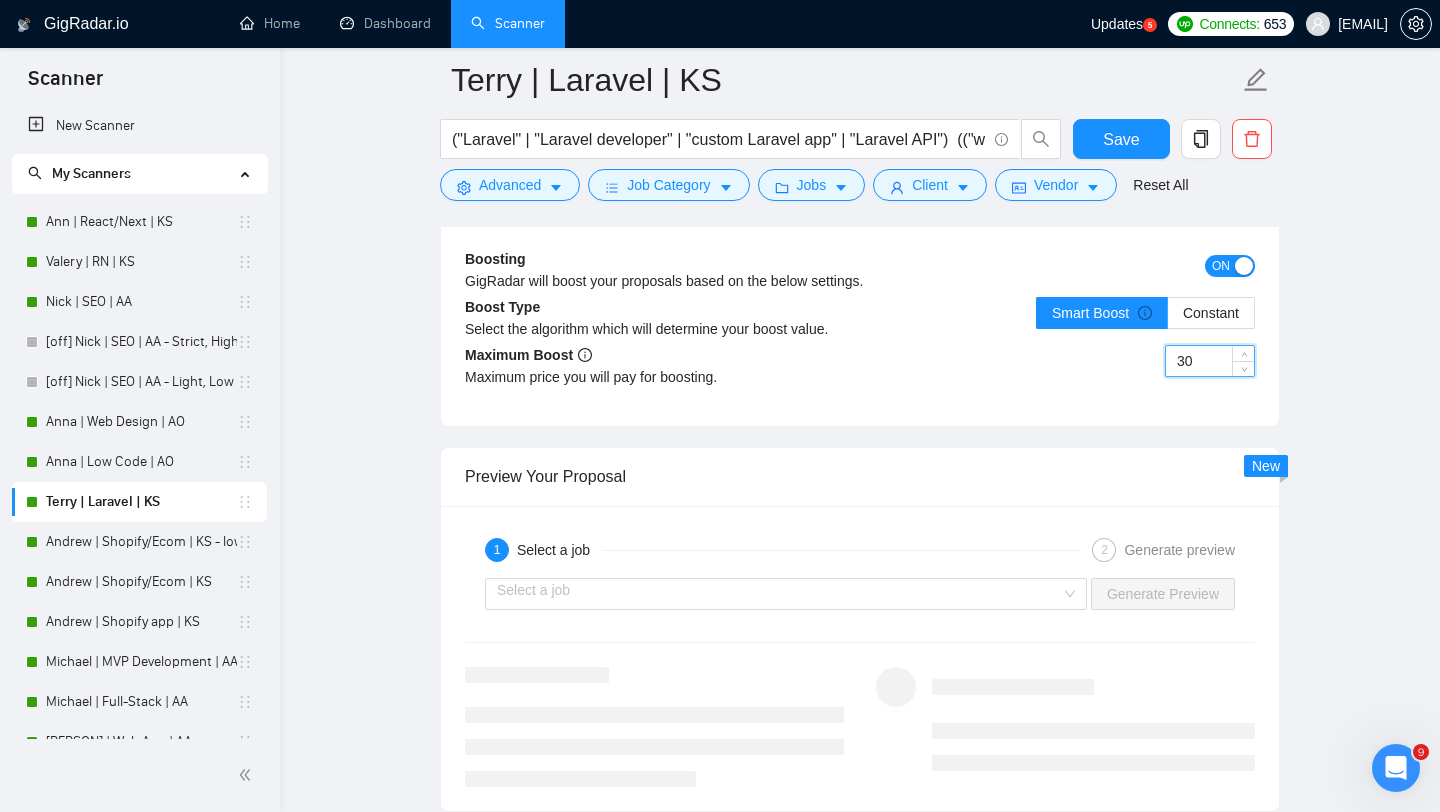 click on "30" at bounding box center [1210, 361] 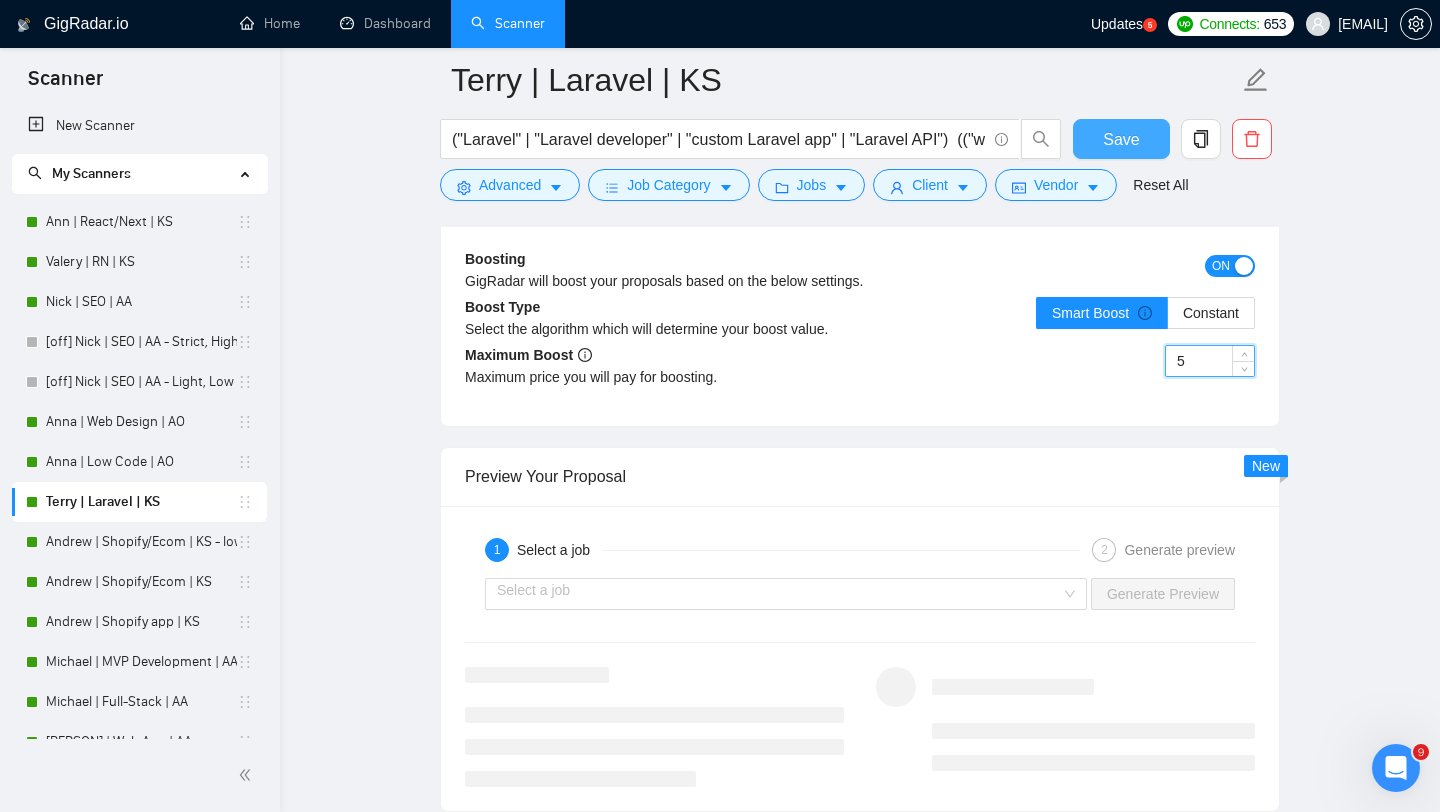 type on "5" 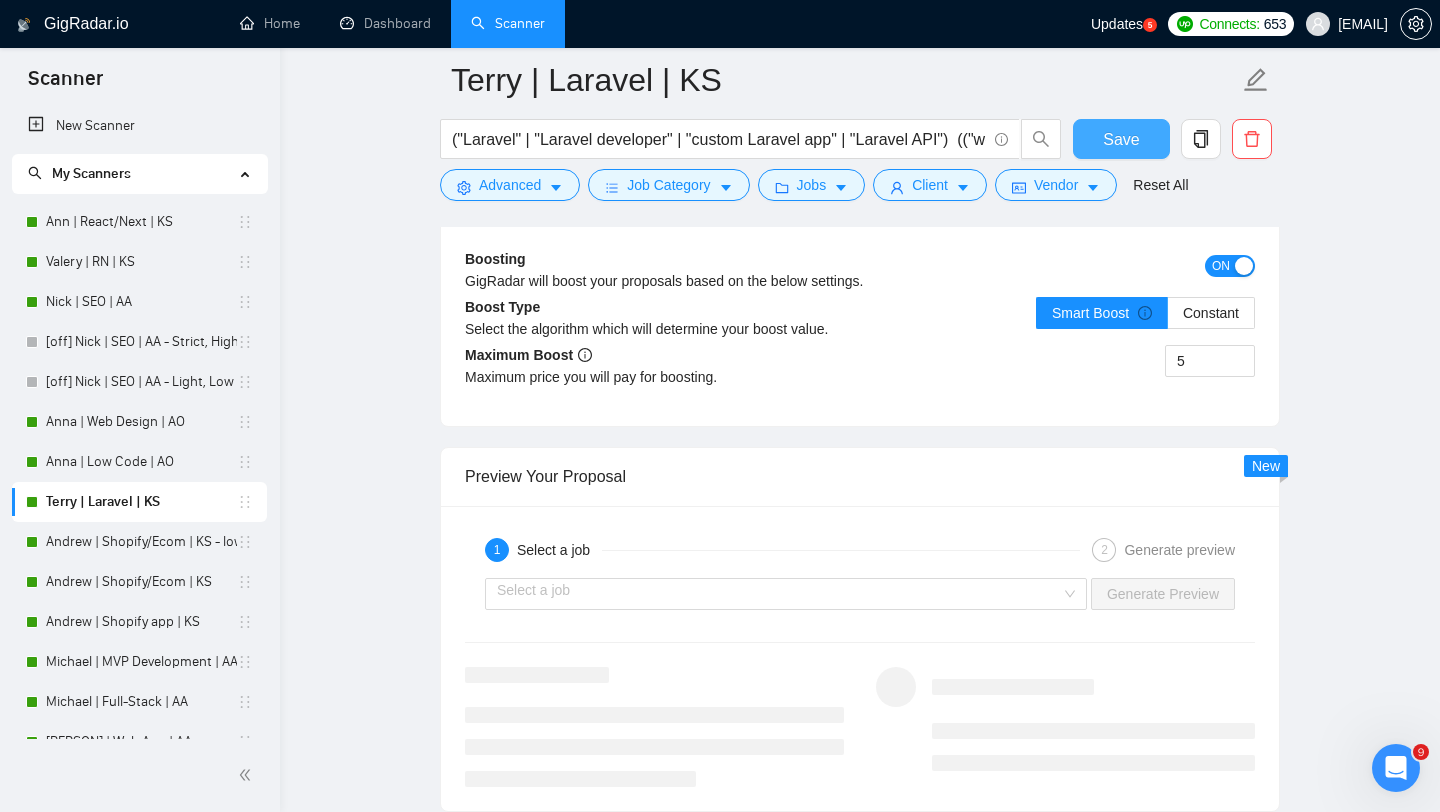 click on "Save" at bounding box center (1121, 139) 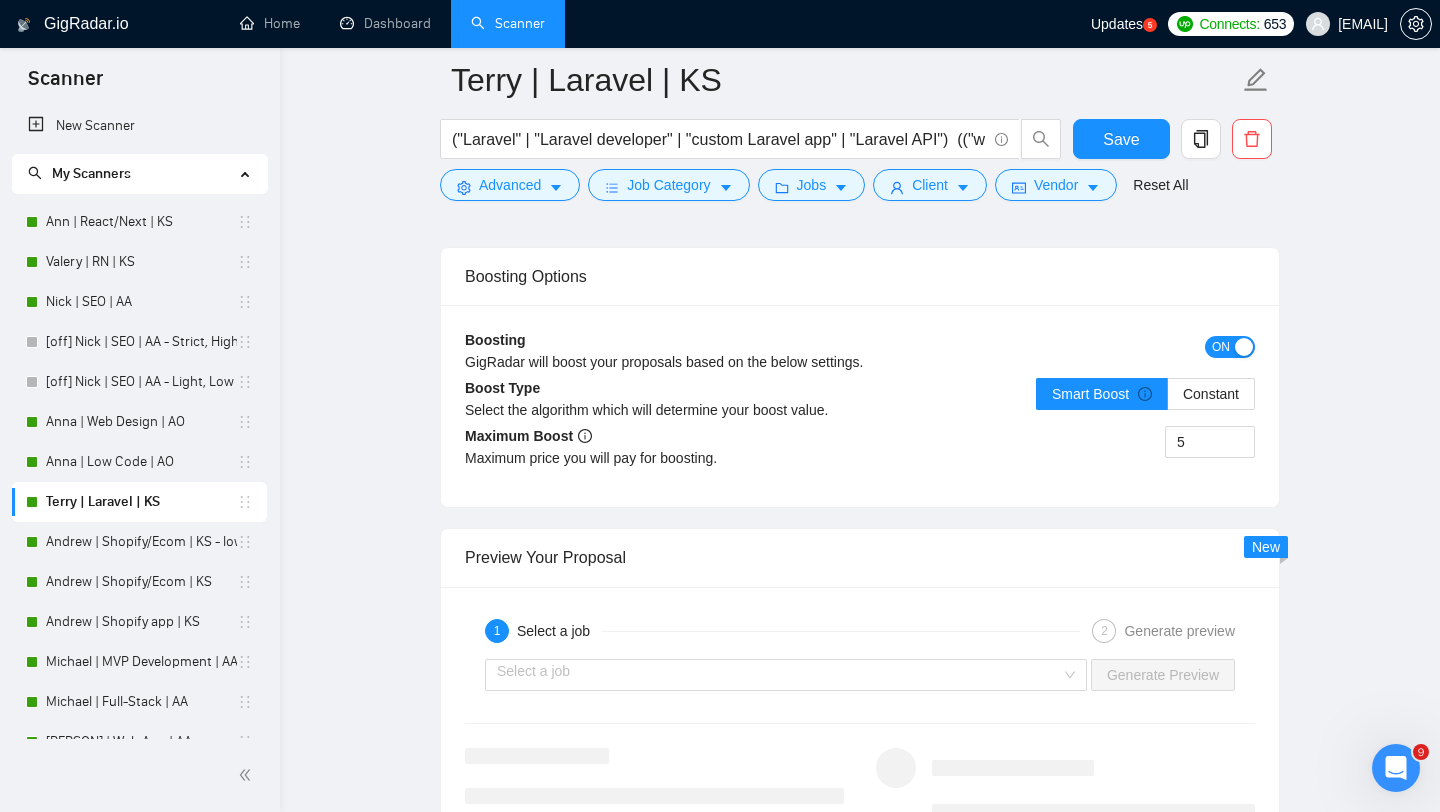 scroll, scrollTop: 3603, scrollLeft: 0, axis: vertical 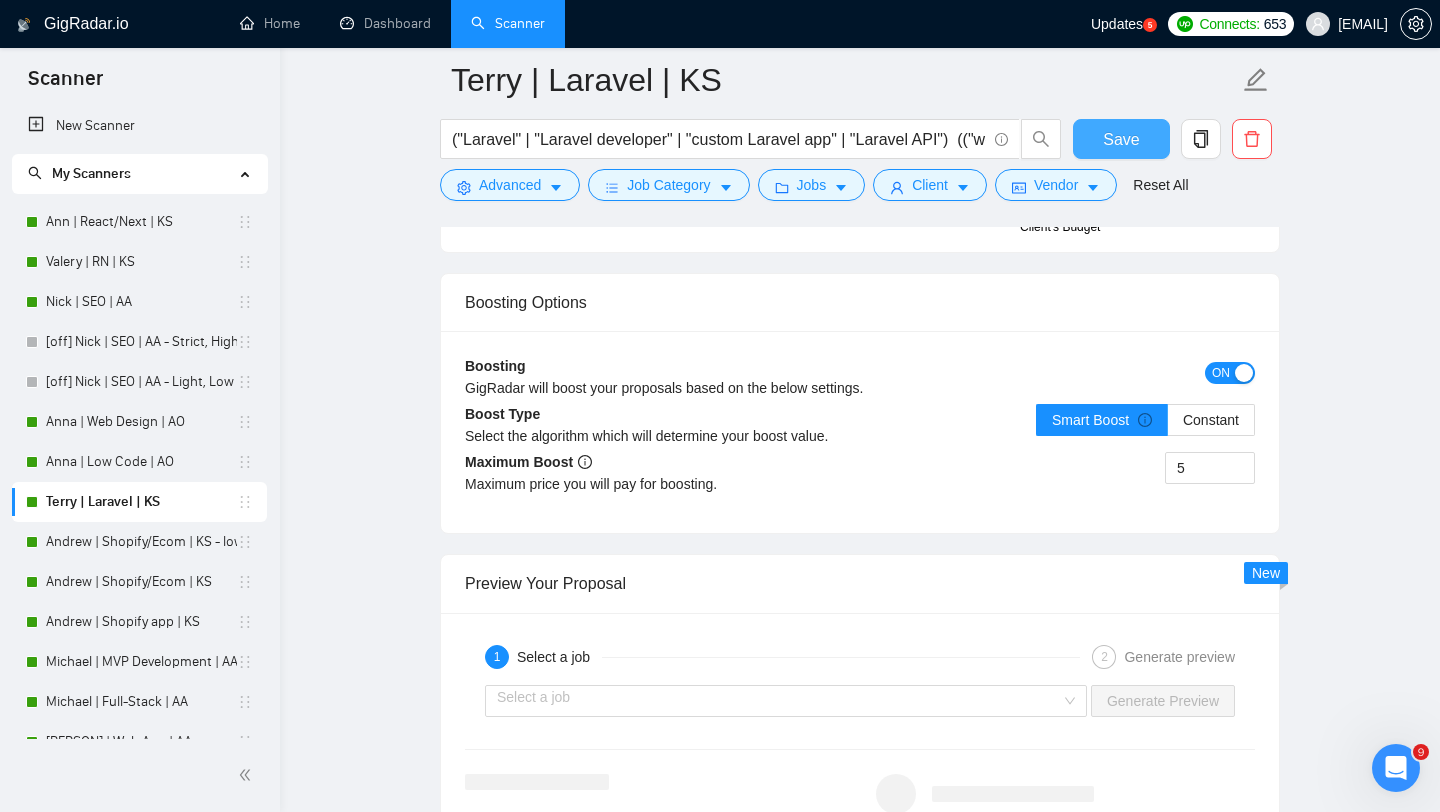 click on "Save" at bounding box center [1121, 139] 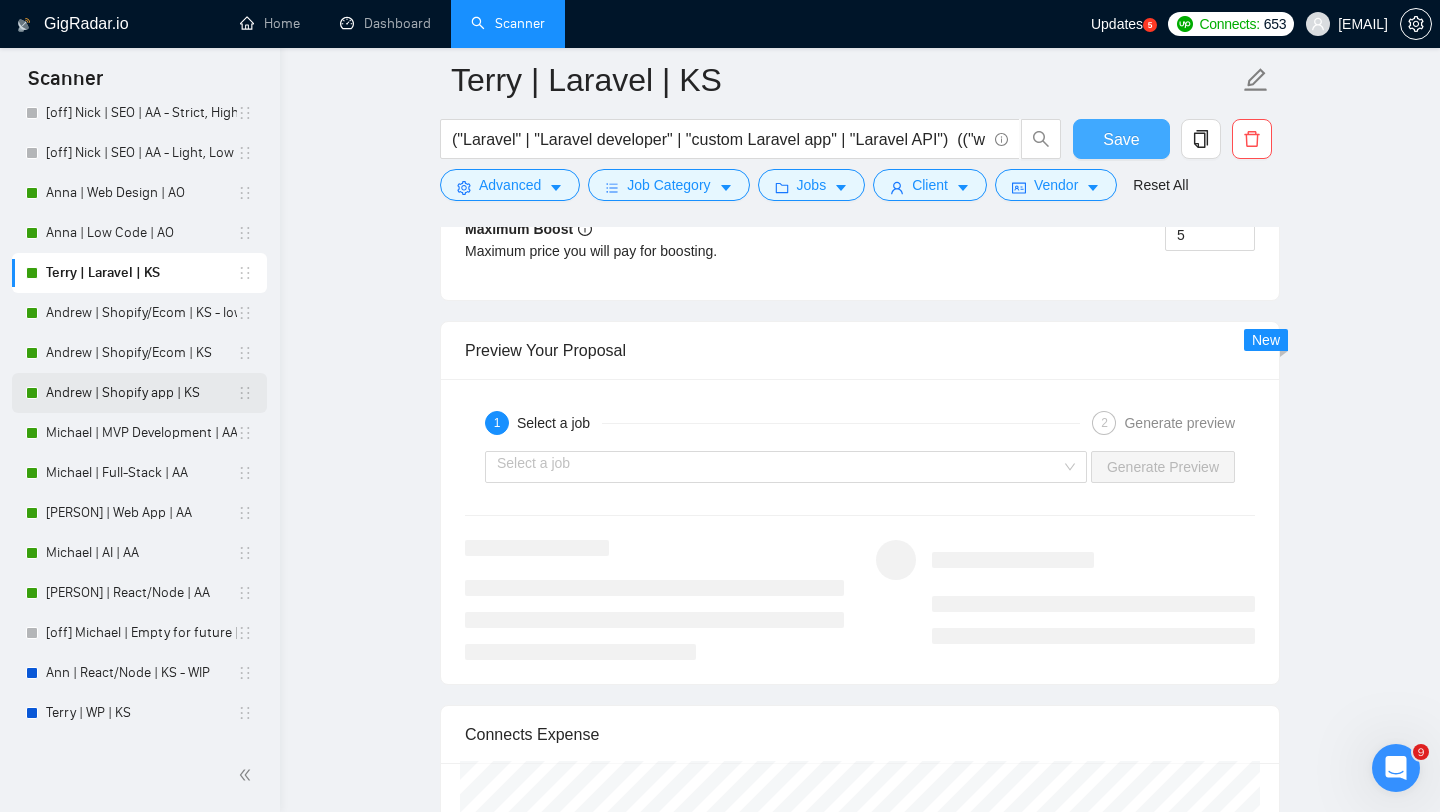 scroll, scrollTop: 181, scrollLeft: 0, axis: vertical 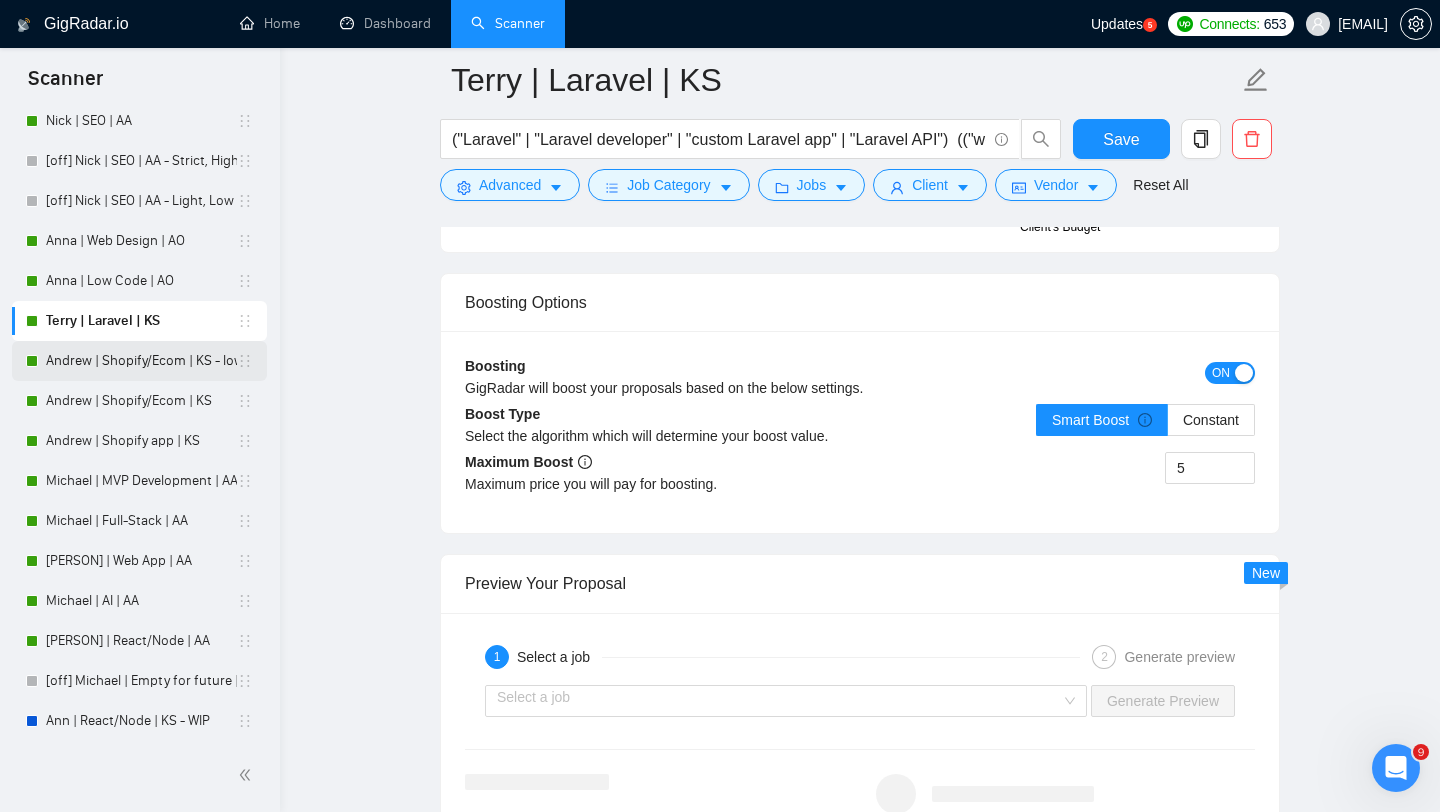 click on "Andrew | Shopify/Ecom | KS - lower requirements" at bounding box center (141, 361) 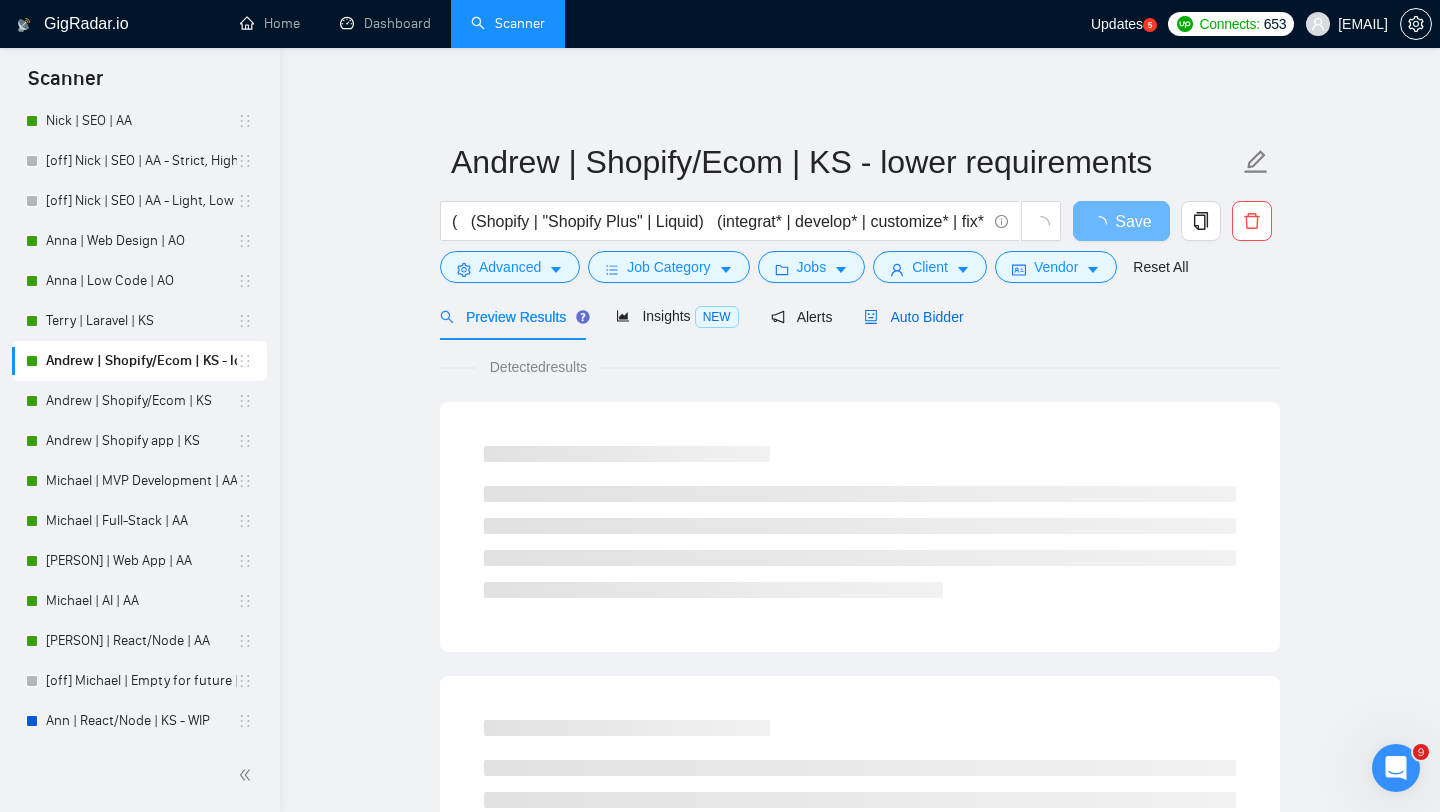 click on "Auto Bidder" at bounding box center [913, 317] 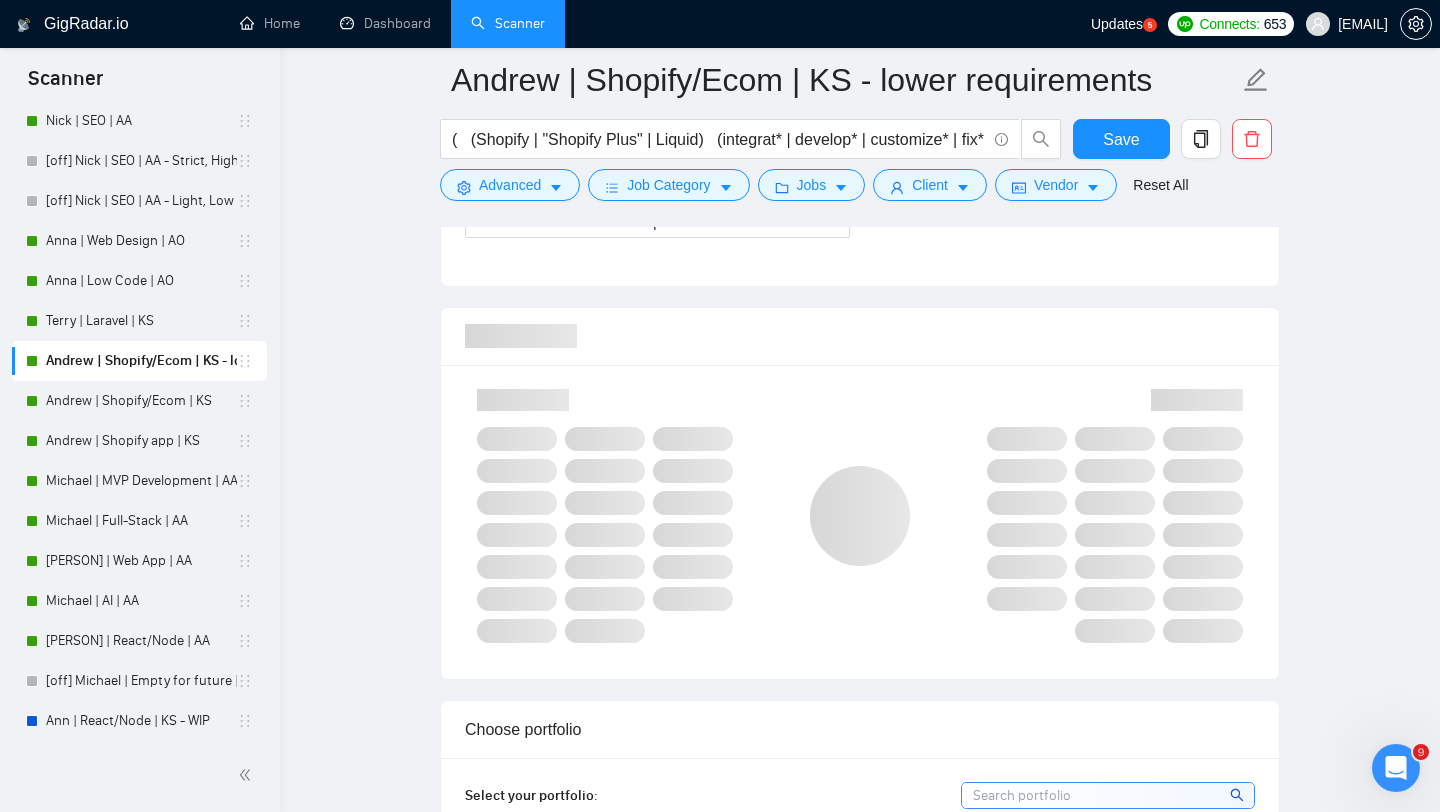 type 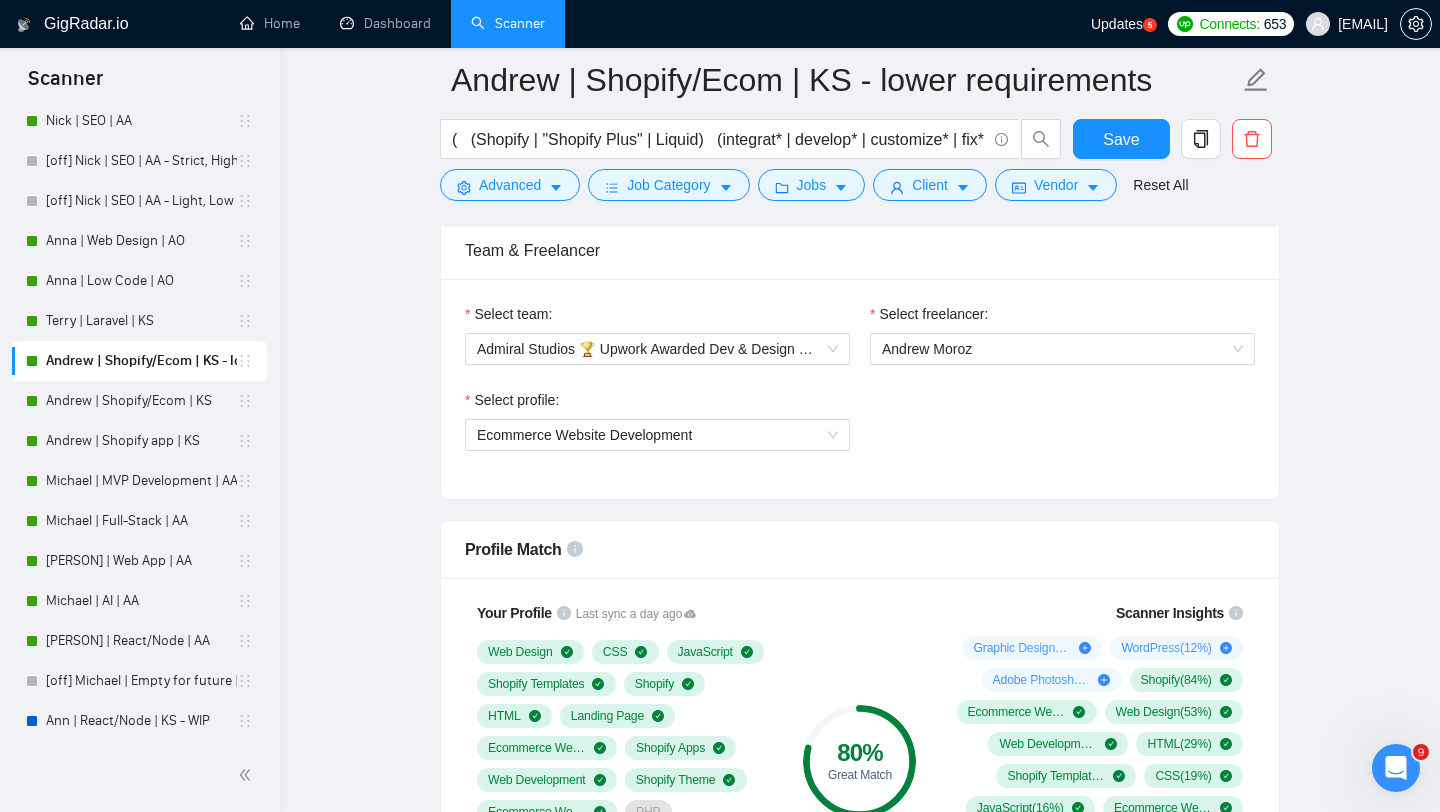 scroll, scrollTop: 1016, scrollLeft: 0, axis: vertical 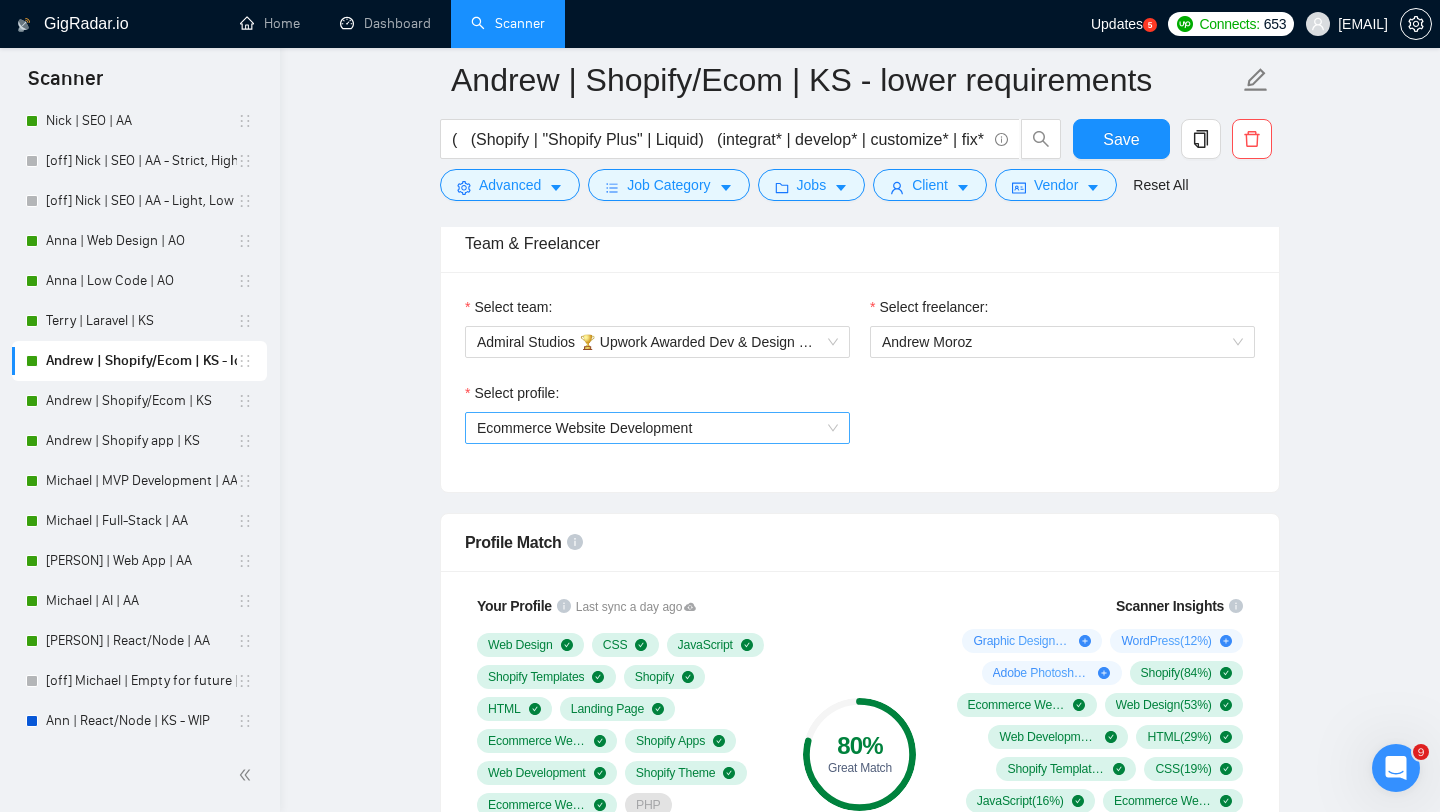 click on "Ecommerce Website Development" at bounding box center (657, 428) 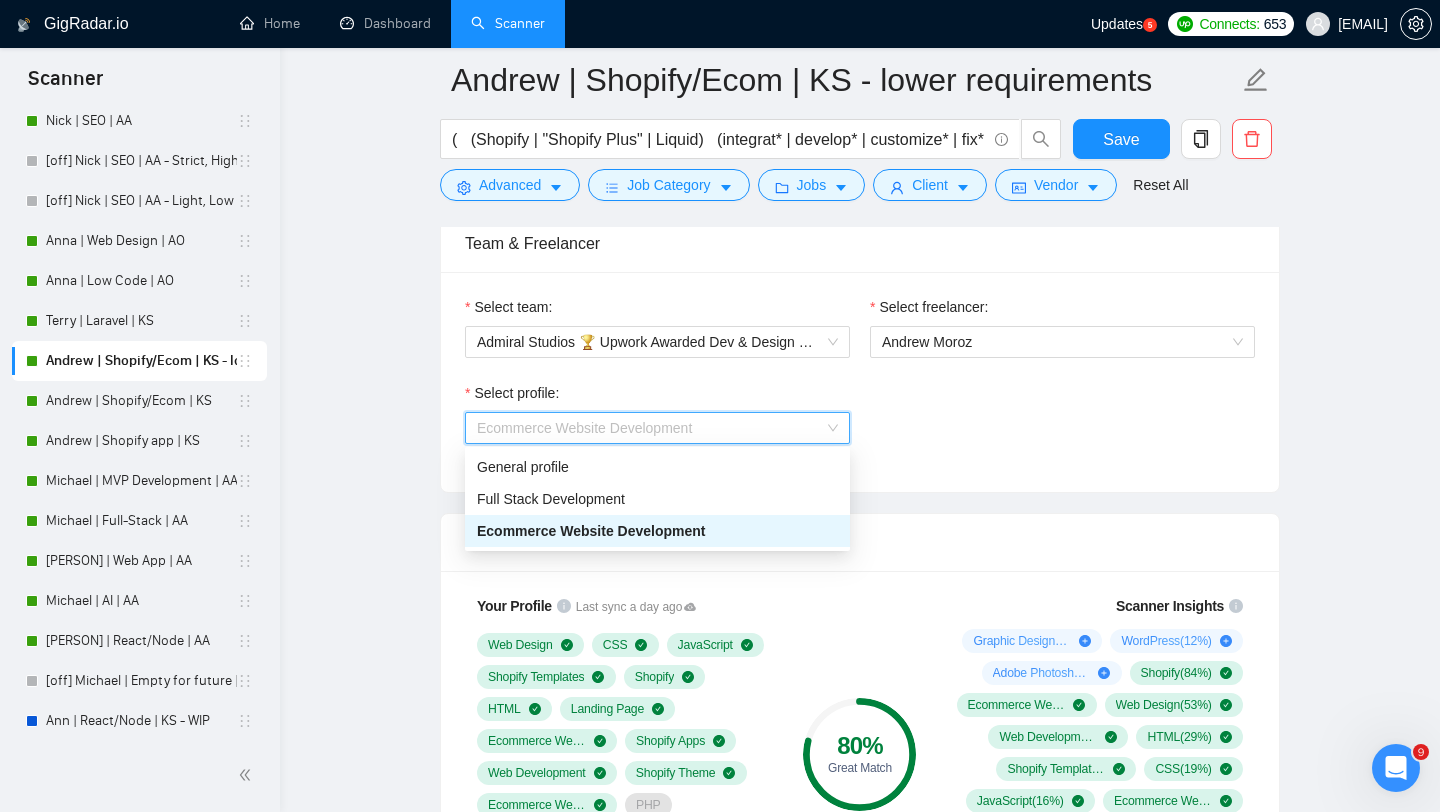 click on "Ecommerce Website Development" at bounding box center [657, 428] 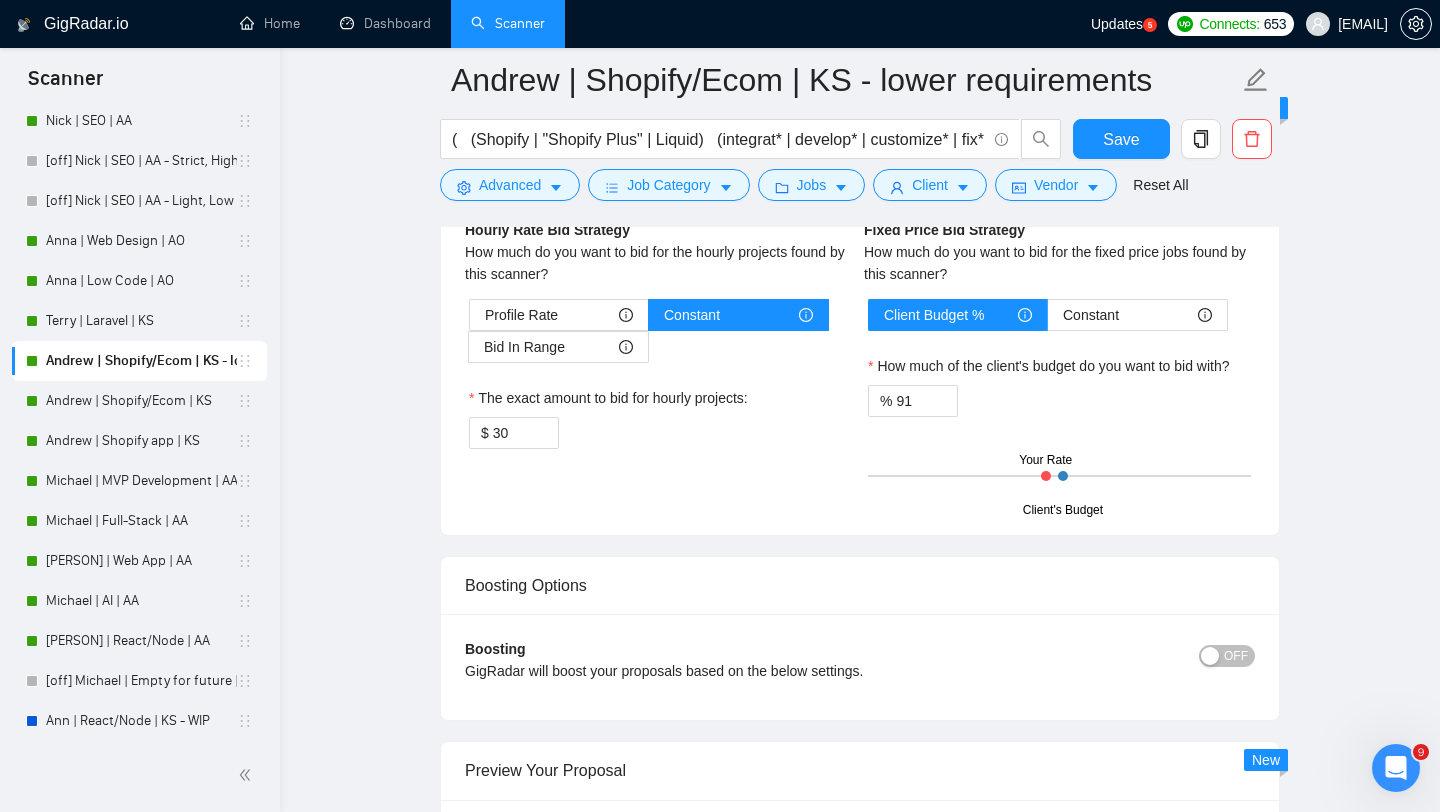 scroll, scrollTop: 3268, scrollLeft: 0, axis: vertical 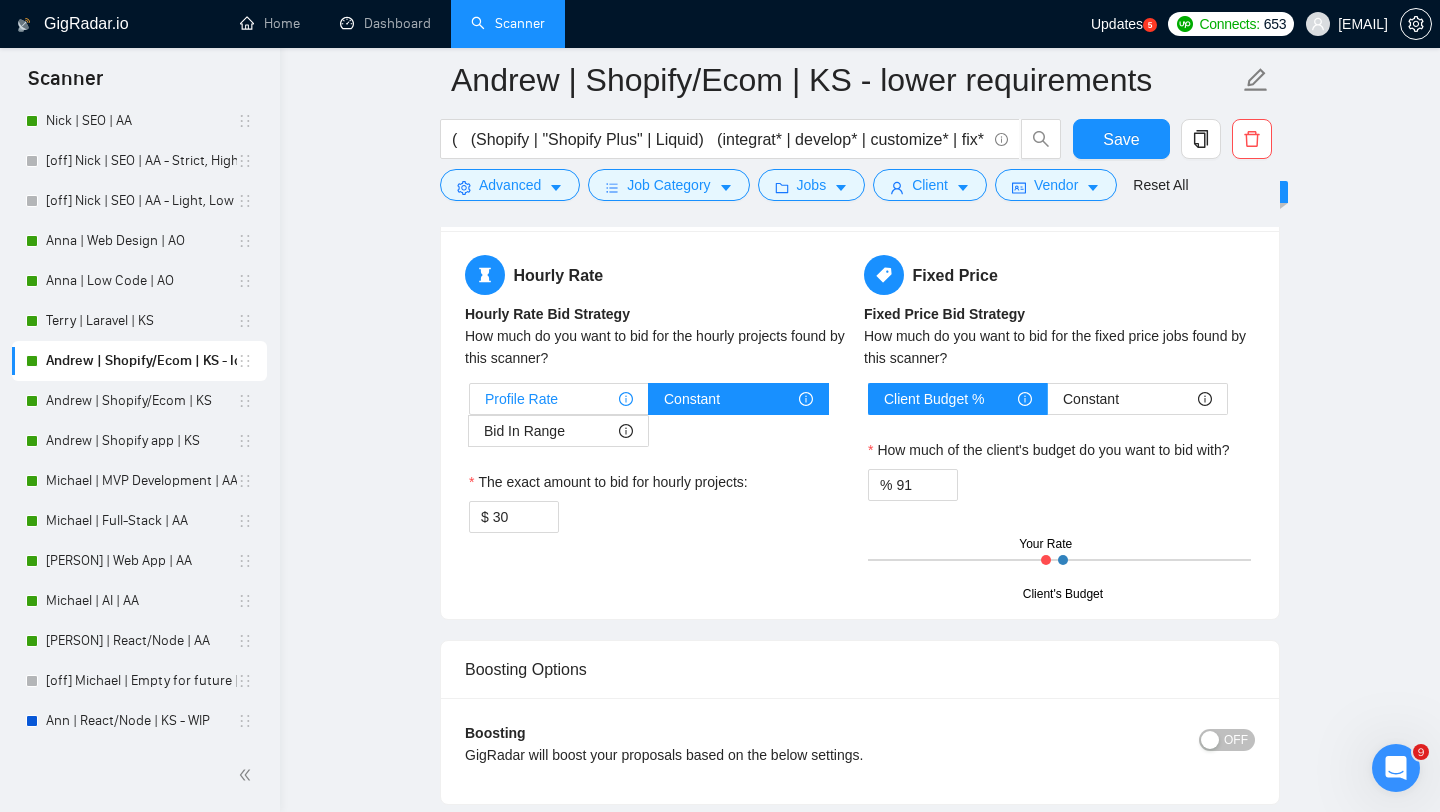 click on "Profile Rate" at bounding box center (559, 399) 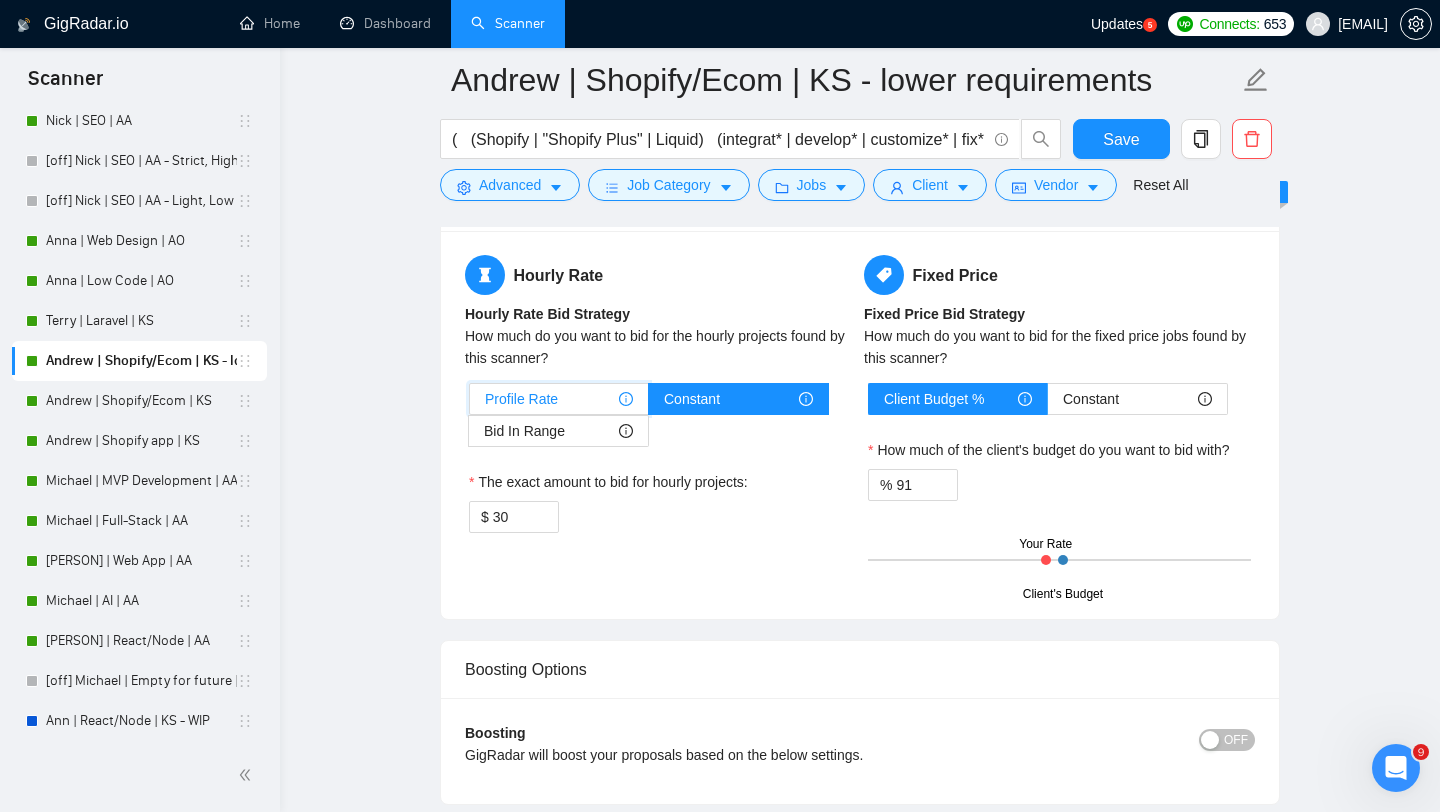 click on "Profile Rate" at bounding box center [470, 404] 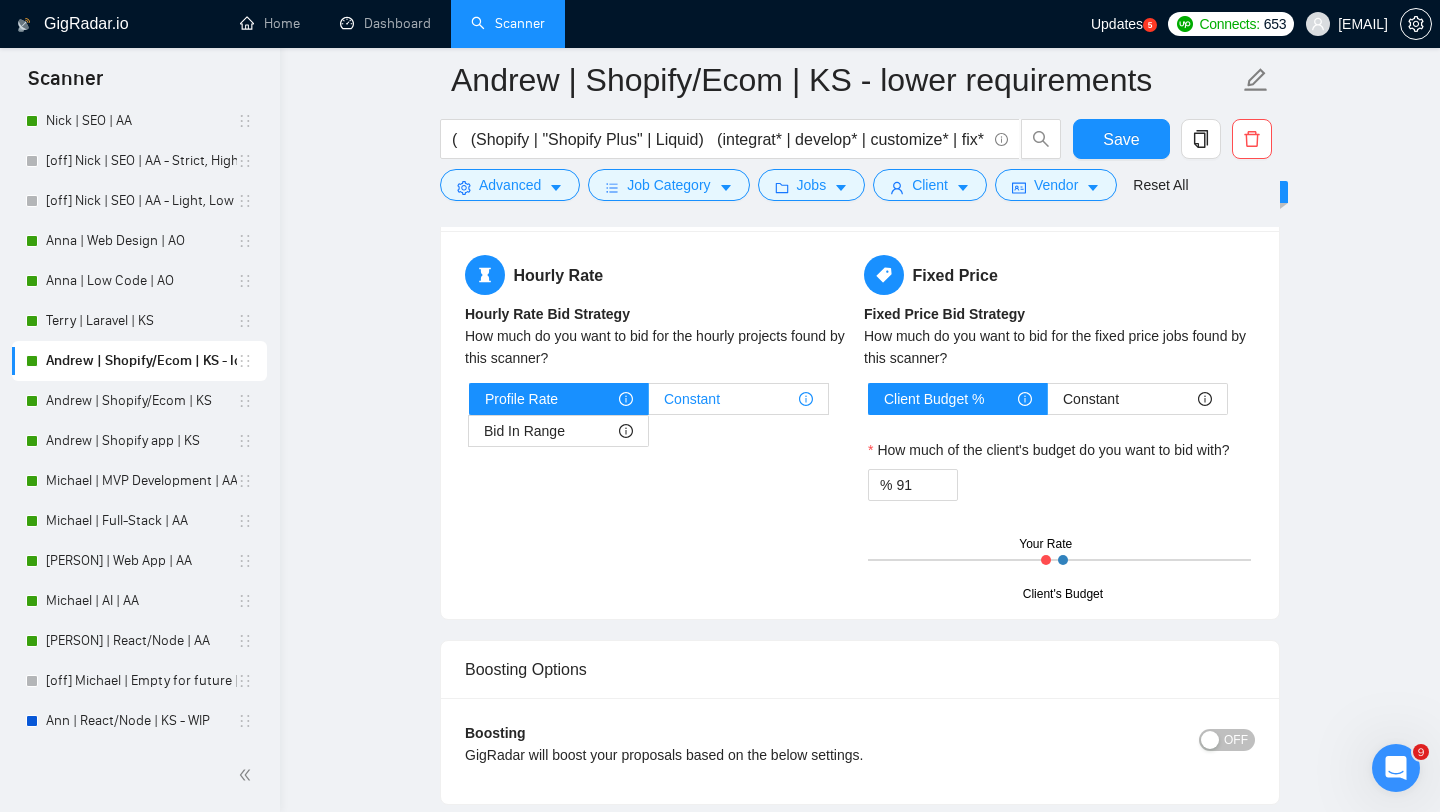 click on "Constant" at bounding box center (692, 399) 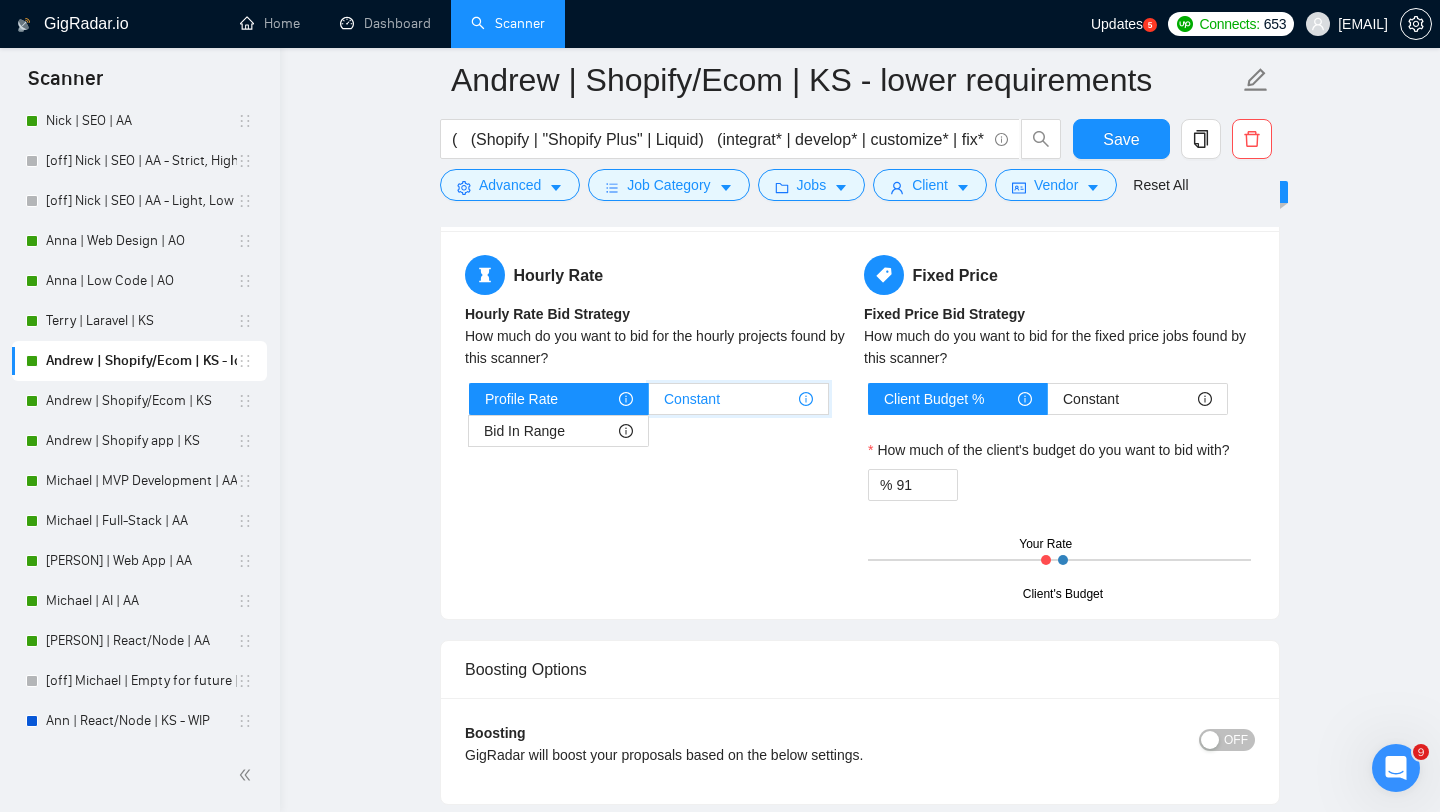 click on "Constant" at bounding box center (649, 404) 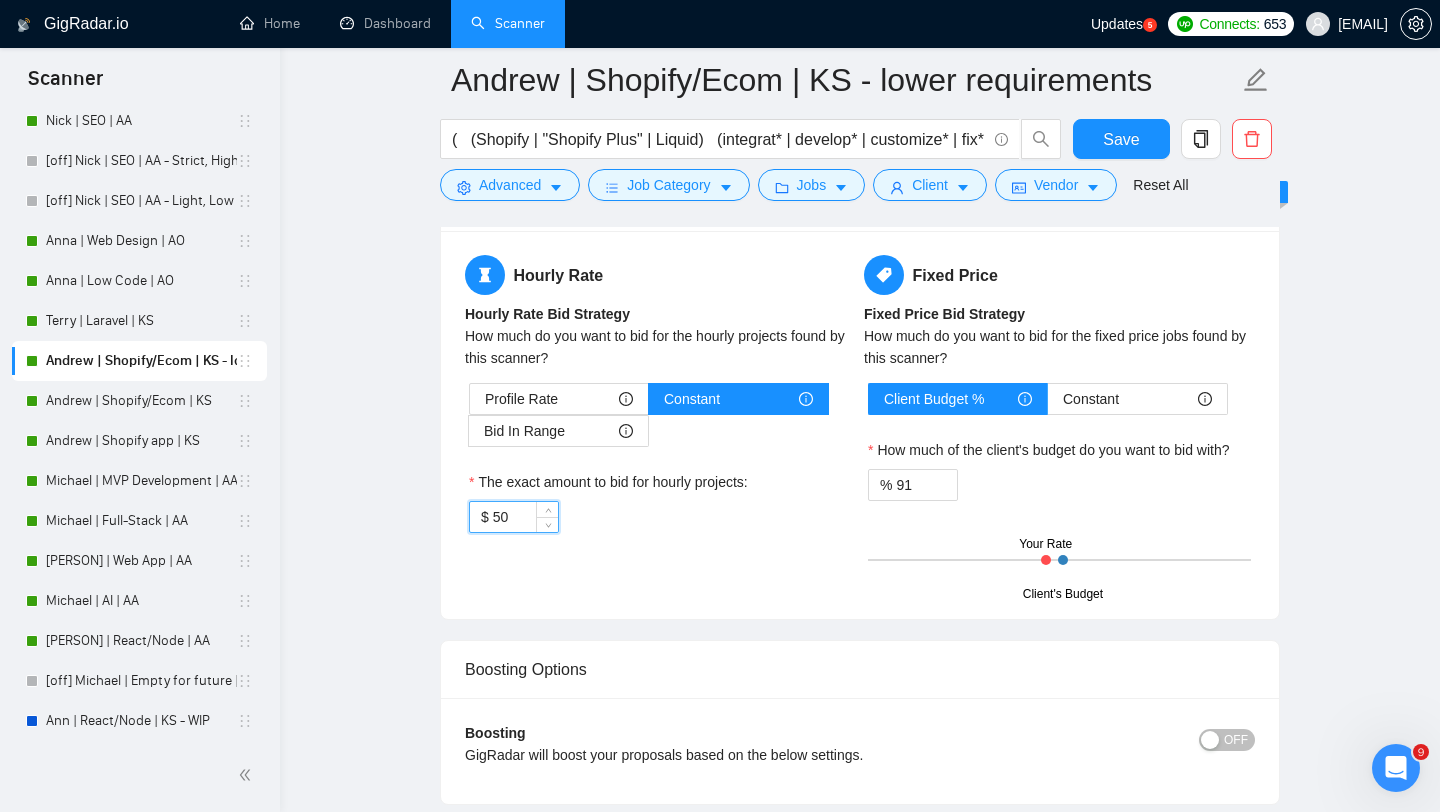 click on "50" at bounding box center [525, 517] 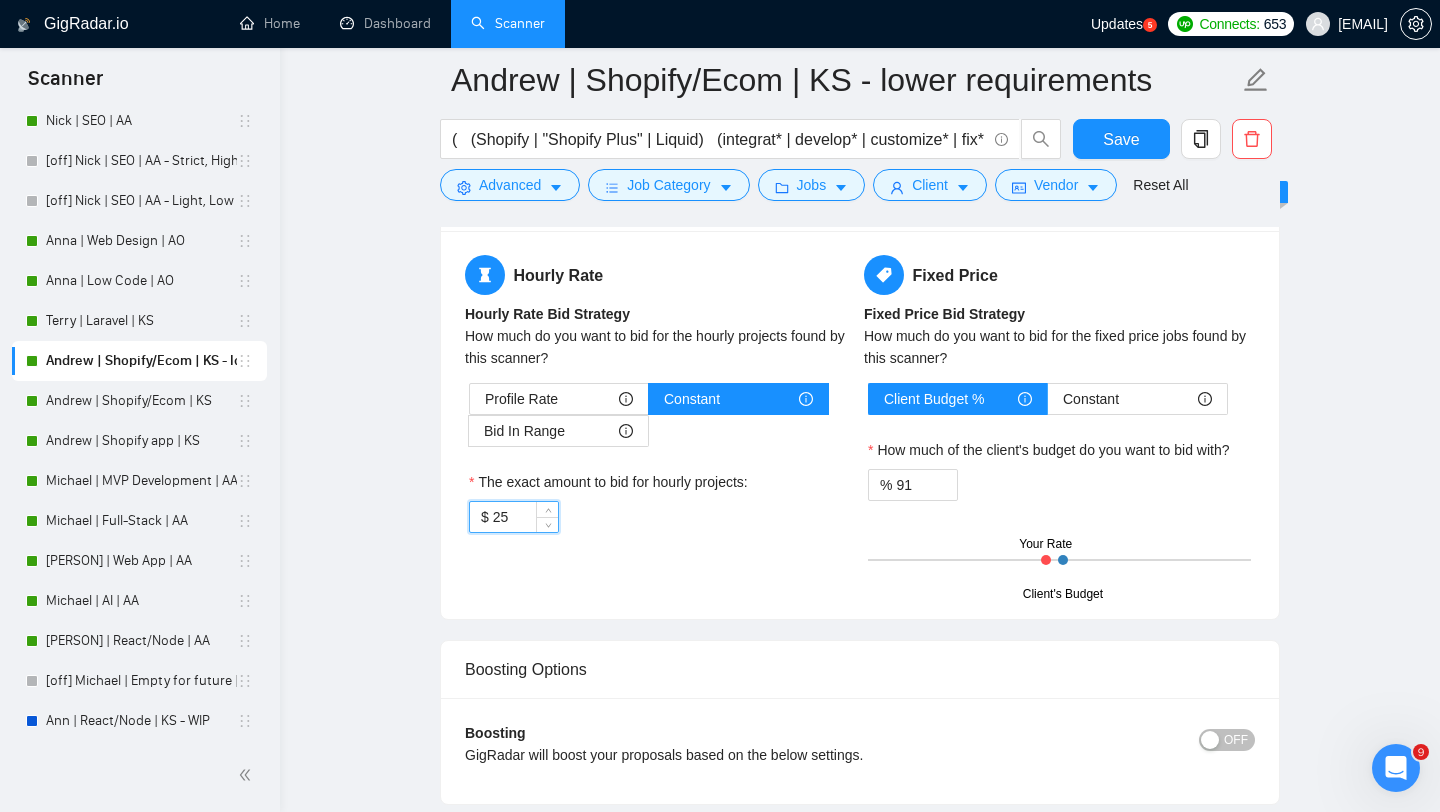 type on "25" 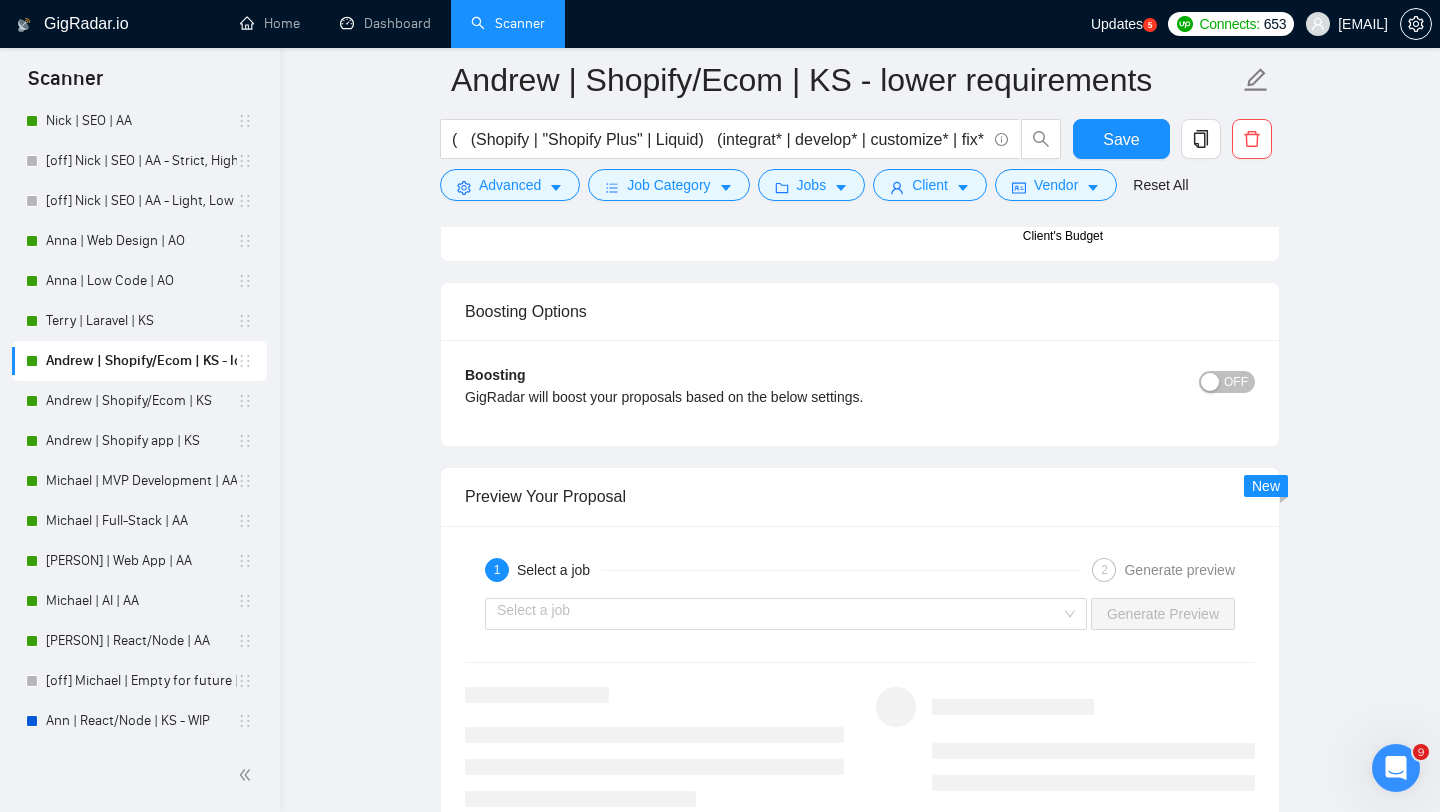 scroll, scrollTop: 3648, scrollLeft: 0, axis: vertical 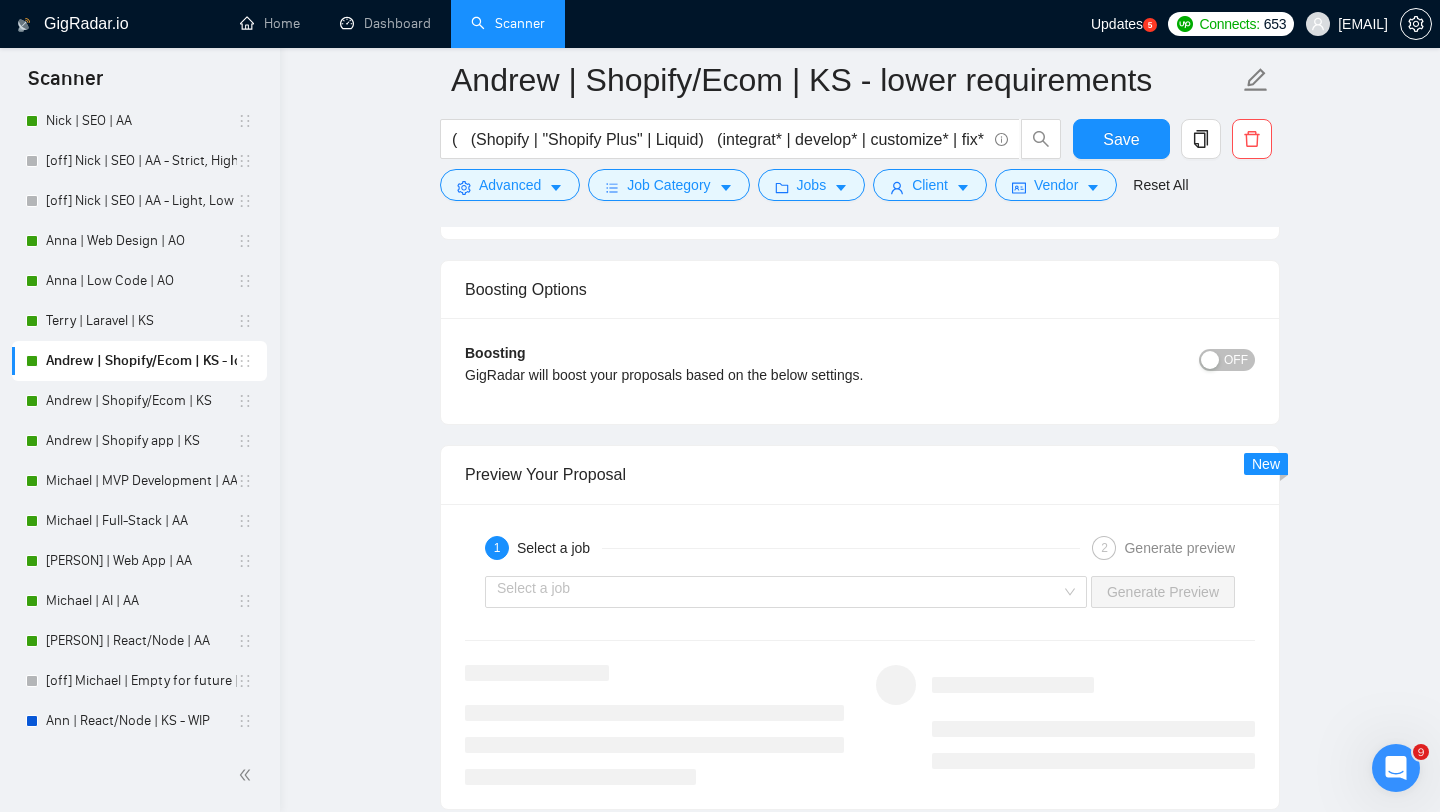 click on "OFF" at bounding box center (1227, 360) 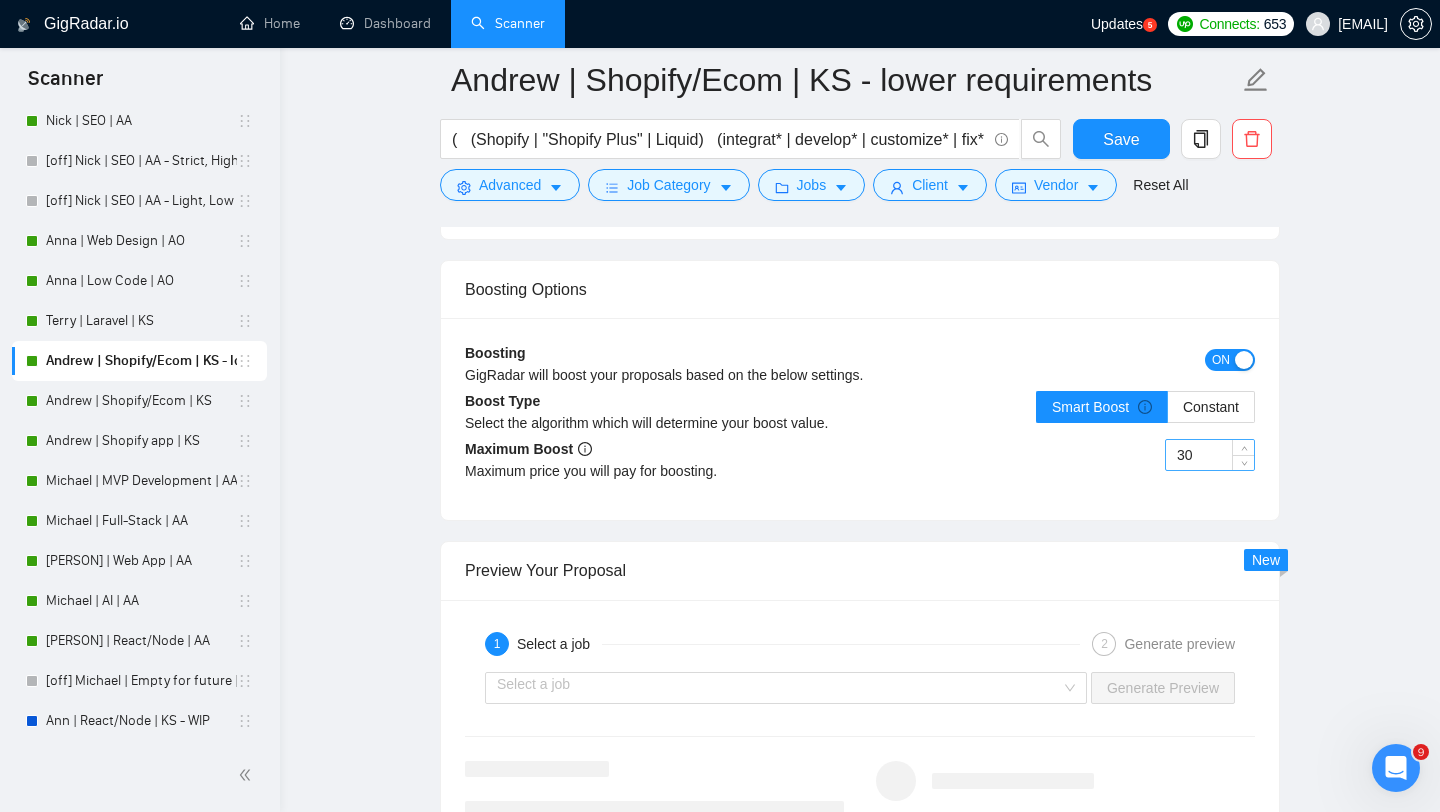 click on "30" at bounding box center (1210, 455) 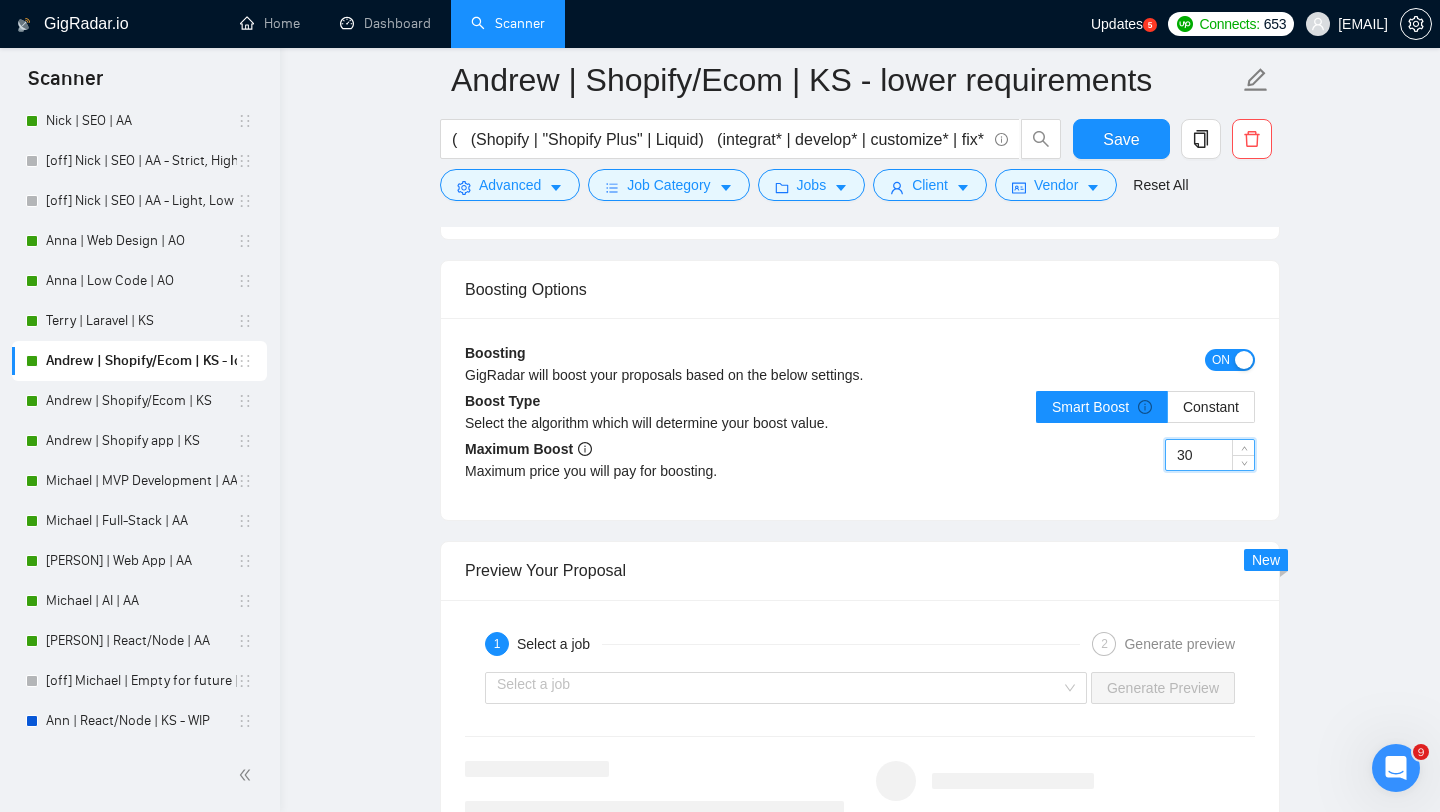 click on "30" at bounding box center (1210, 455) 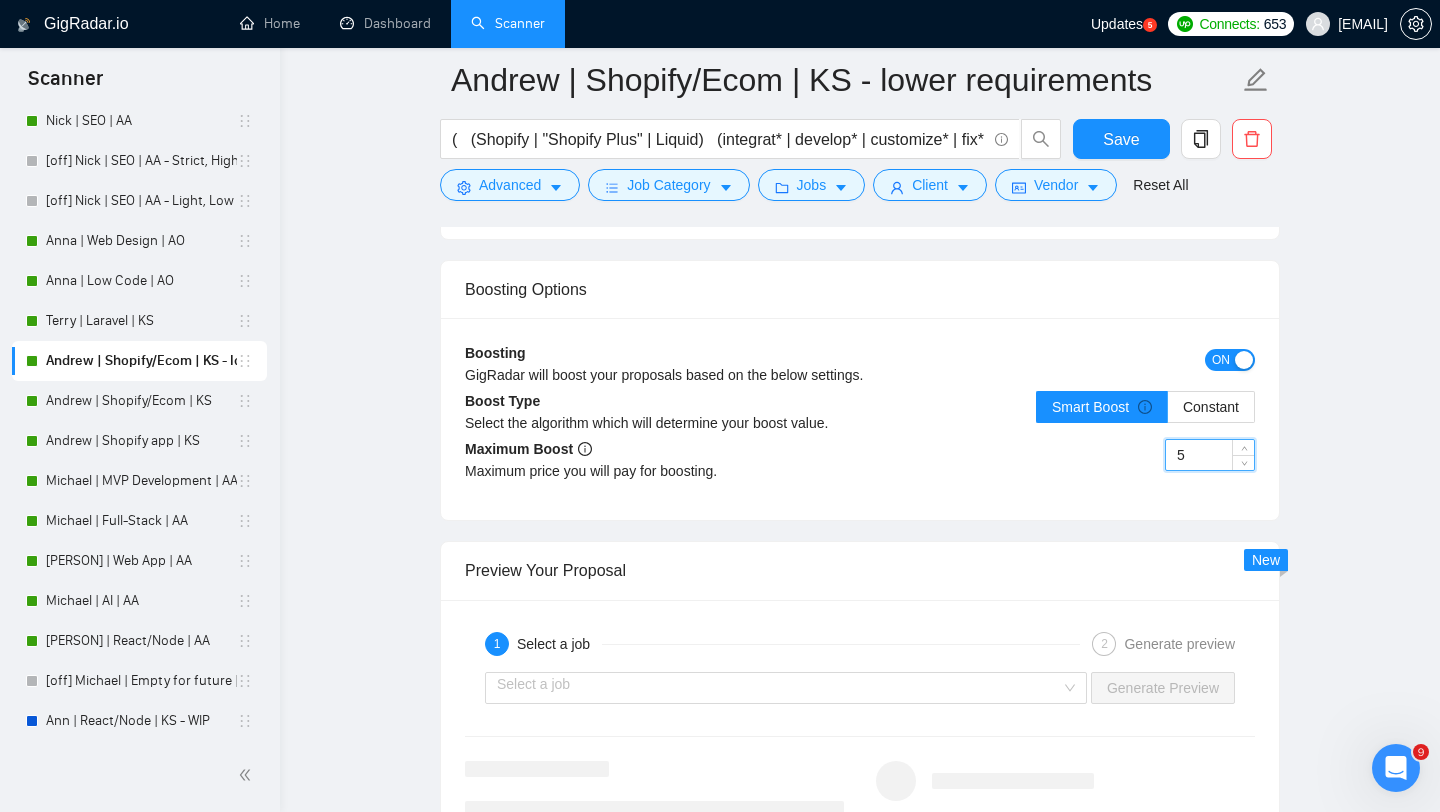 scroll, scrollTop: 4149, scrollLeft: 0, axis: vertical 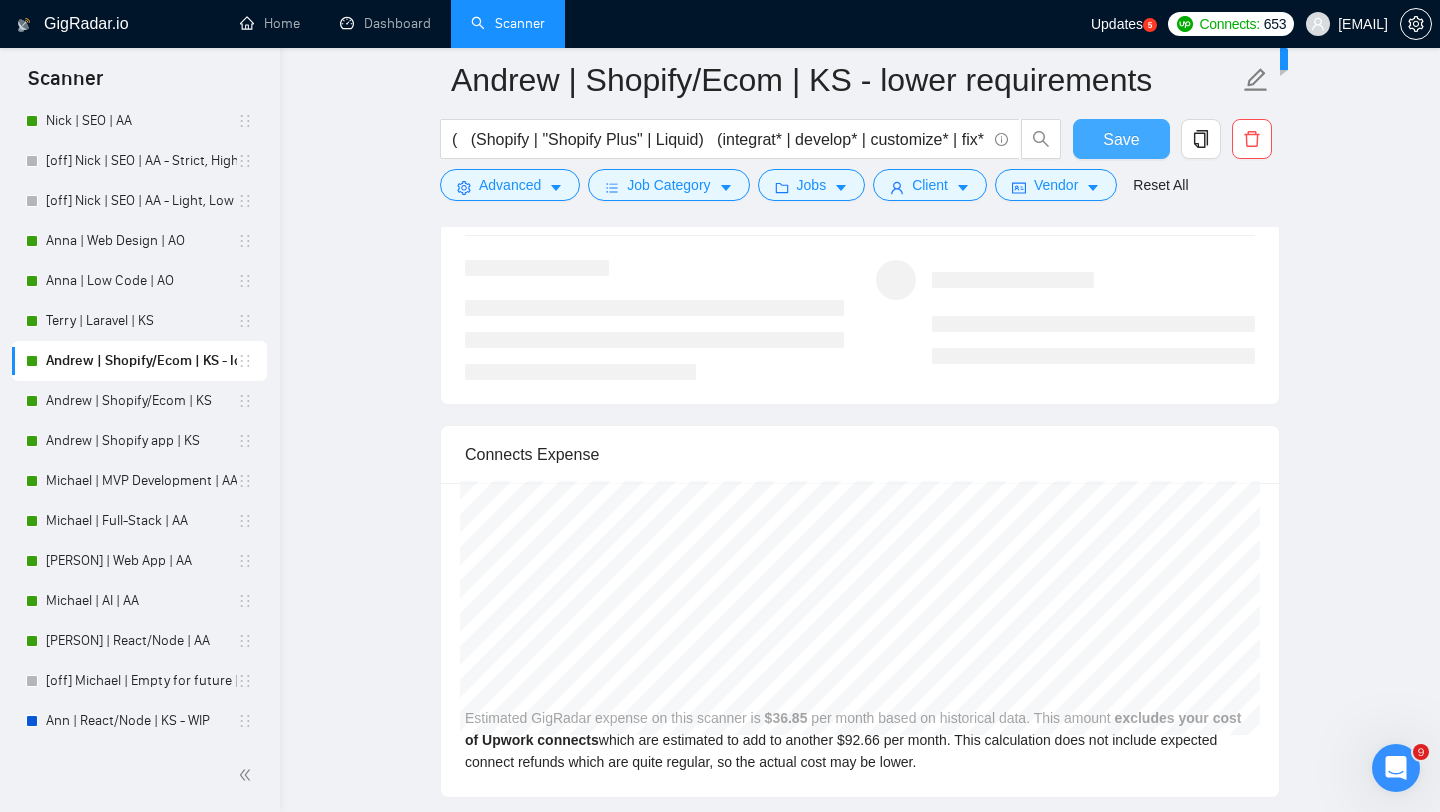 type on "5" 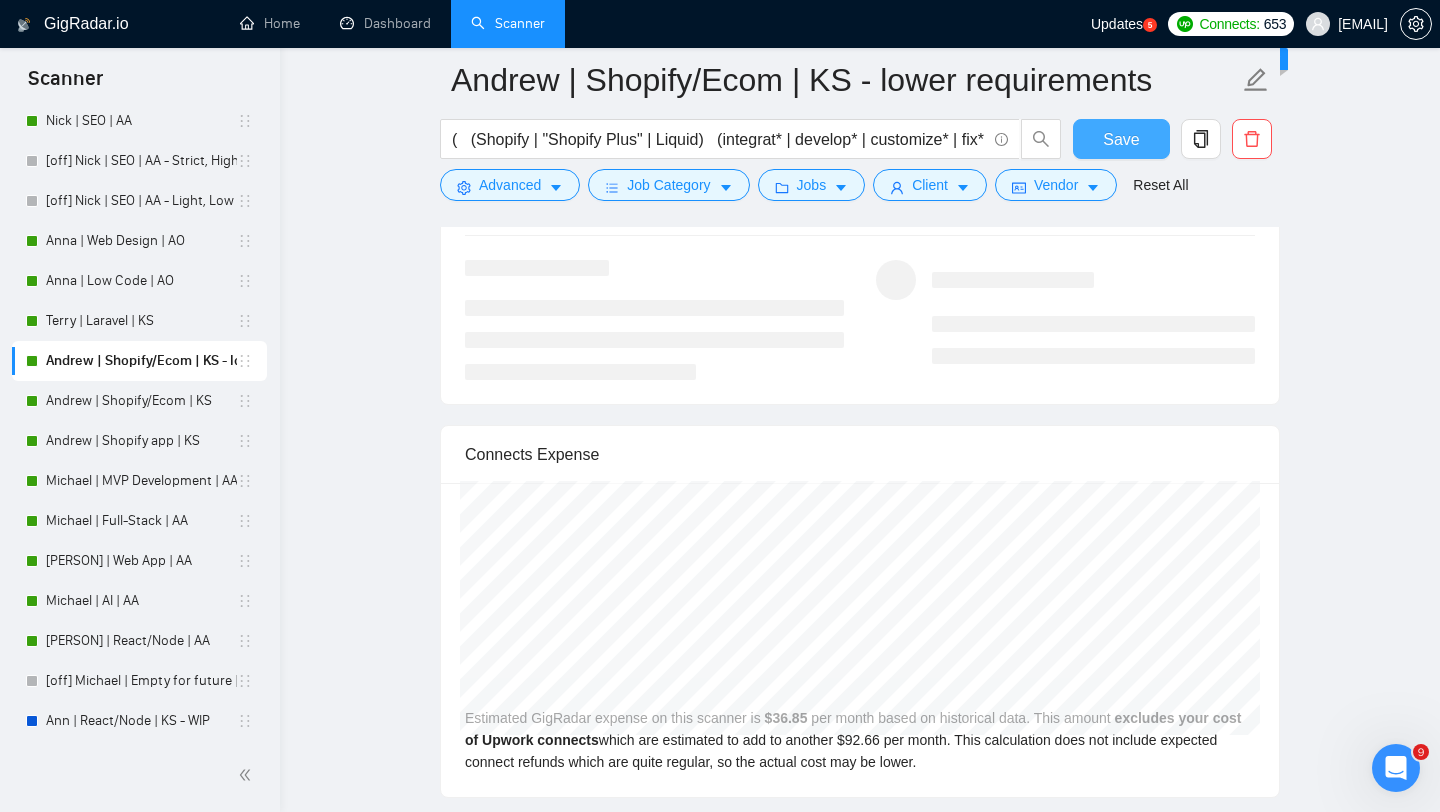 click on "Save" at bounding box center (1121, 139) 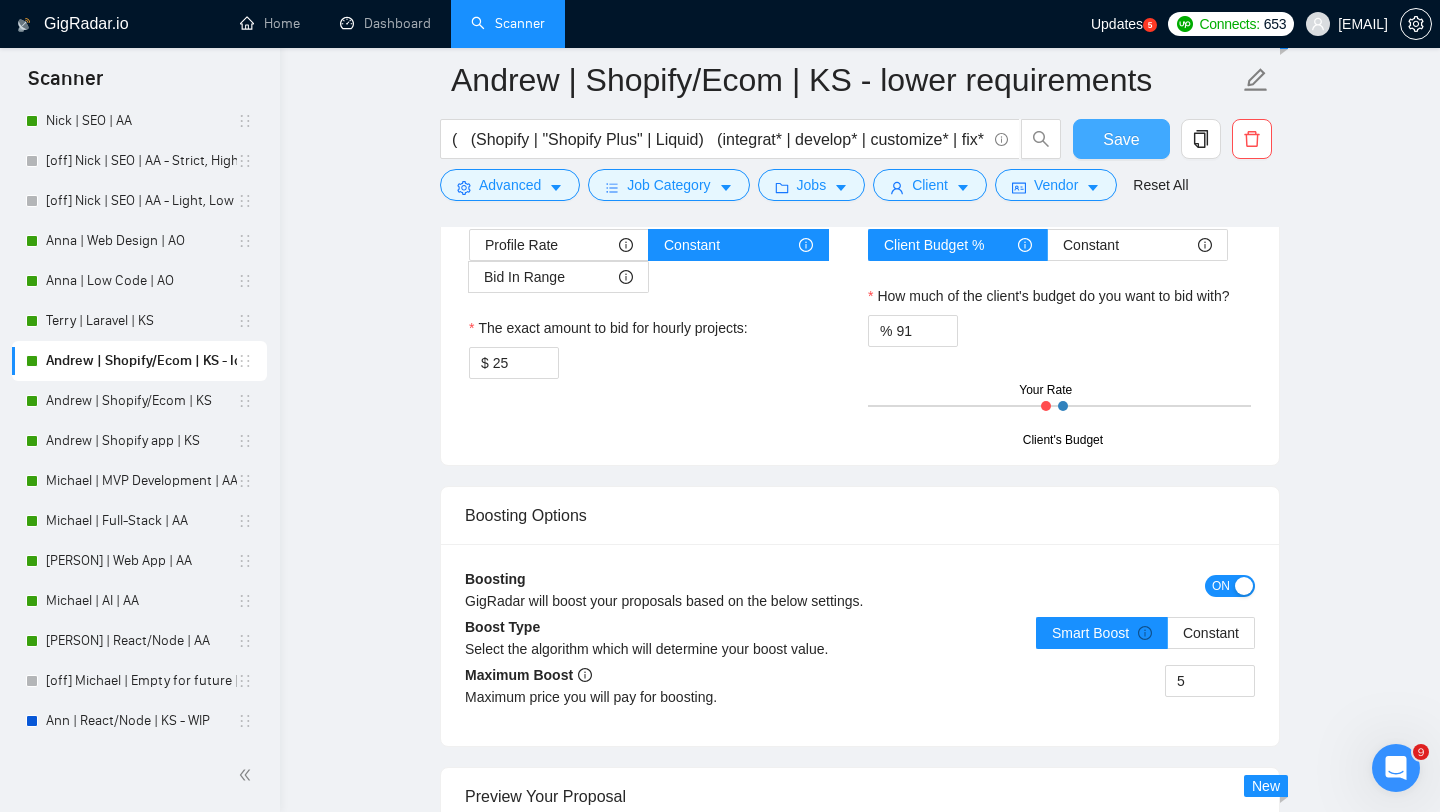 scroll, scrollTop: 3415, scrollLeft: 0, axis: vertical 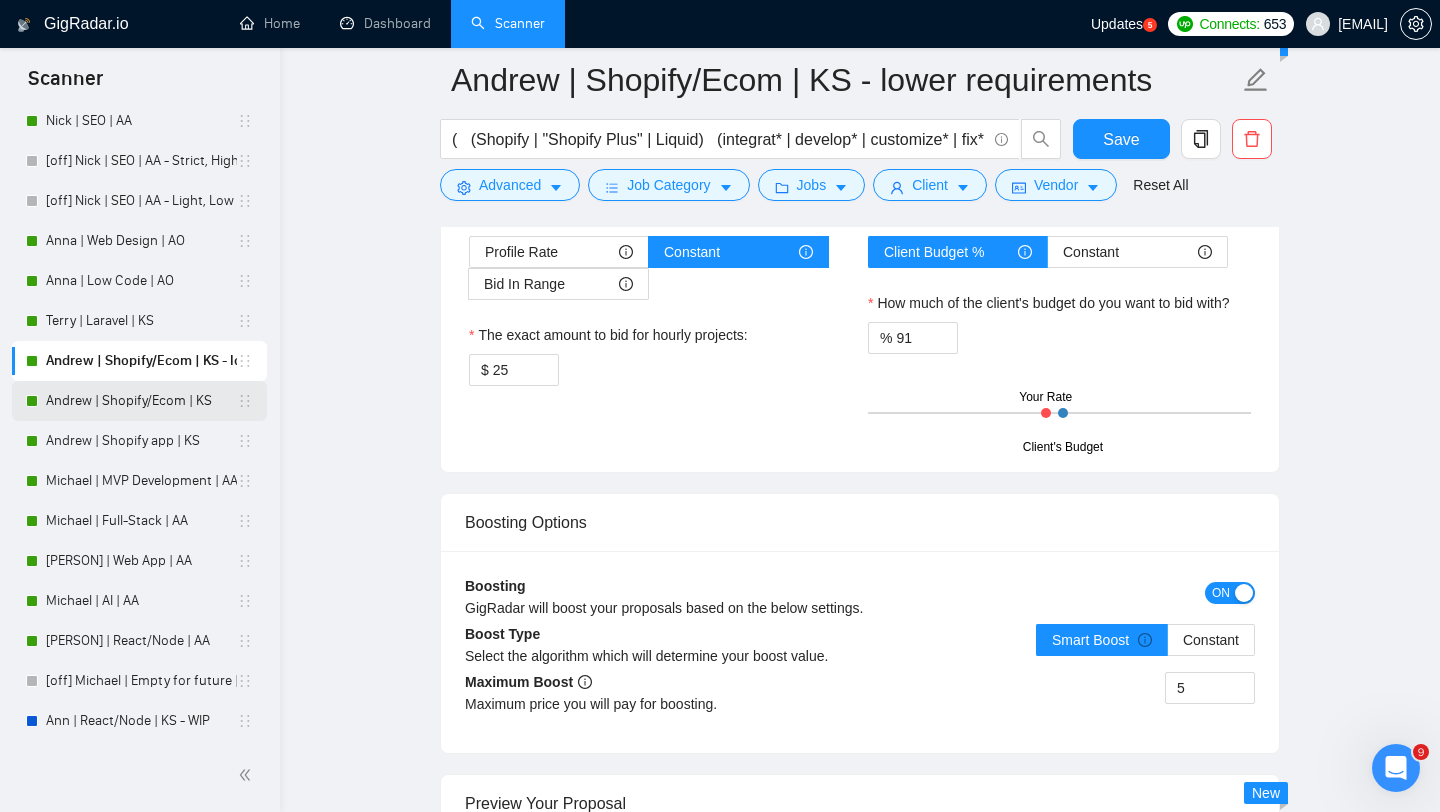 click on "Andrew | Shopify/Ecom | KS" at bounding box center [141, 401] 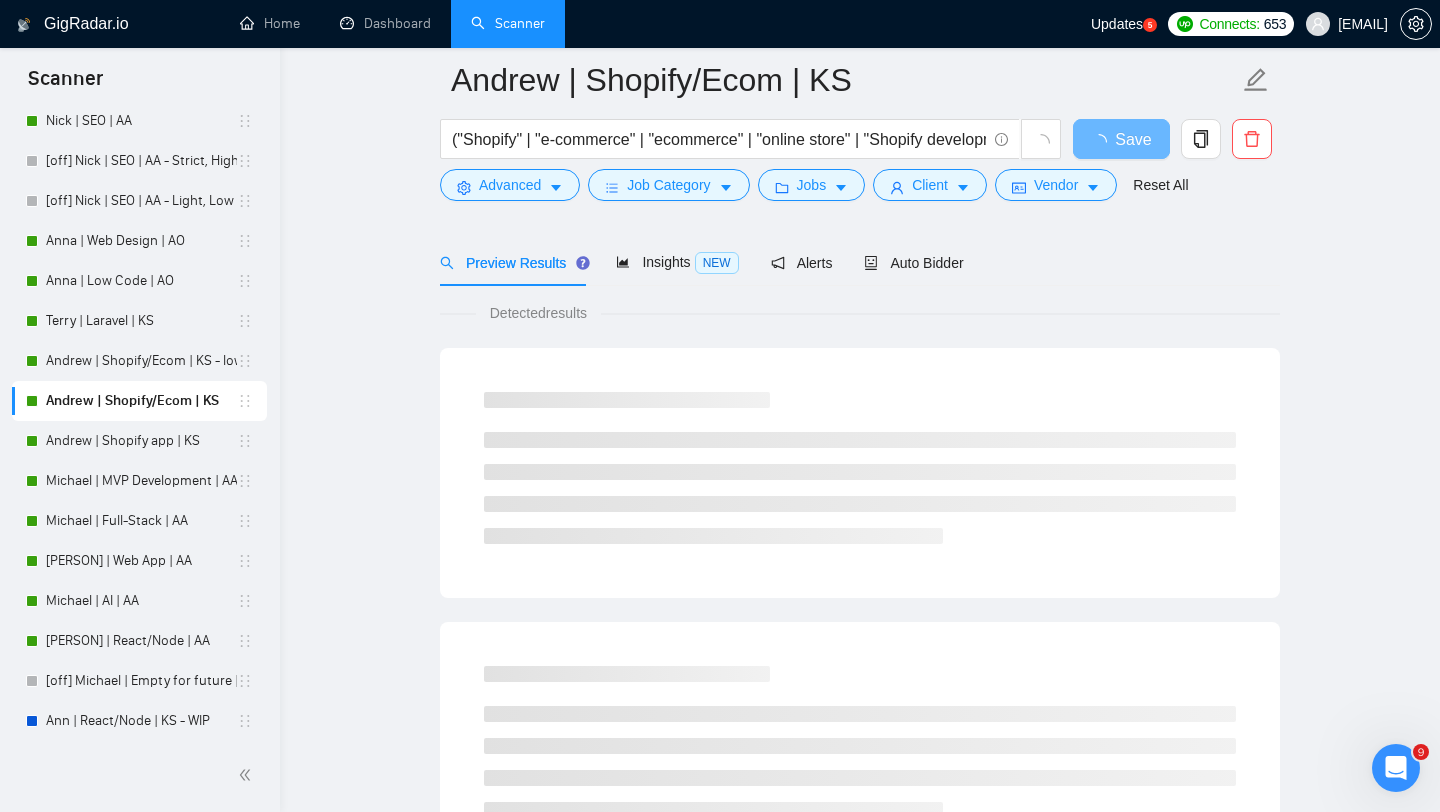 scroll, scrollTop: 0, scrollLeft: 0, axis: both 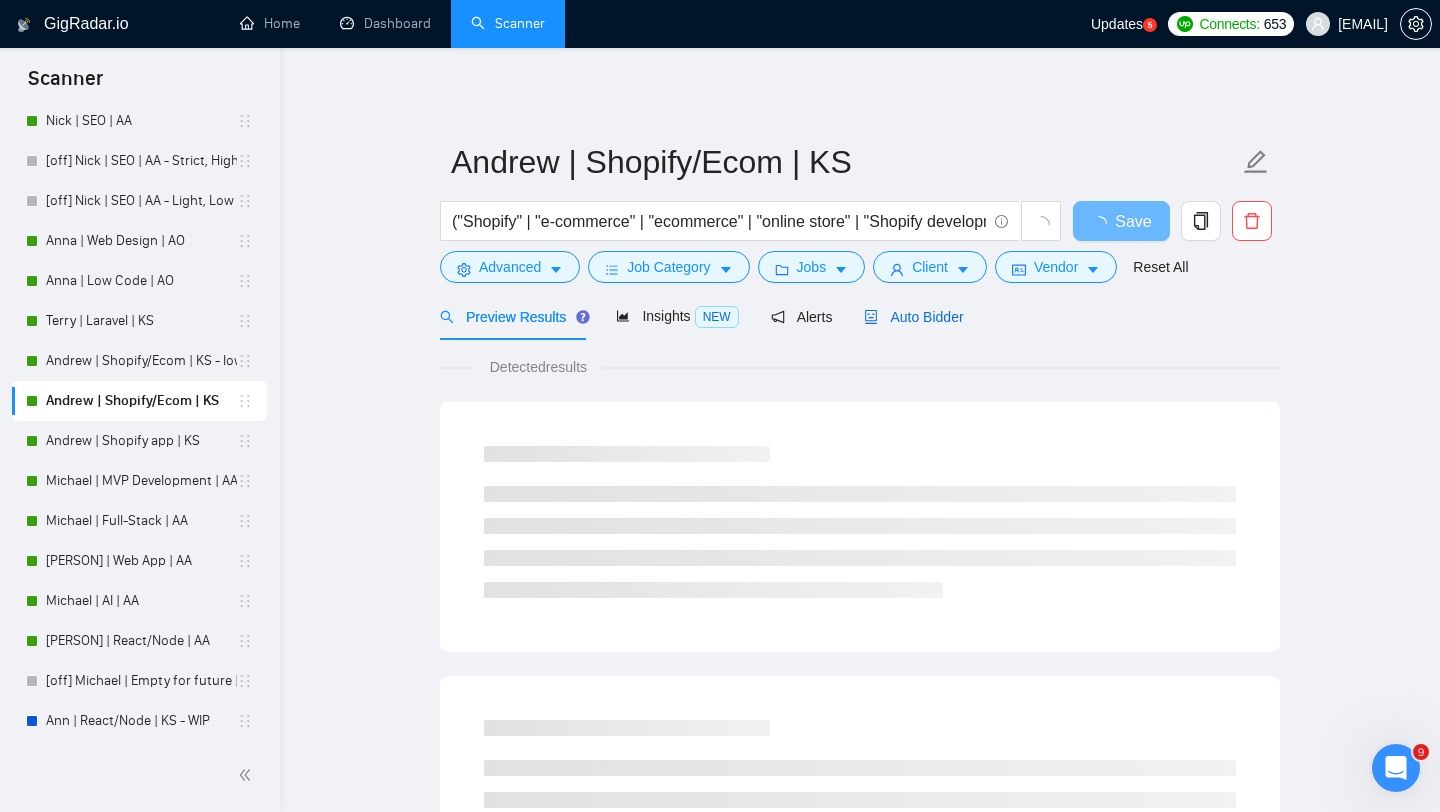 click 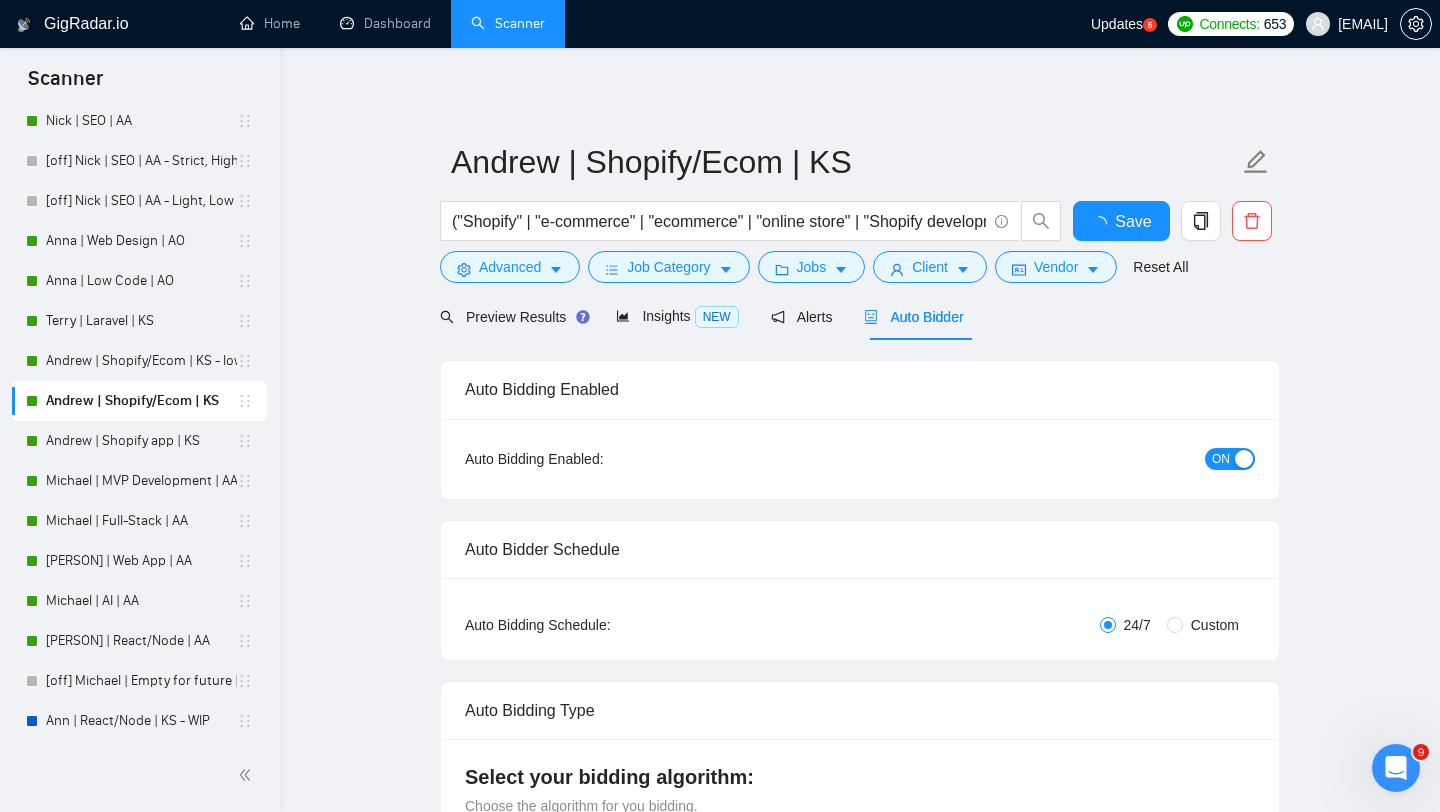 type 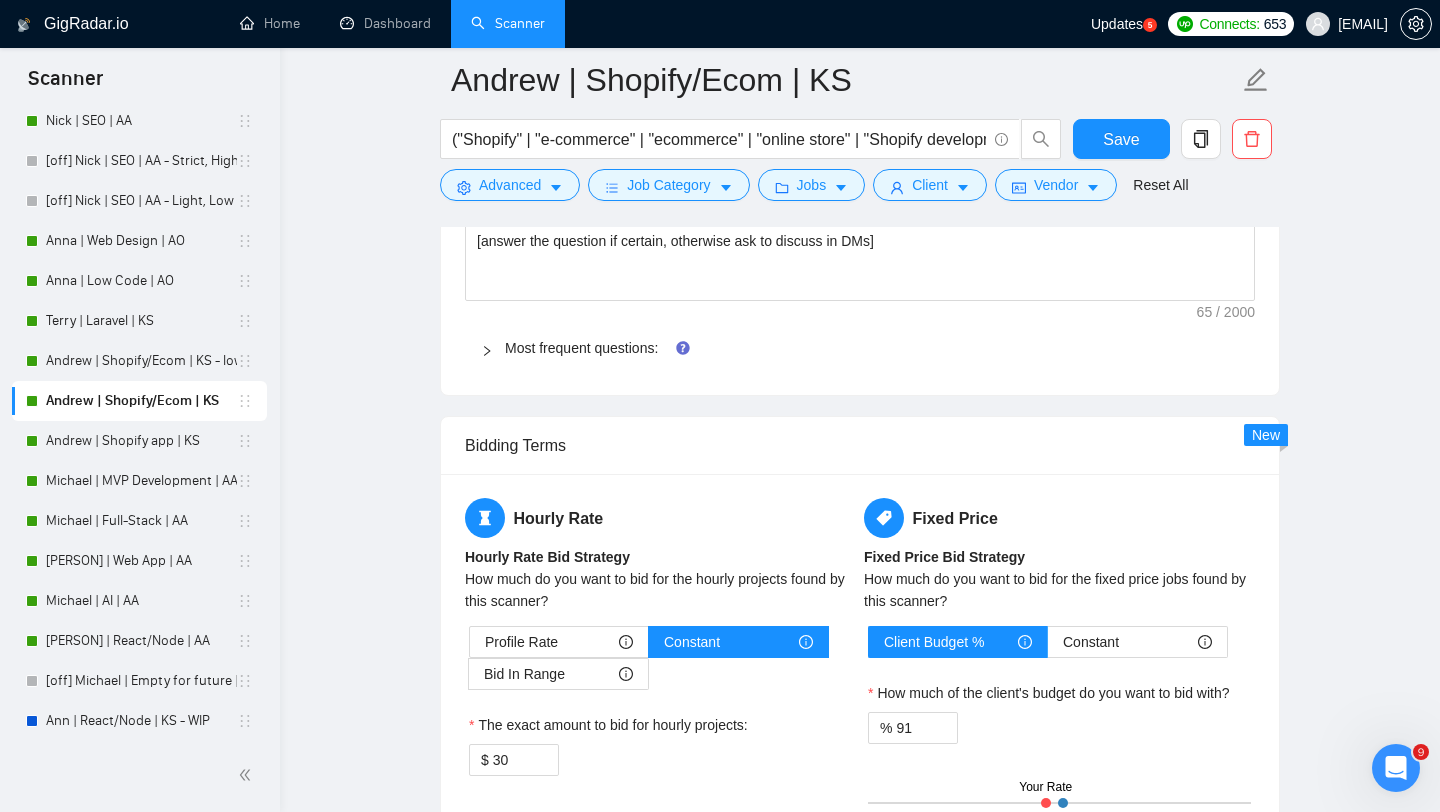 scroll, scrollTop: 3411, scrollLeft: 0, axis: vertical 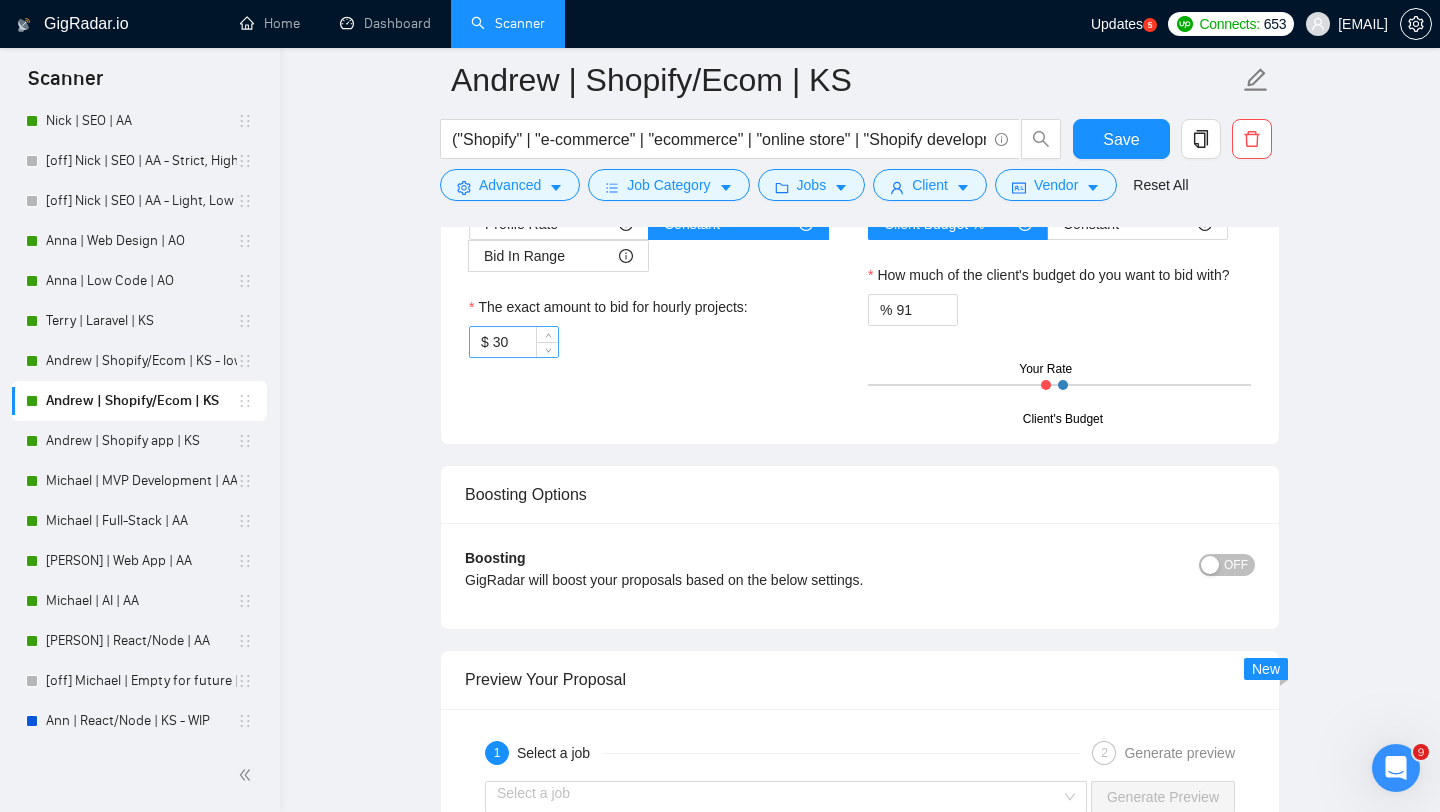 click on "30" at bounding box center (525, 342) 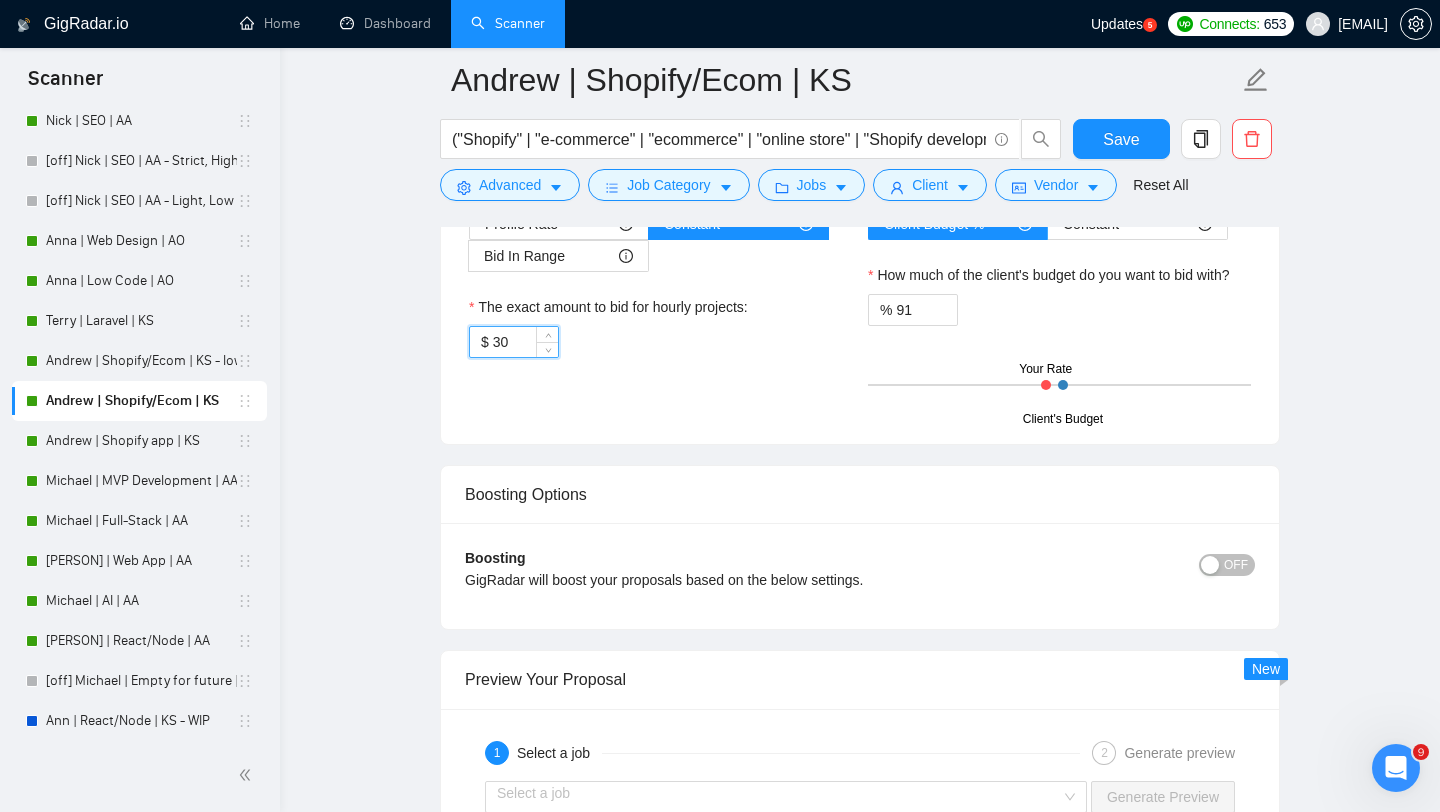 click on "30" at bounding box center (525, 342) 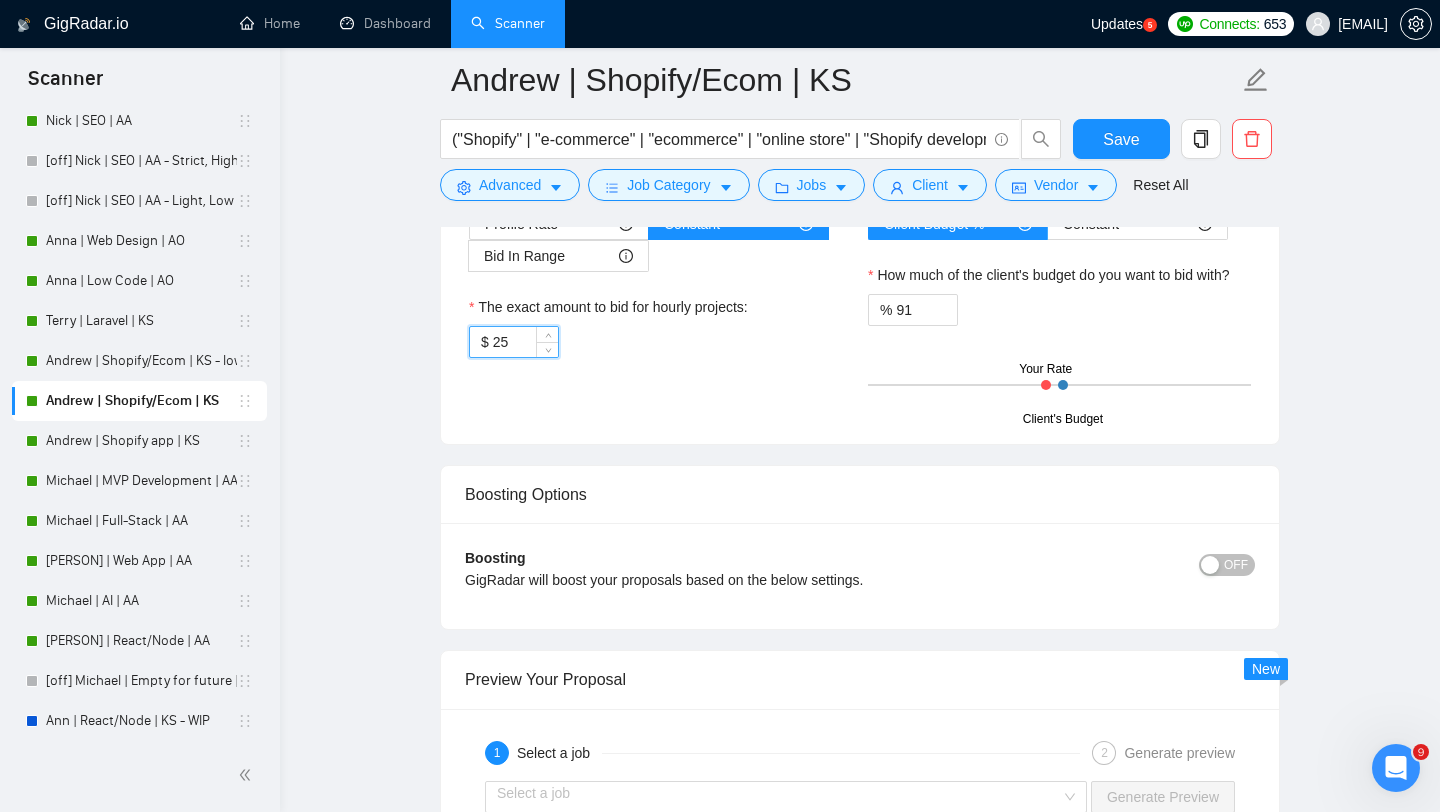 type on "25" 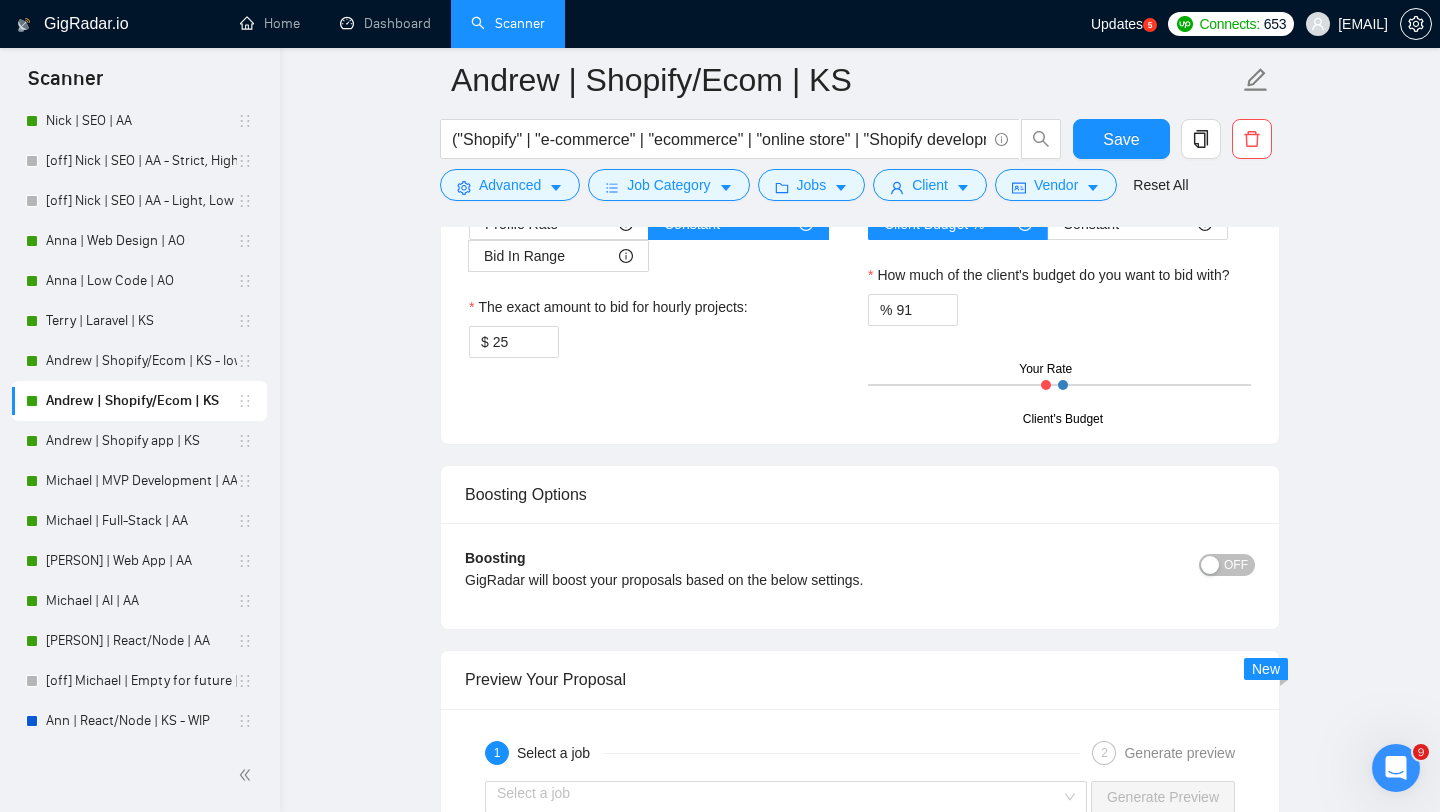 click on "OFF" at bounding box center (1227, 565) 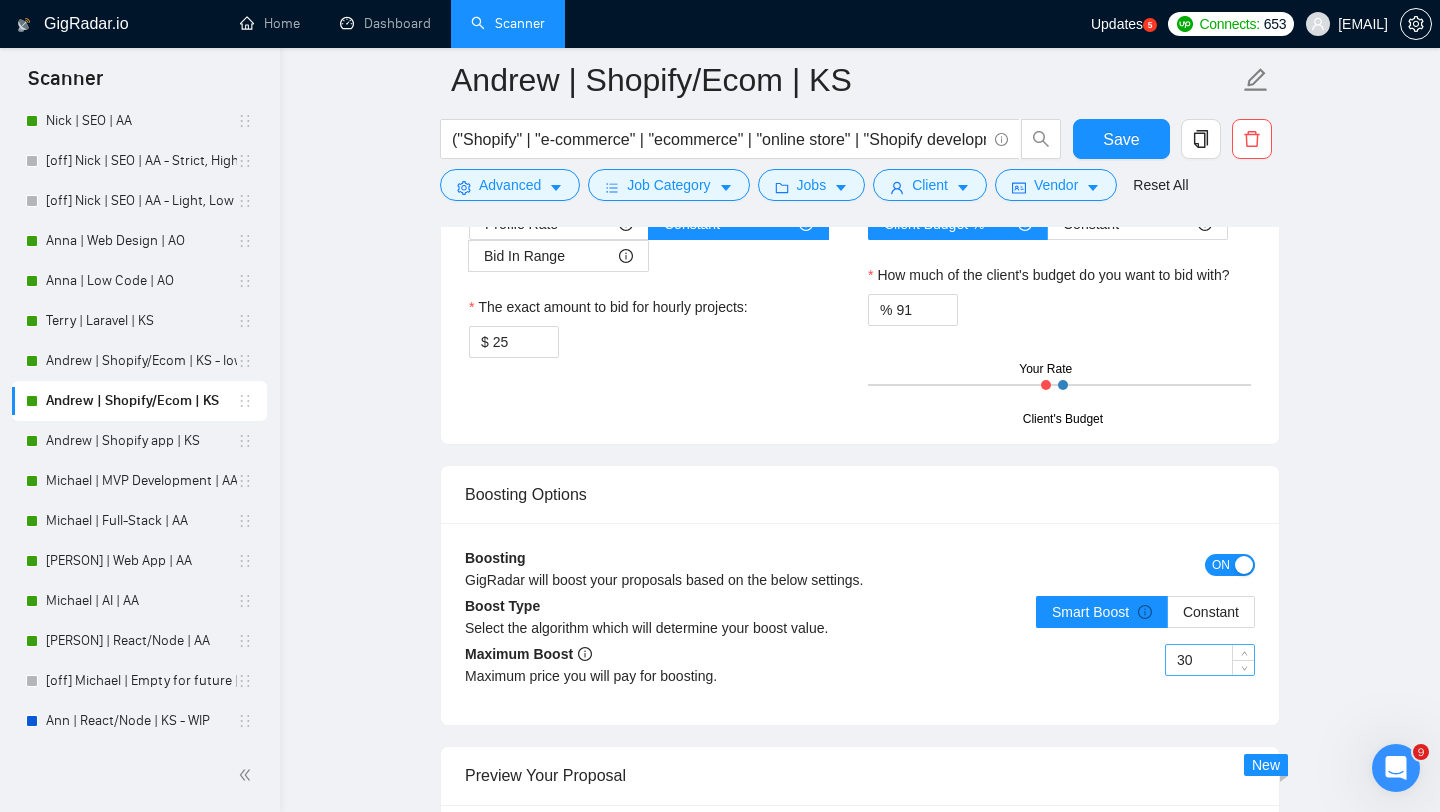 click on "30" at bounding box center [1210, 660] 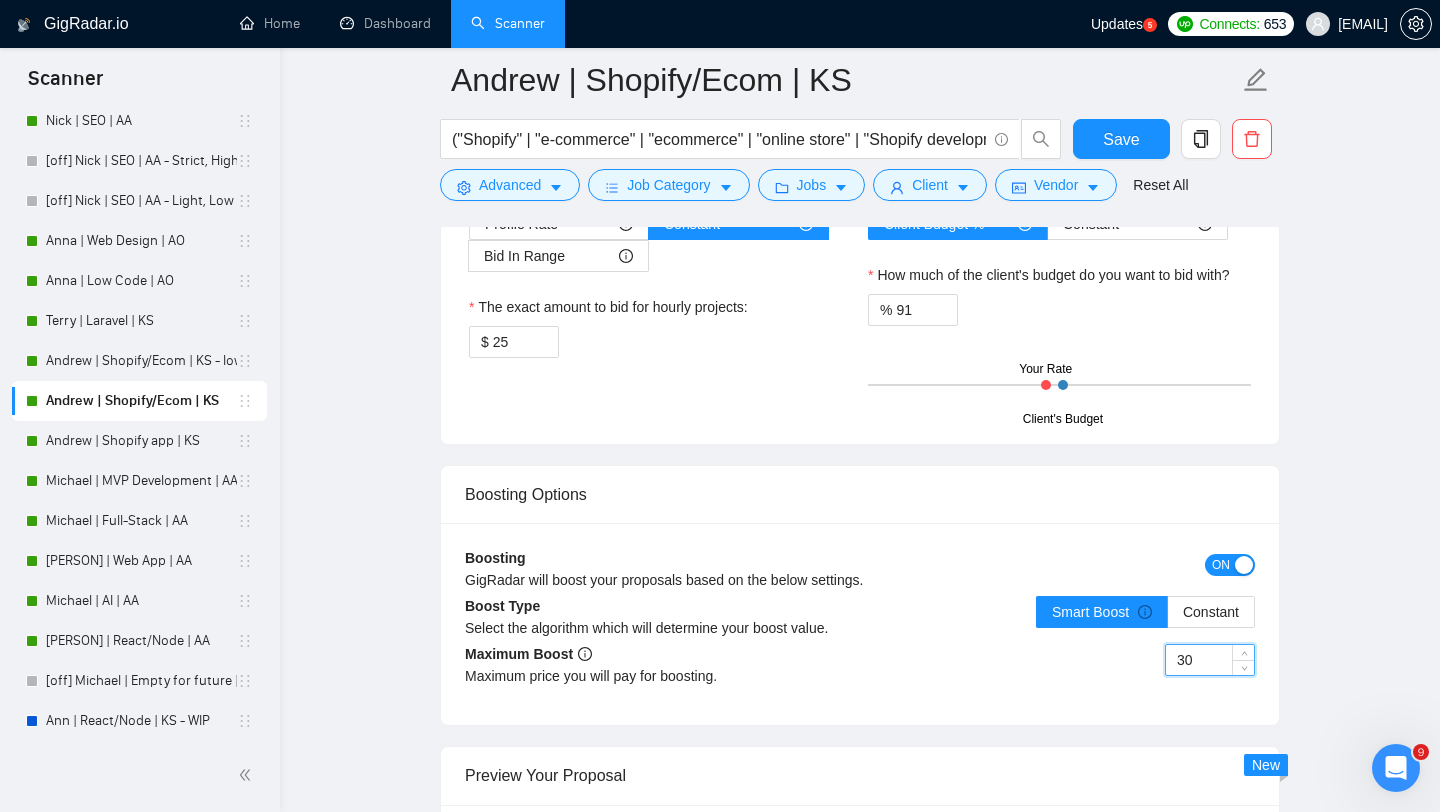 click on "30" at bounding box center (1210, 660) 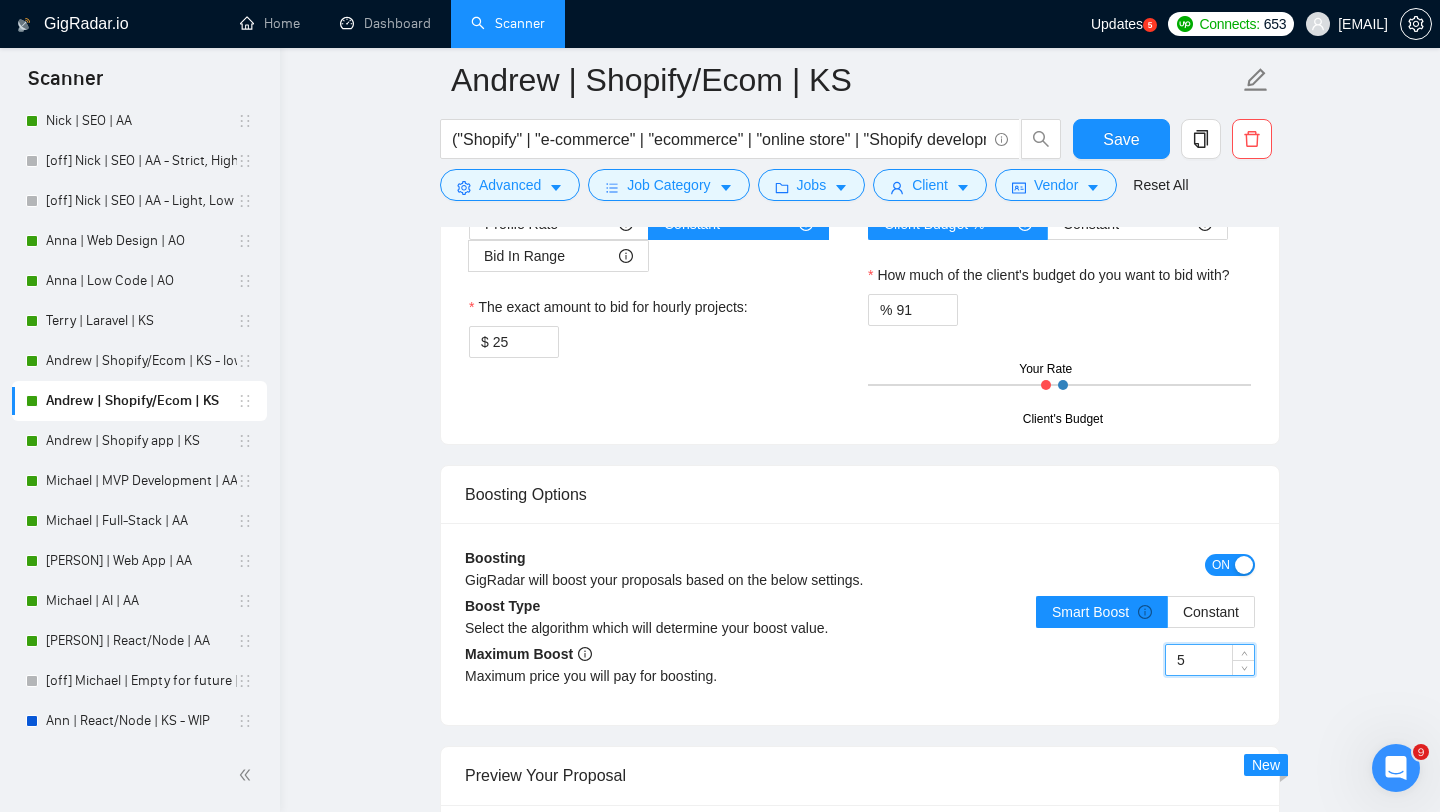 type on "5" 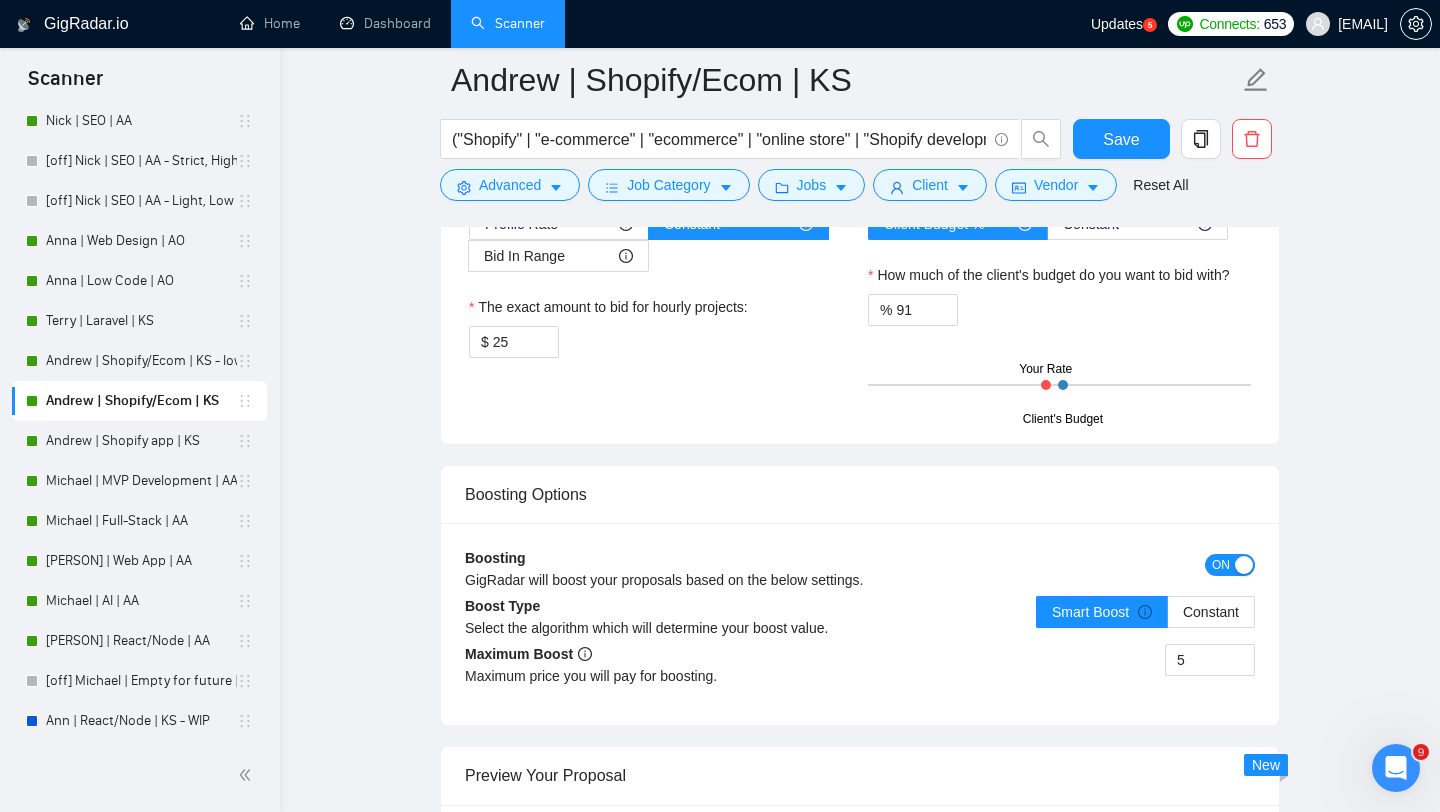 click on "Boosting GigRadar will boost your proposals based on the below settings. ON Boost Type Select the algorithm which will determine your boost value. Smart Boost   Constant Maximum Boost Maximum price you will pay for boosting. 5" at bounding box center [860, 624] 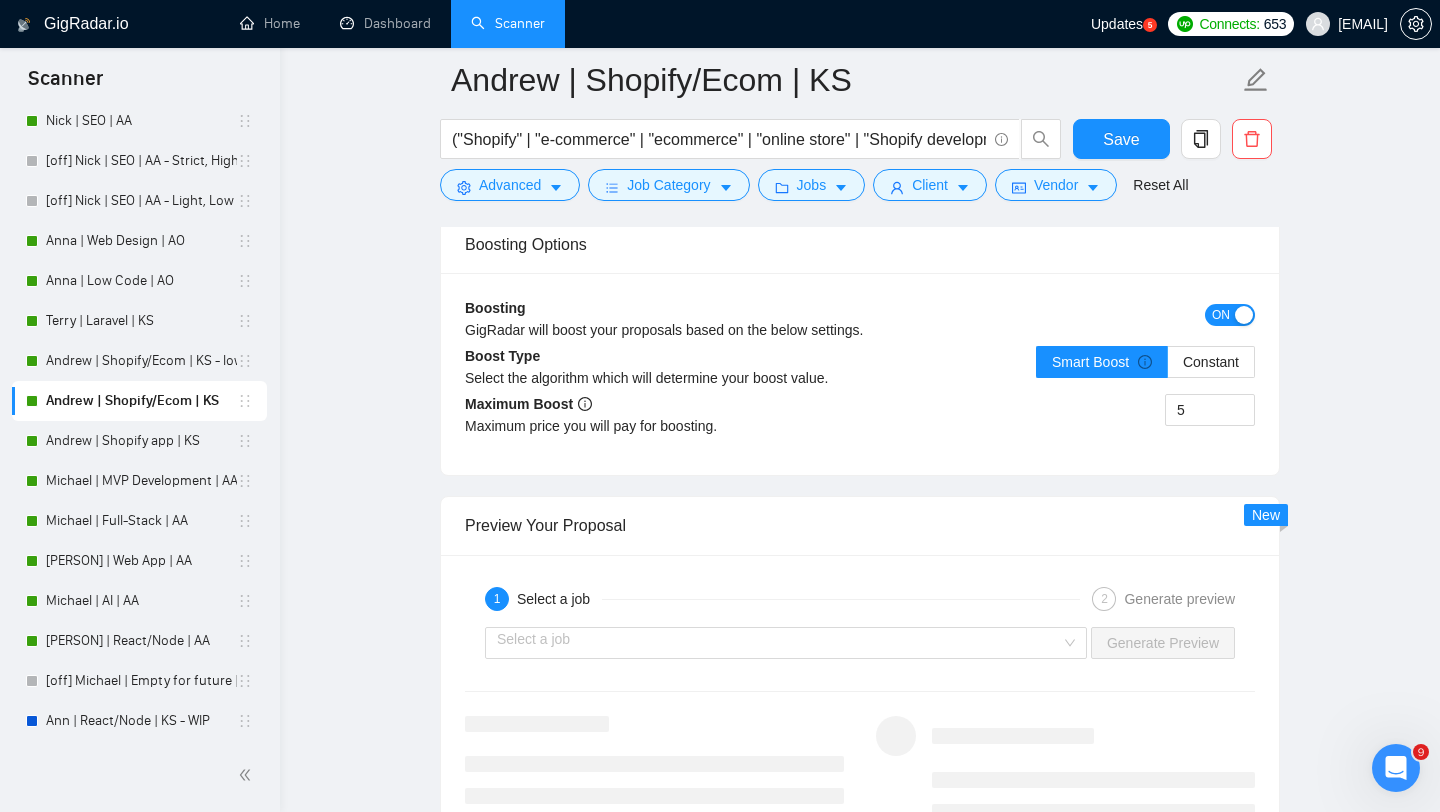 scroll, scrollTop: 3913, scrollLeft: 0, axis: vertical 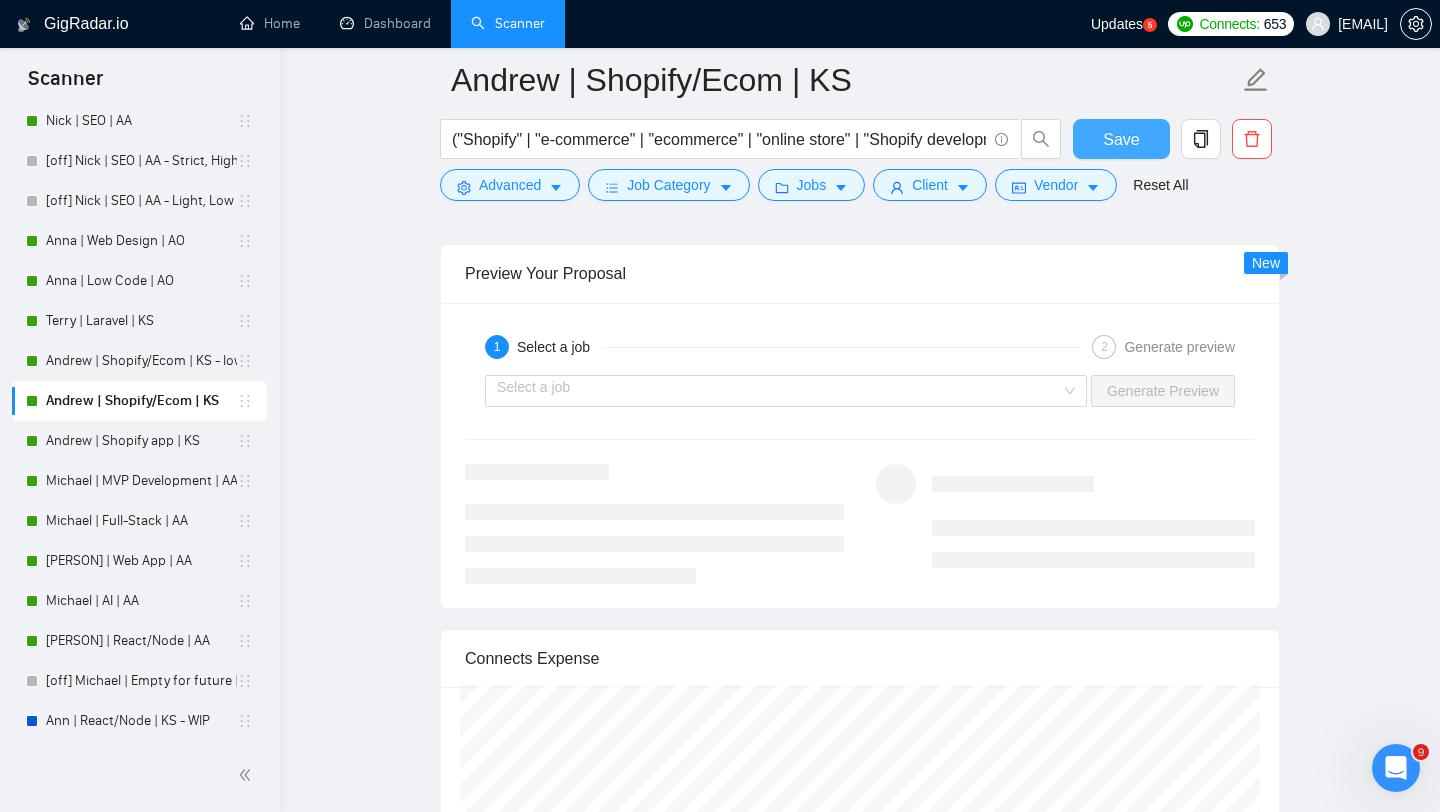 click on "Save" at bounding box center (1121, 139) 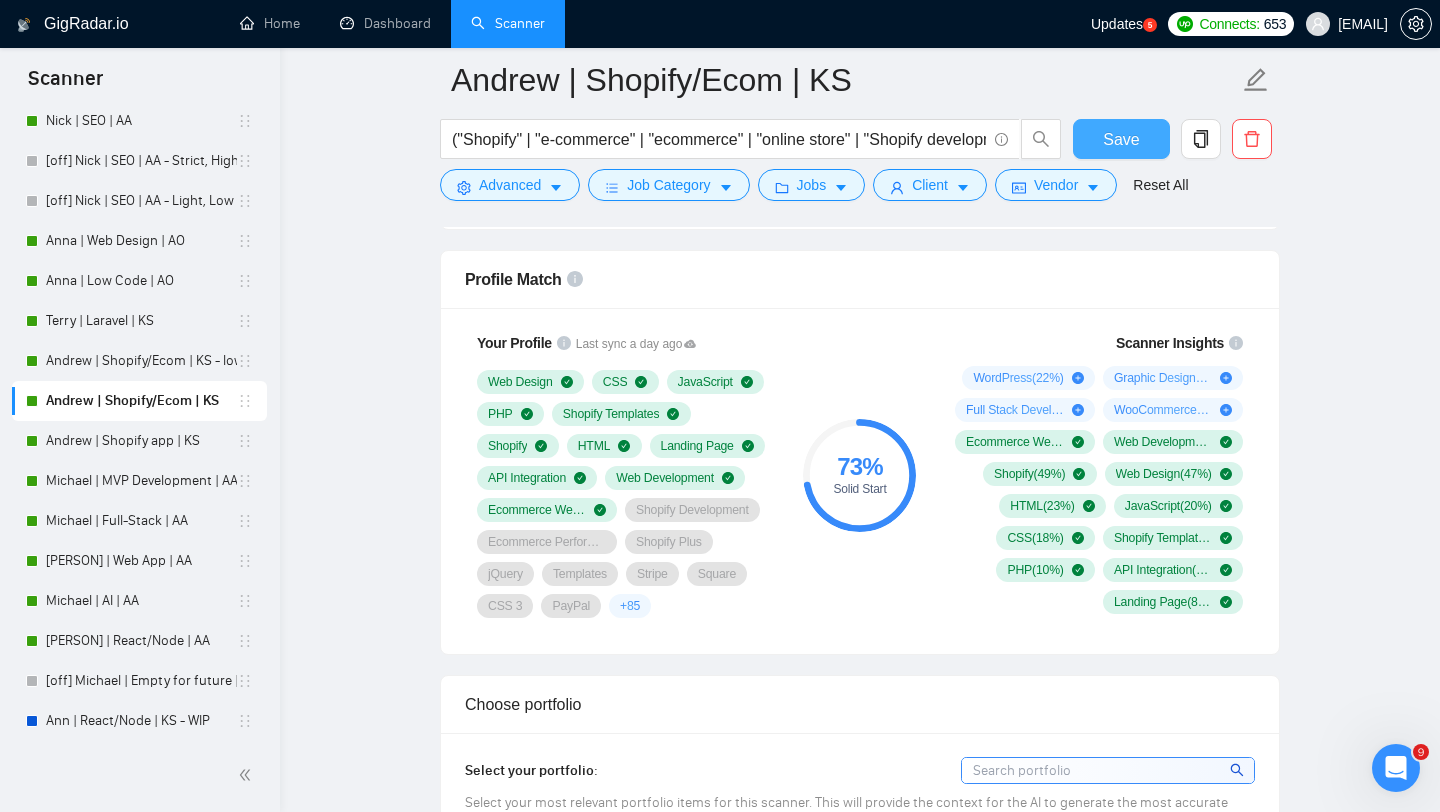 scroll, scrollTop: 1278, scrollLeft: 0, axis: vertical 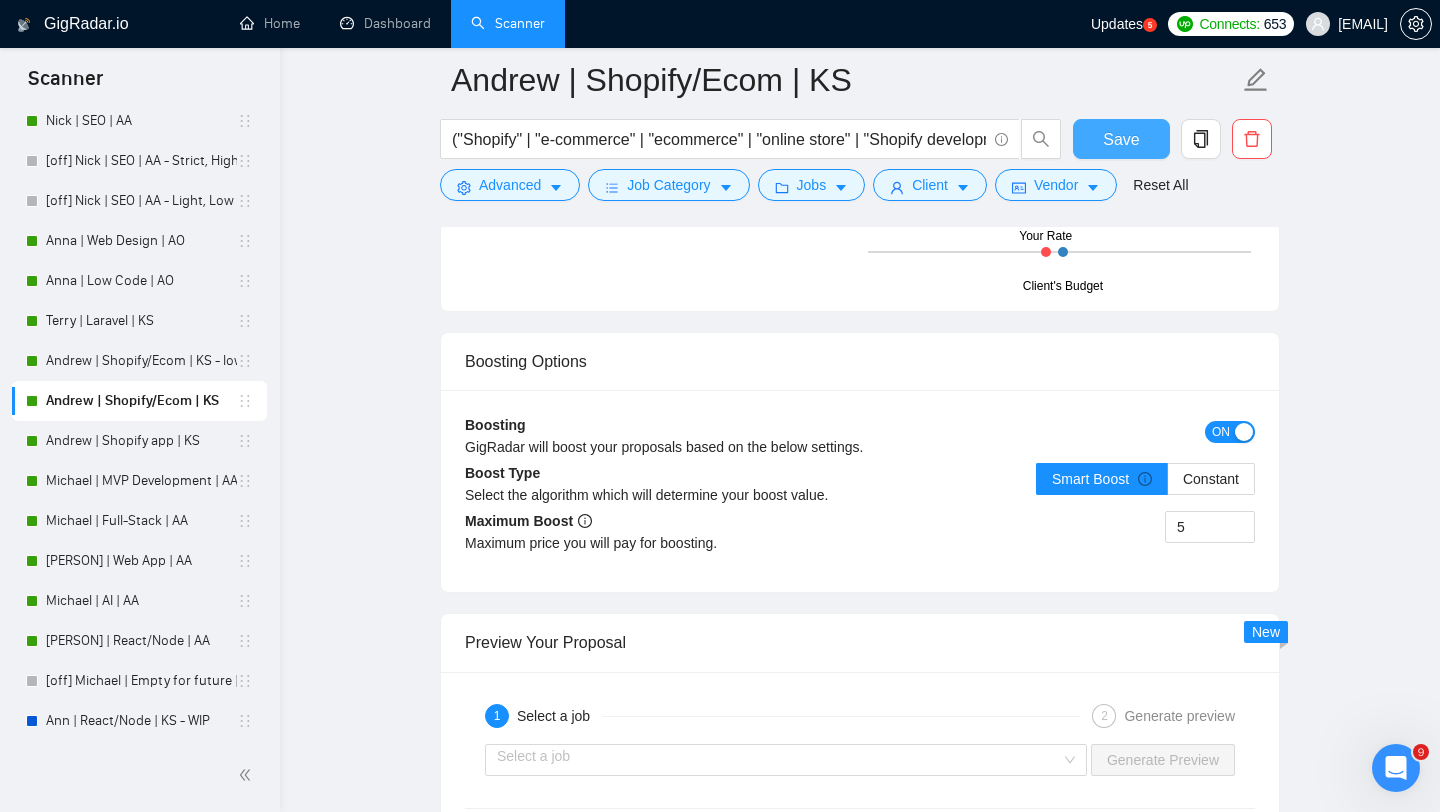 click on "Save" at bounding box center [1121, 139] 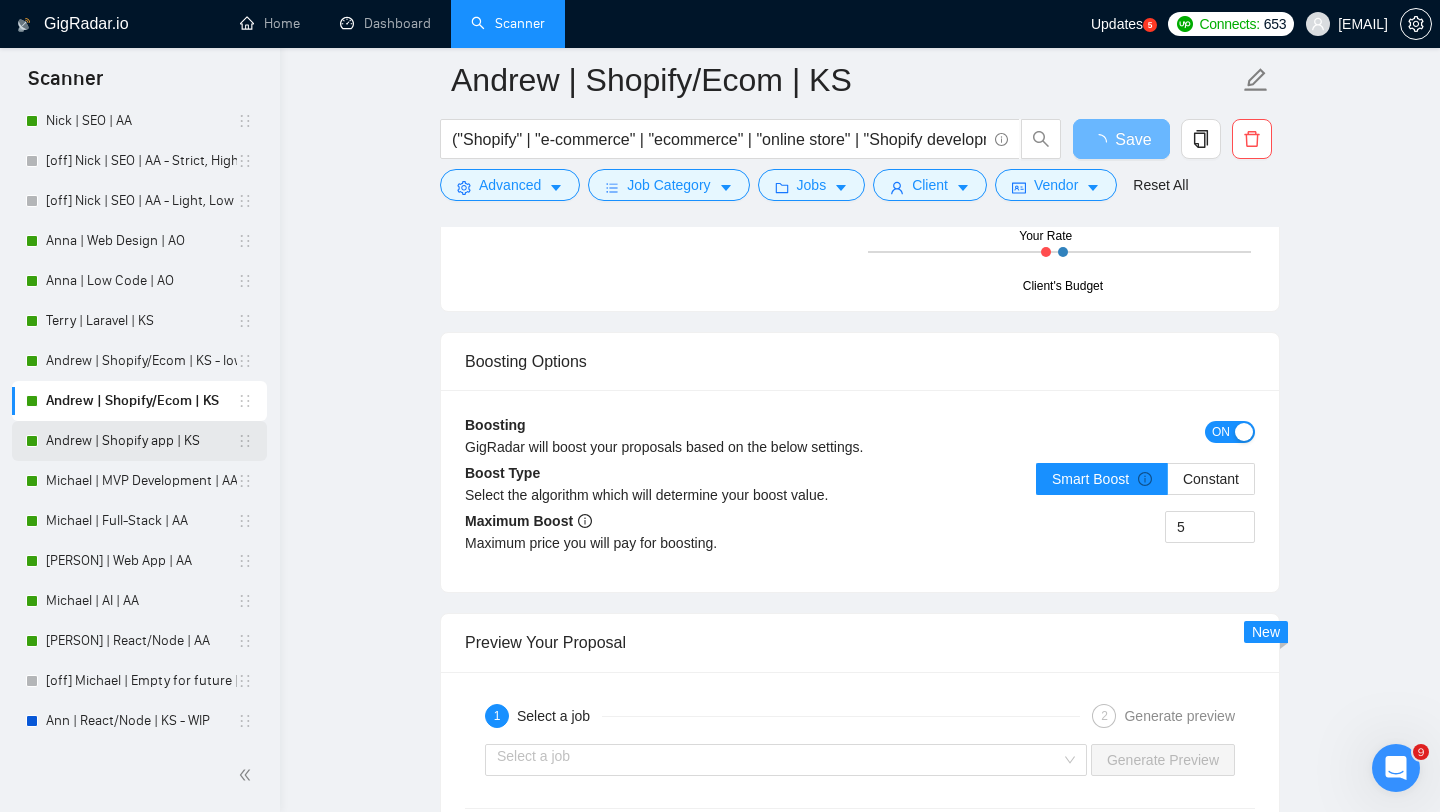 click on "Andrew | Shopify app | KS" at bounding box center (141, 441) 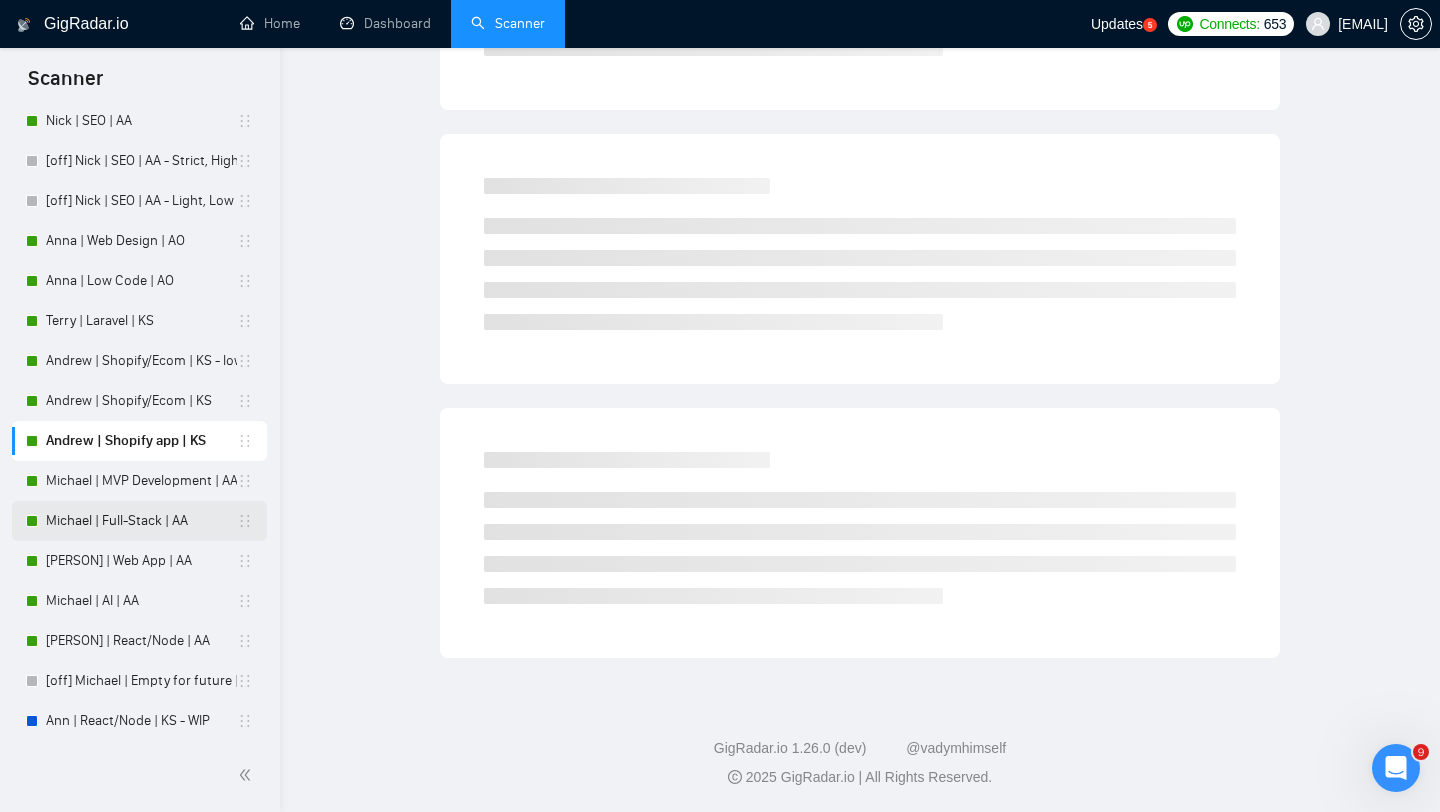 scroll, scrollTop: 0, scrollLeft: 0, axis: both 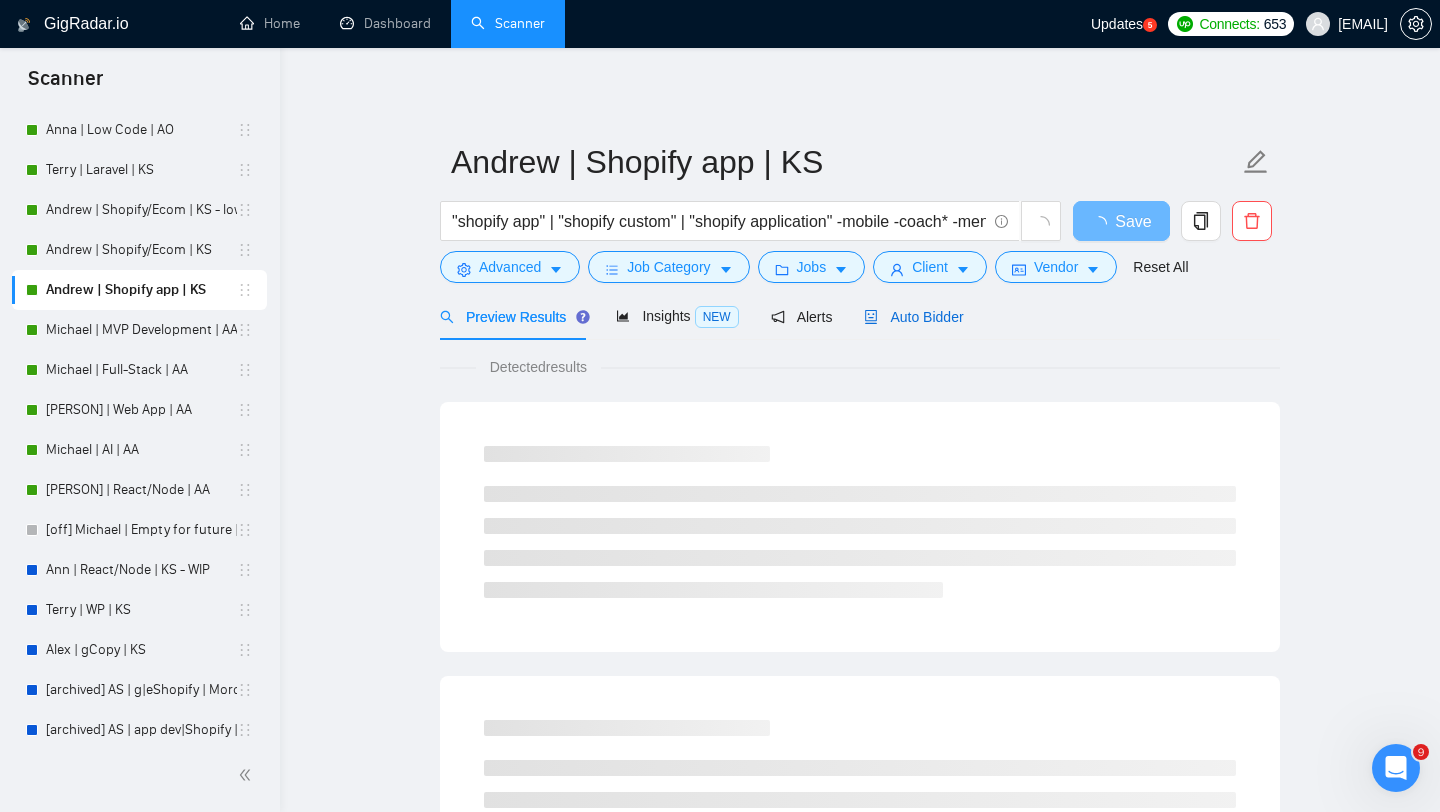 click on "Auto Bidder" at bounding box center (913, 317) 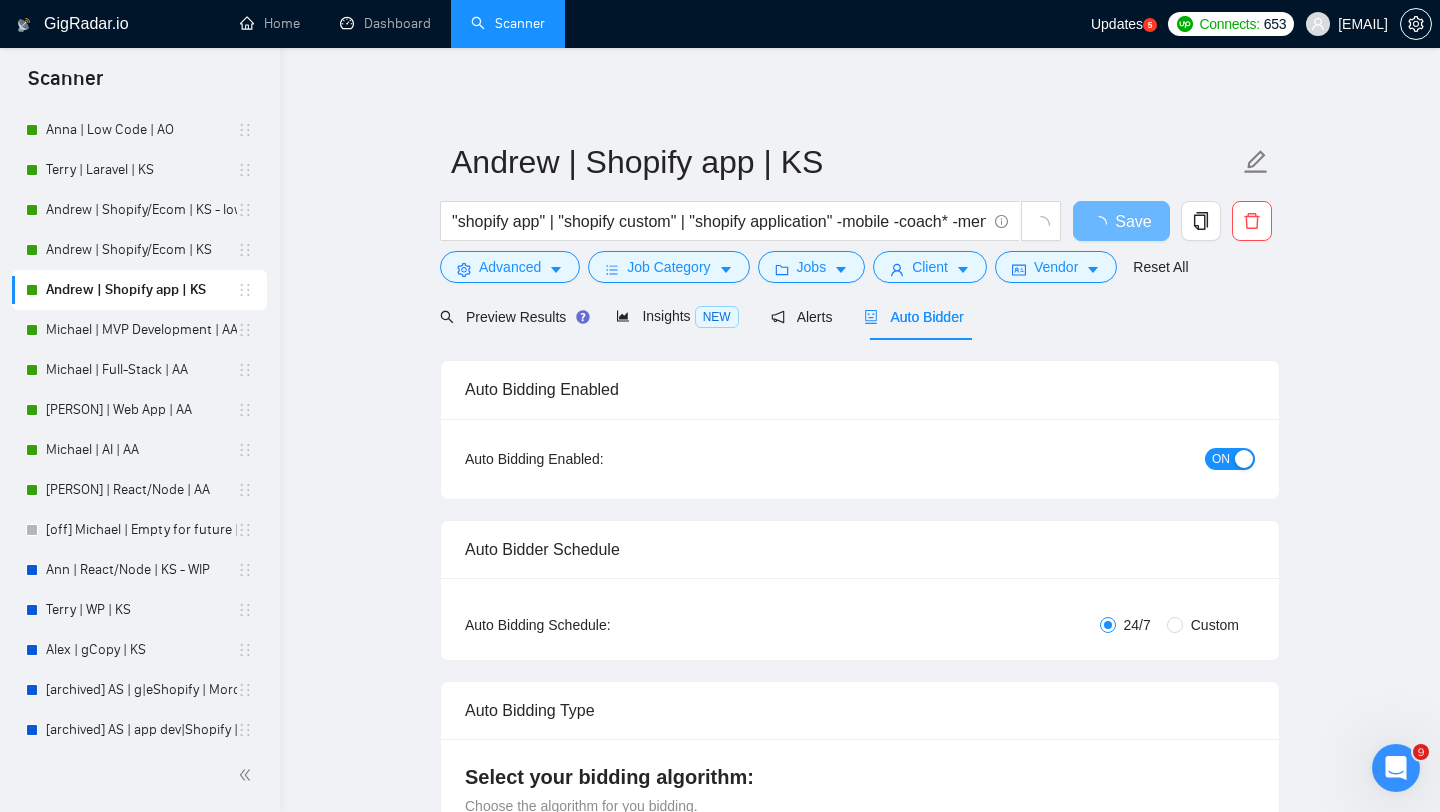 type 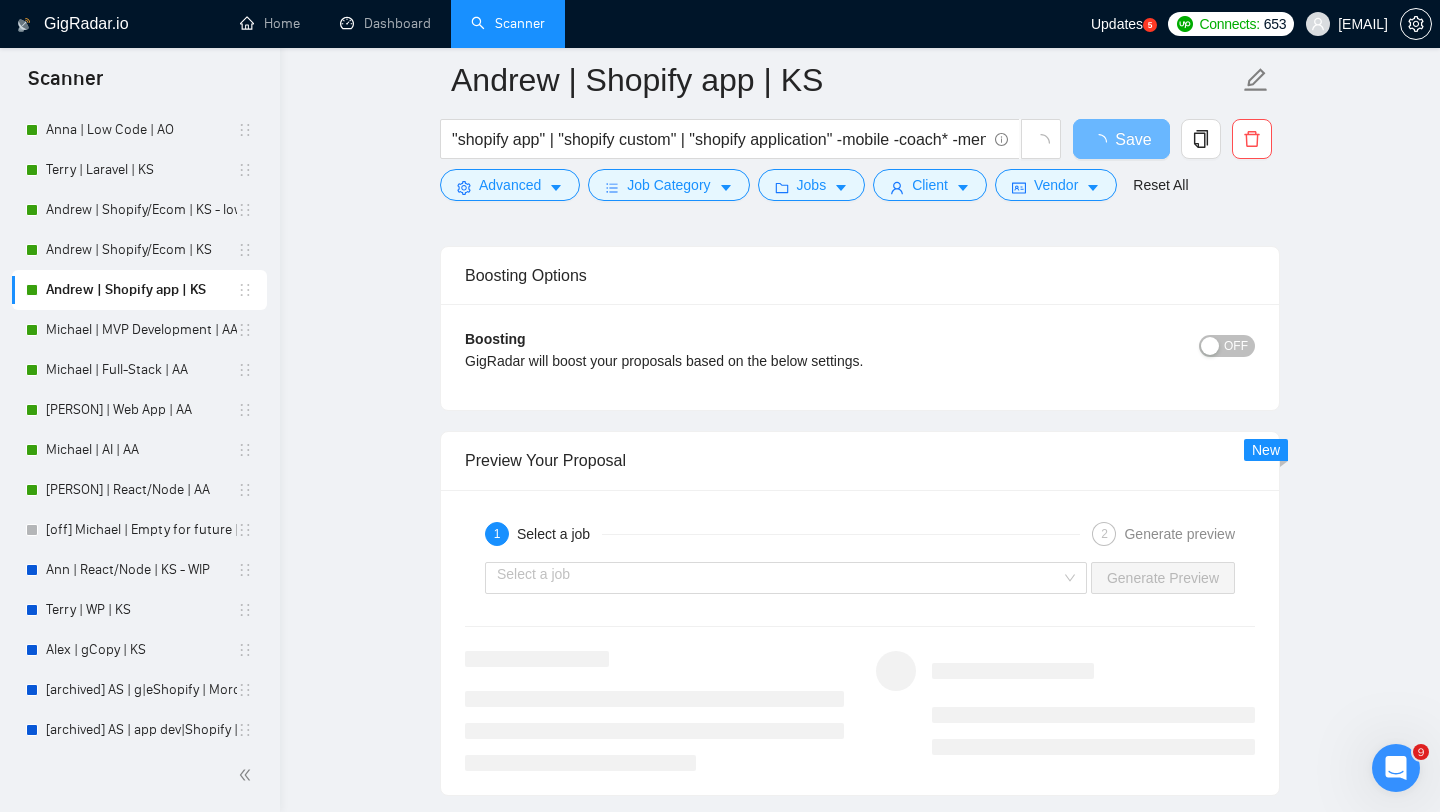 scroll, scrollTop: 3481, scrollLeft: 0, axis: vertical 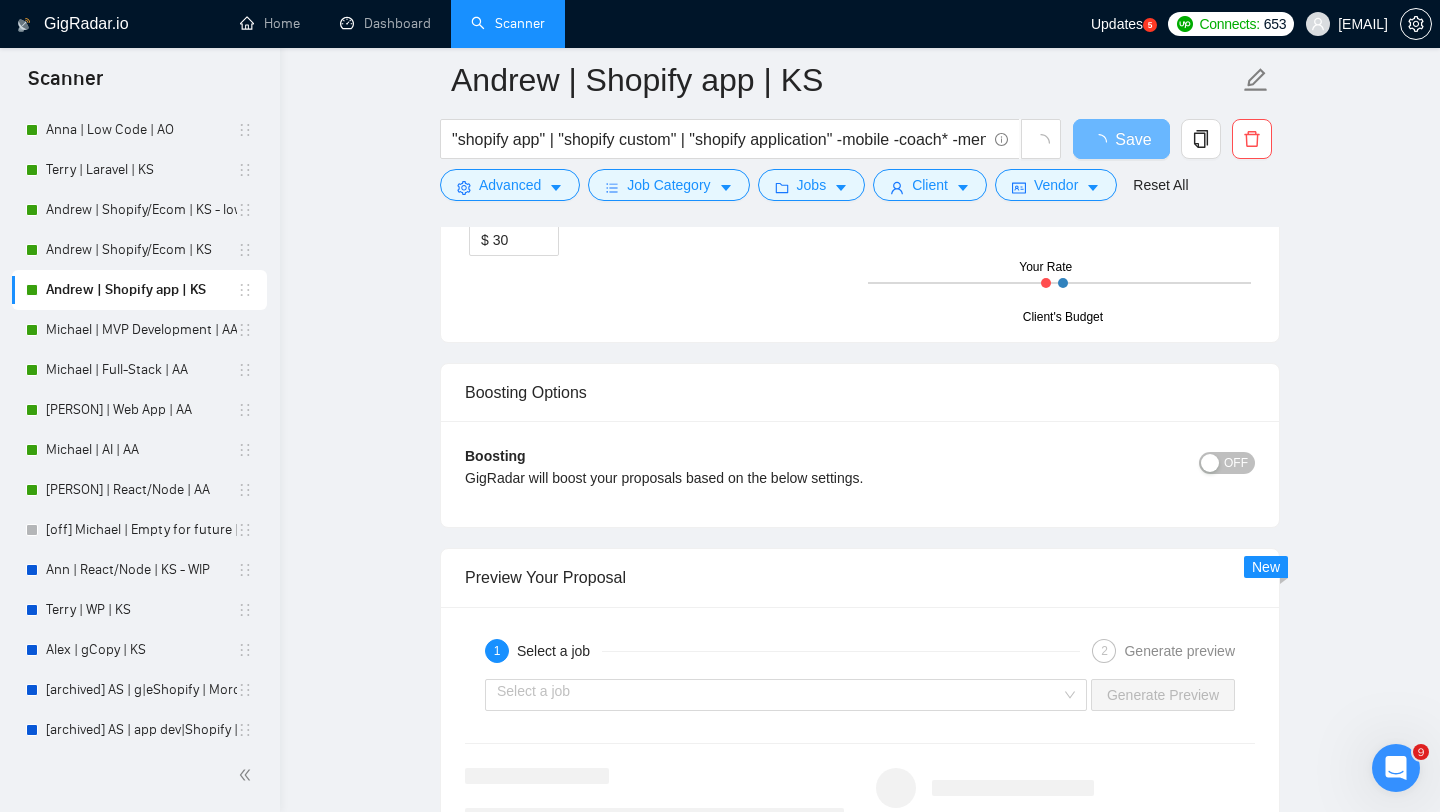click on "OFF" at bounding box center [1236, 463] 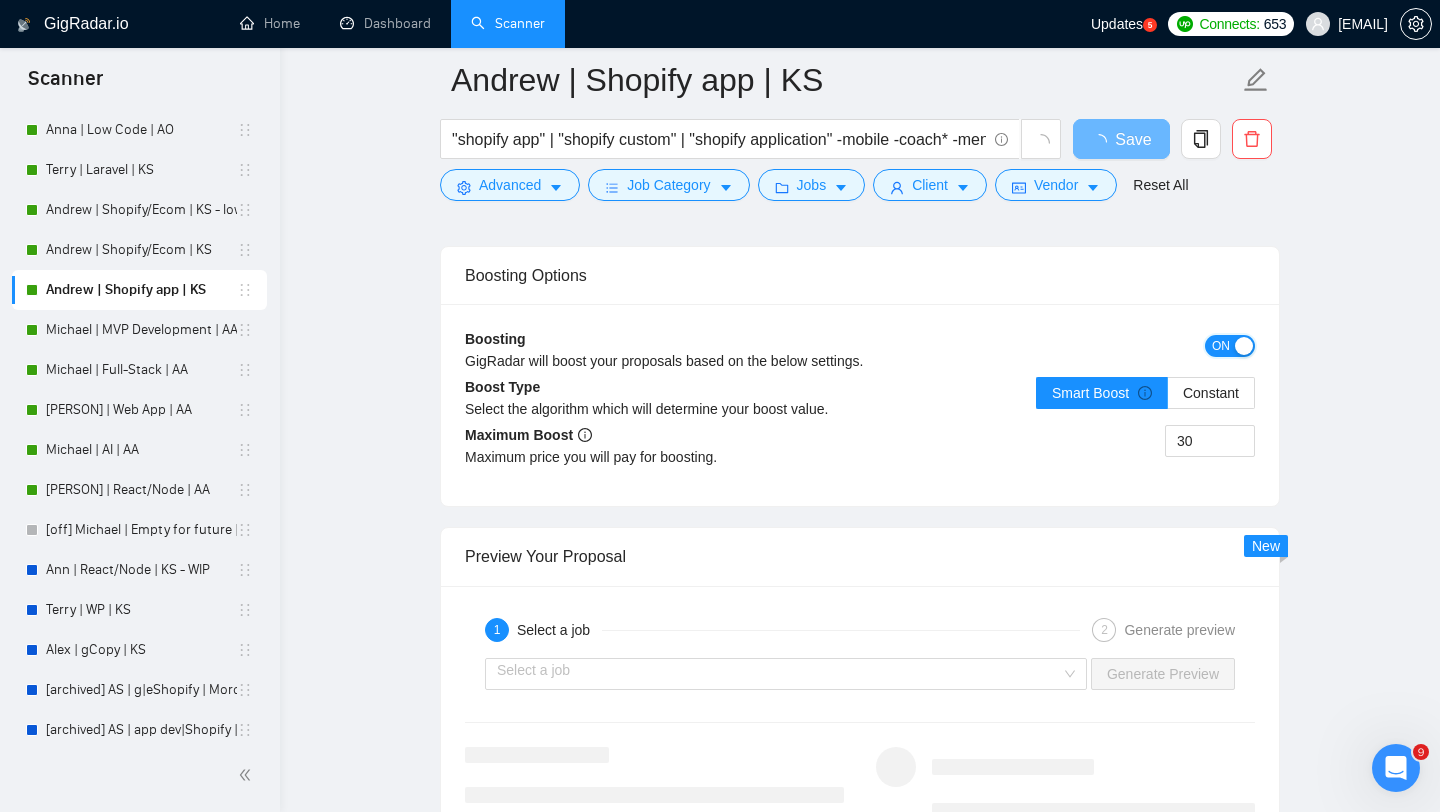 scroll, scrollTop: 3609, scrollLeft: 0, axis: vertical 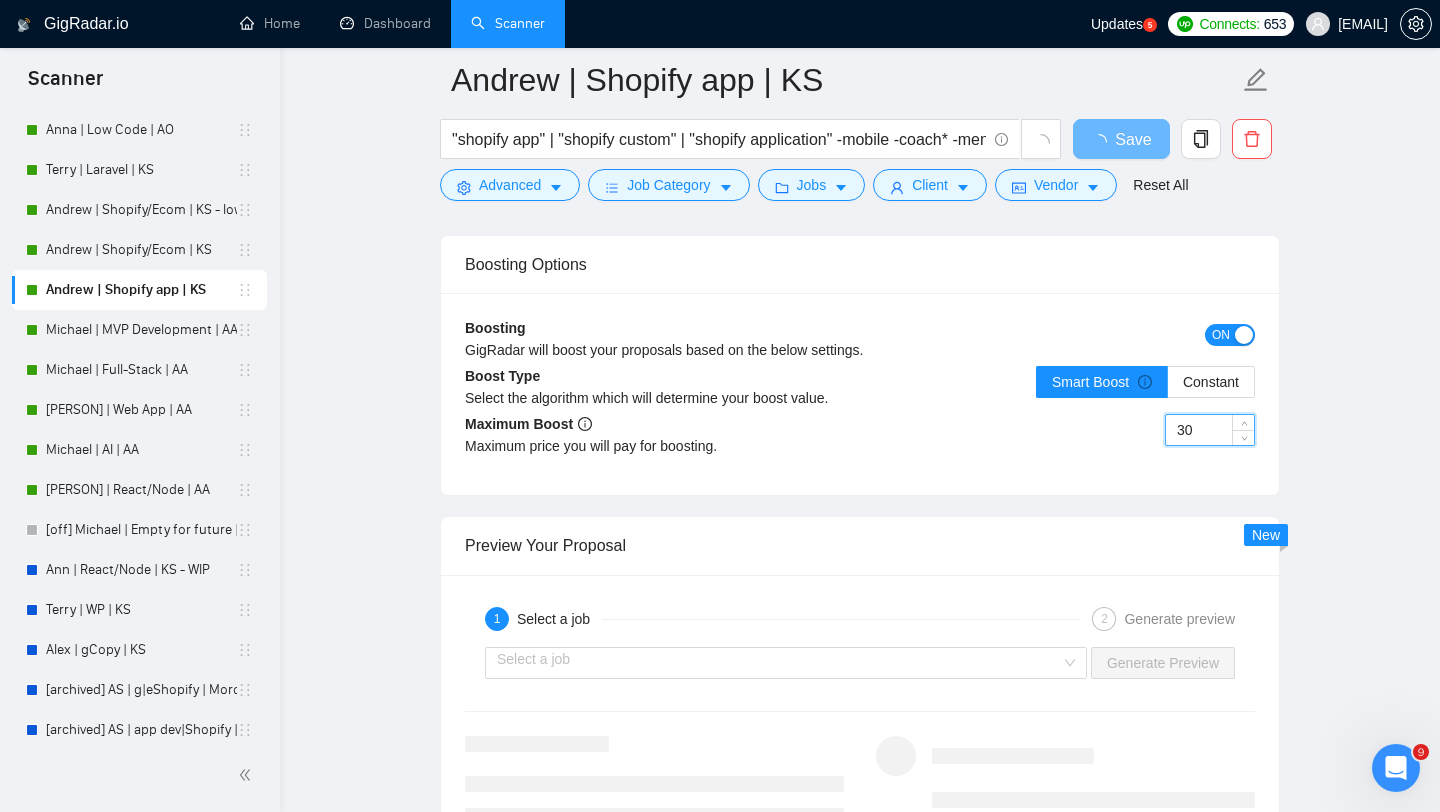 click on "30" at bounding box center (1210, 430) 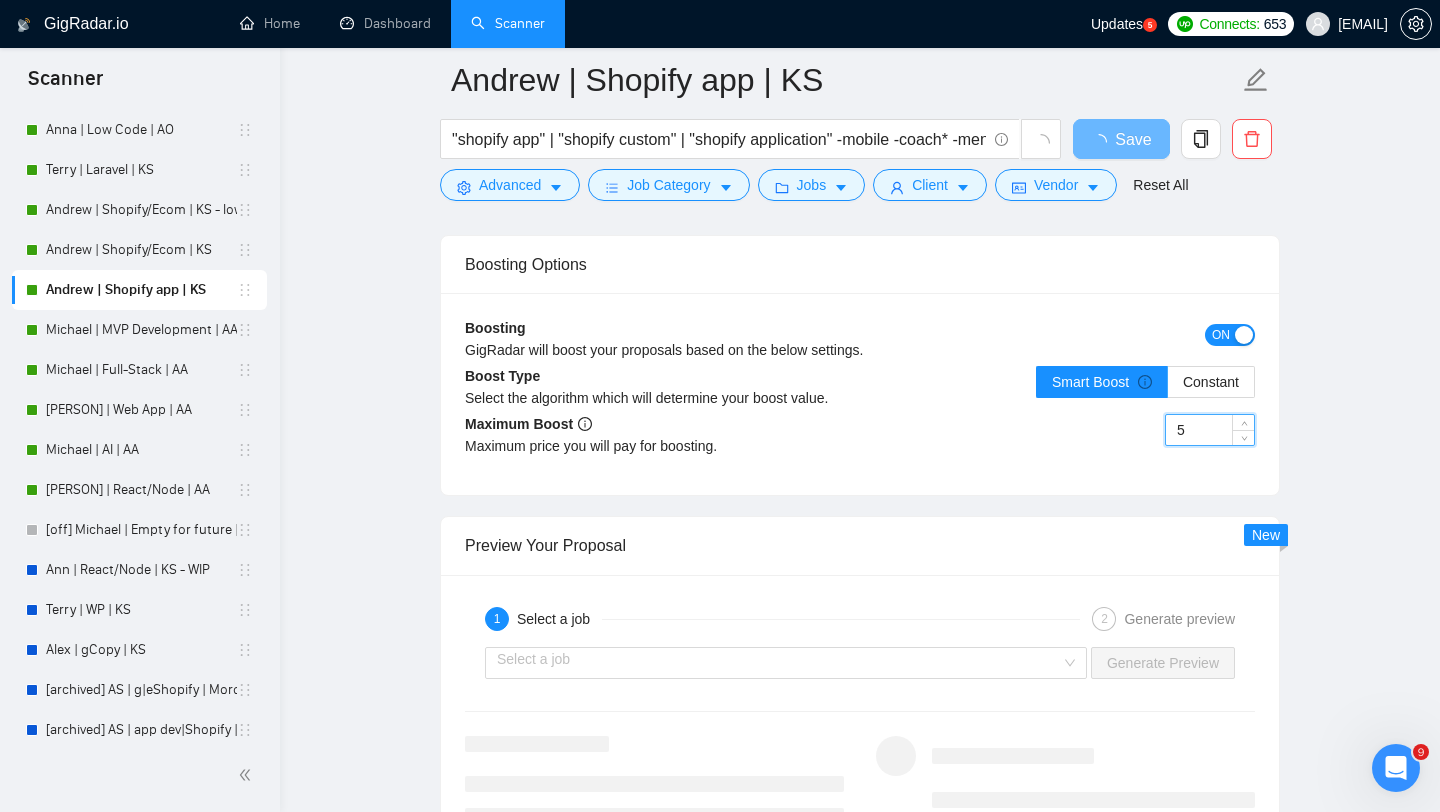 type on "5" 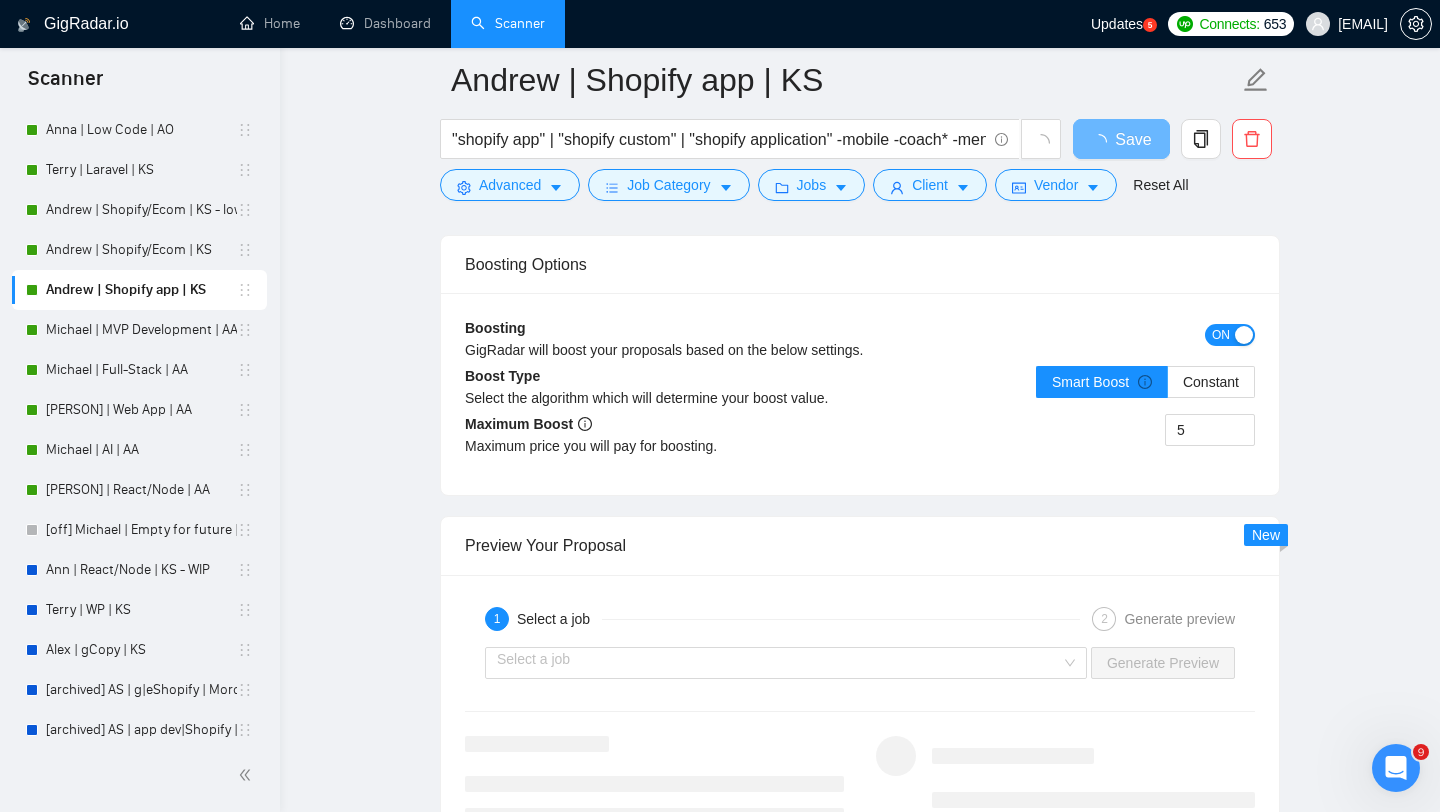 click on "Andrew | Shopify app | KS "shopify app" | "shopify custom" | "shopify application" -mobile -coach* -mentor* Save Advanced   Job Category   Jobs   Client   Vendor   Reset All Preview Results Insights NEW Alerts Auto Bidder Auto Bidding Enabled Auto Bidding Enabled: ON Auto Bidder Schedule Auto Bidding Type: Automated (recommended) Semi-automated Auto Bidding Schedule: 24/7 Custom Custom Auto Bidder Schedule Repeat every week on Monday Tuesday Wednesday Thursday Friday Saturday Sunday Active Hours ( Asia/Qyzylorda ): From: To: ( 24  hours) Asia/Qyzylorda Auto Bidding Type Select your bidding algorithm: Choose the algorithm for you bidding. The price per proposal does not include your connects expenditure. Template Bidder Works great for narrow segments and short cover letters that don't change. 0.50  credits / proposal Sardor AI 🤖 Personalise your cover letter with ai [placeholders] 0.60  credits / proposal Experimental Laziza AI  👑   NEW   Learn more 2.00  credits / proposal 20% connects savings 0 /20. 1" at bounding box center [860, -662] 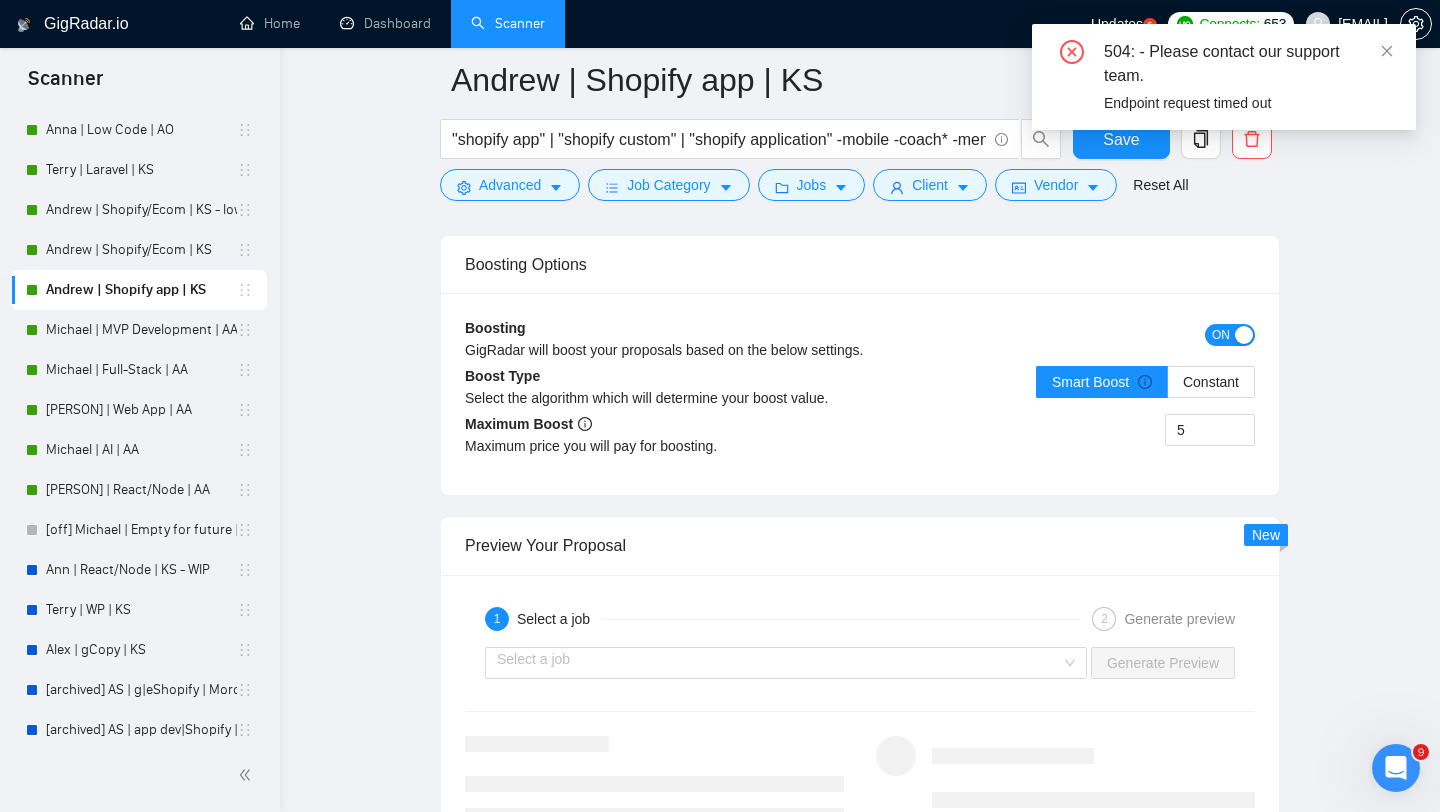 click on "504:  - Please contact our support team. Endpoint request timed out" at bounding box center (1224, 85) 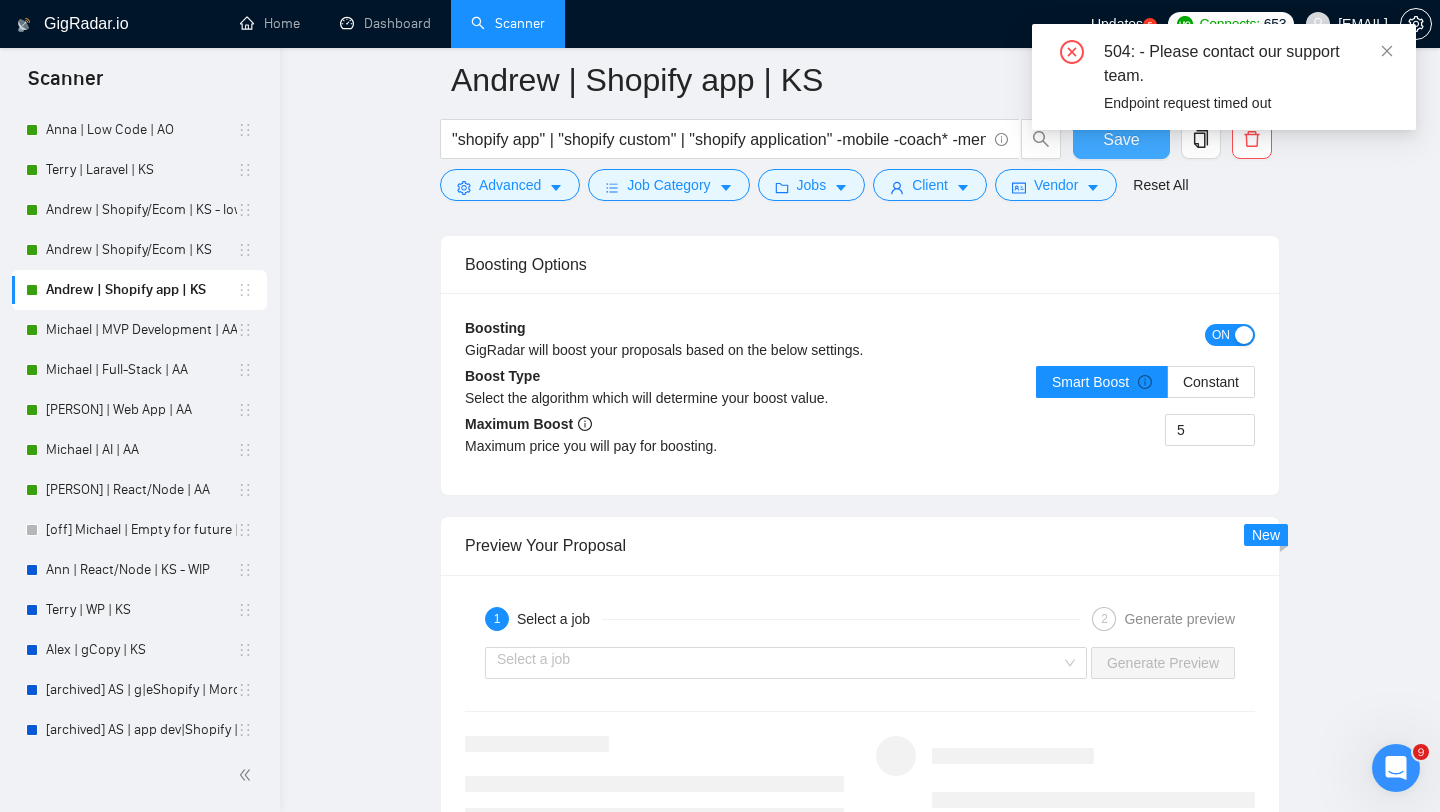 click on "Save" at bounding box center [1121, 139] 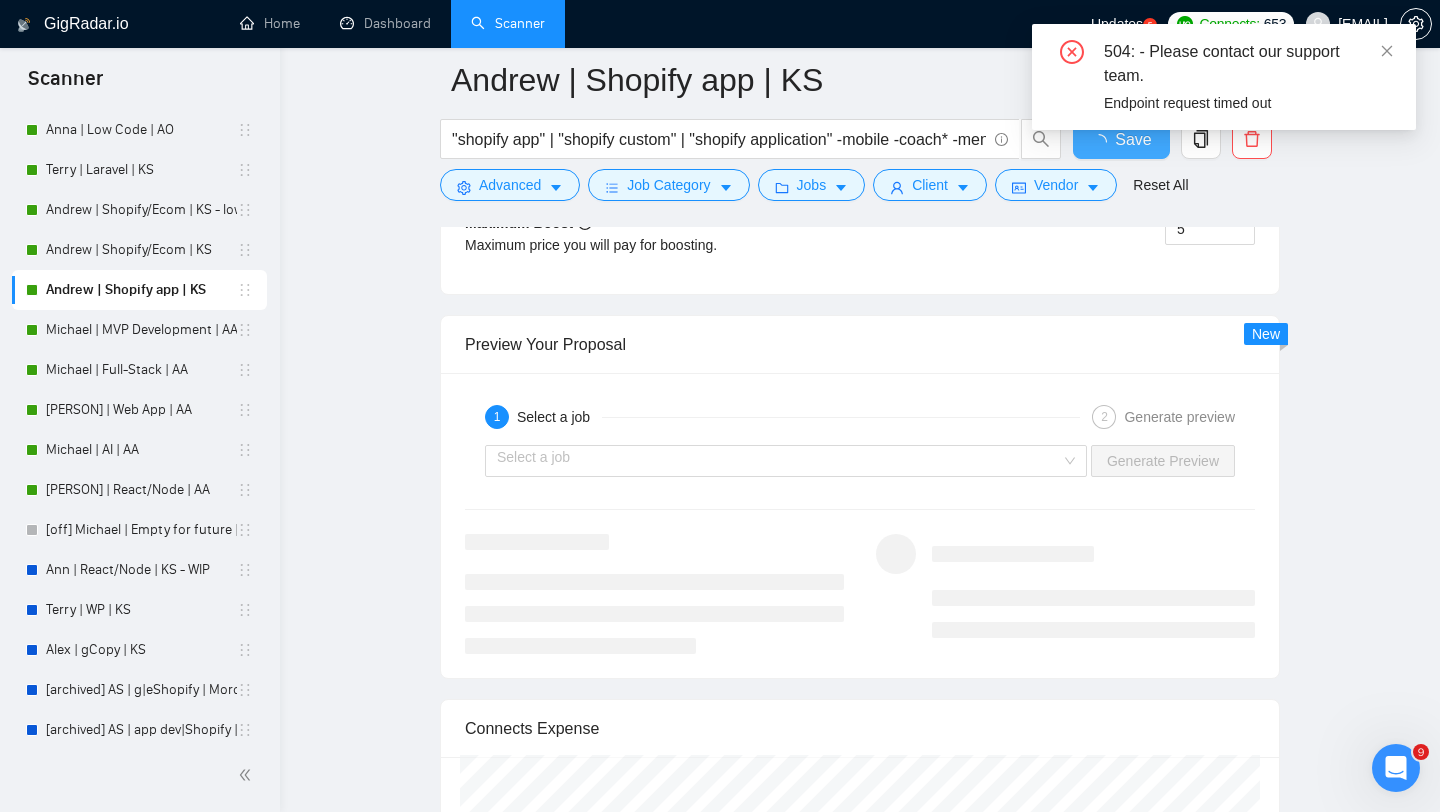 type 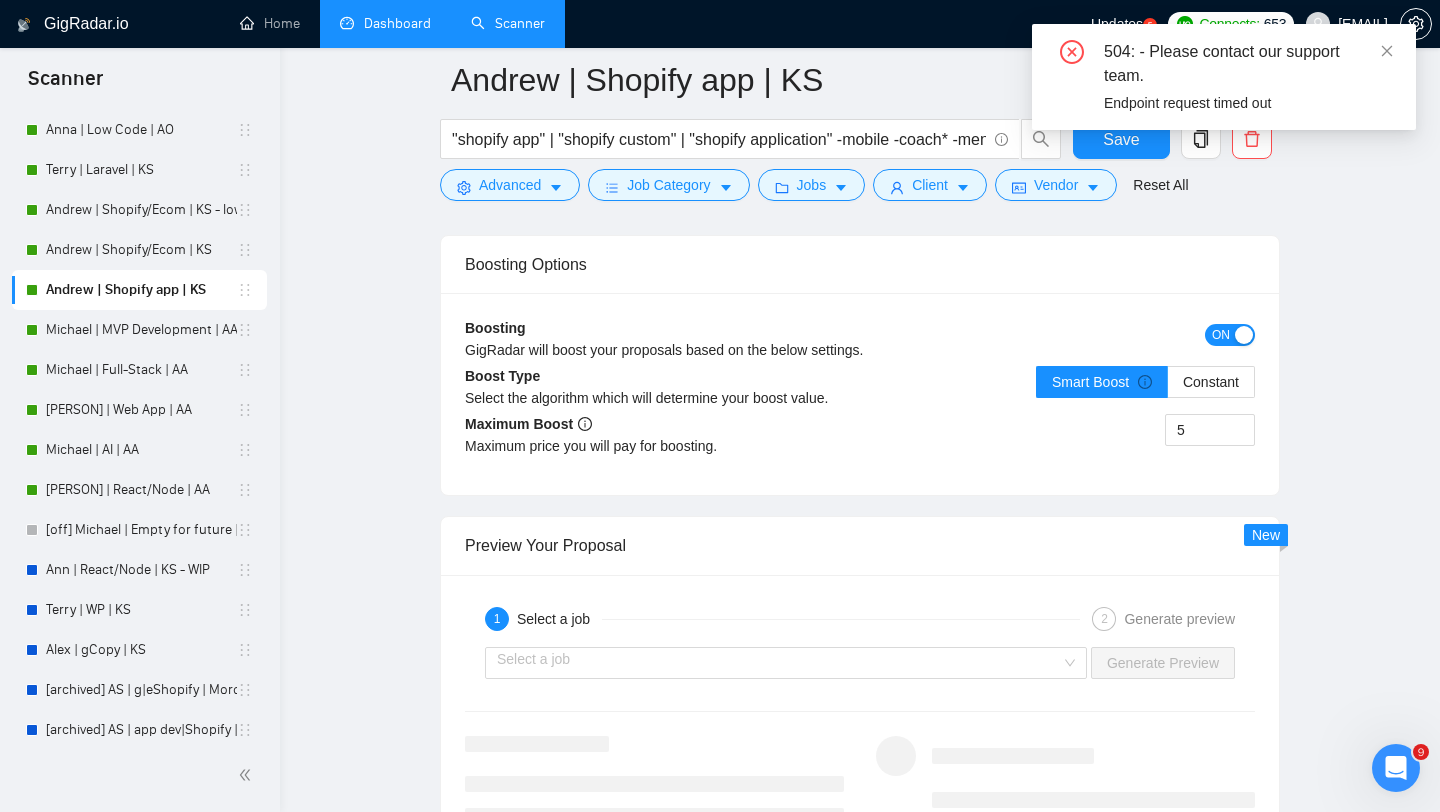 click on "Dashboard" at bounding box center [385, 23] 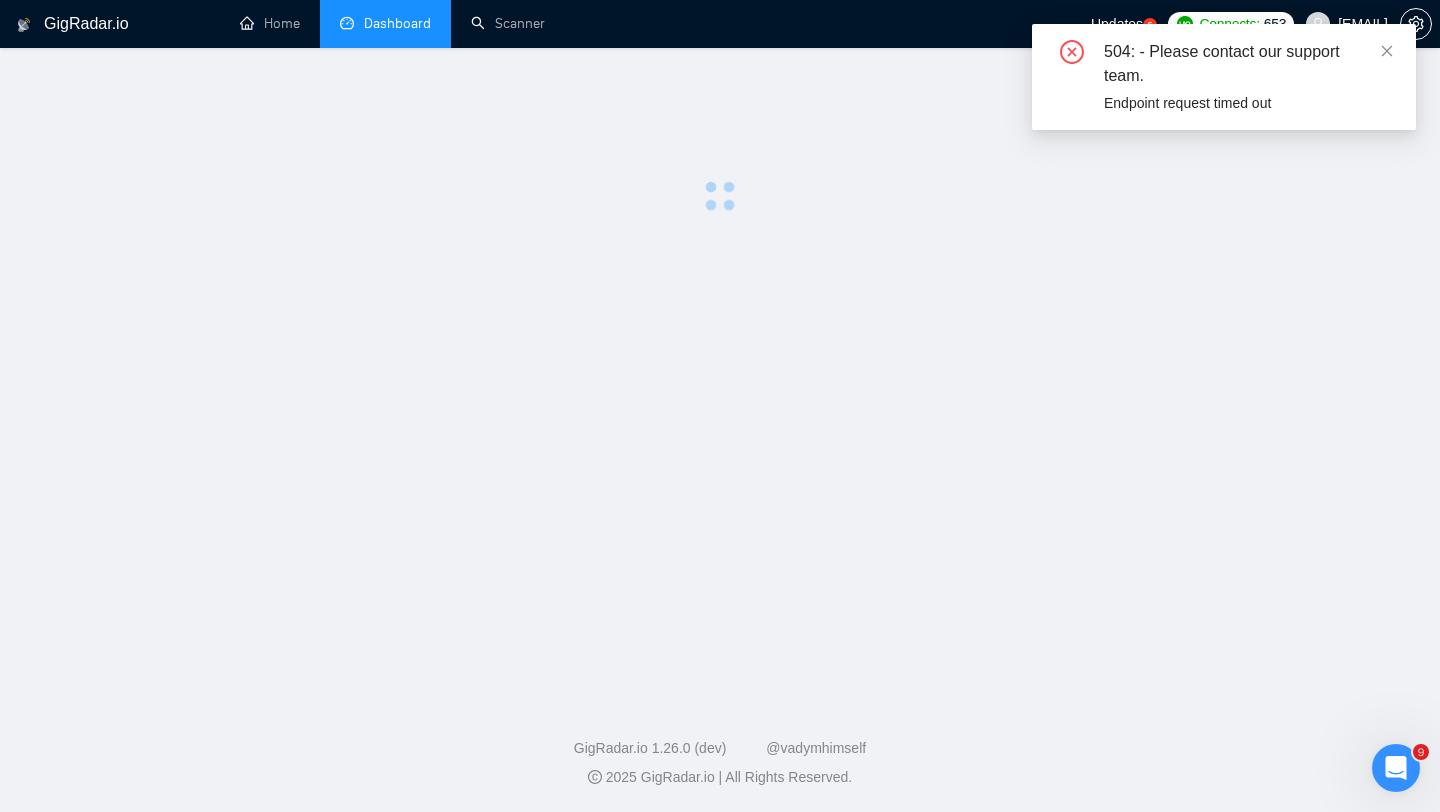 scroll, scrollTop: 0, scrollLeft: 0, axis: both 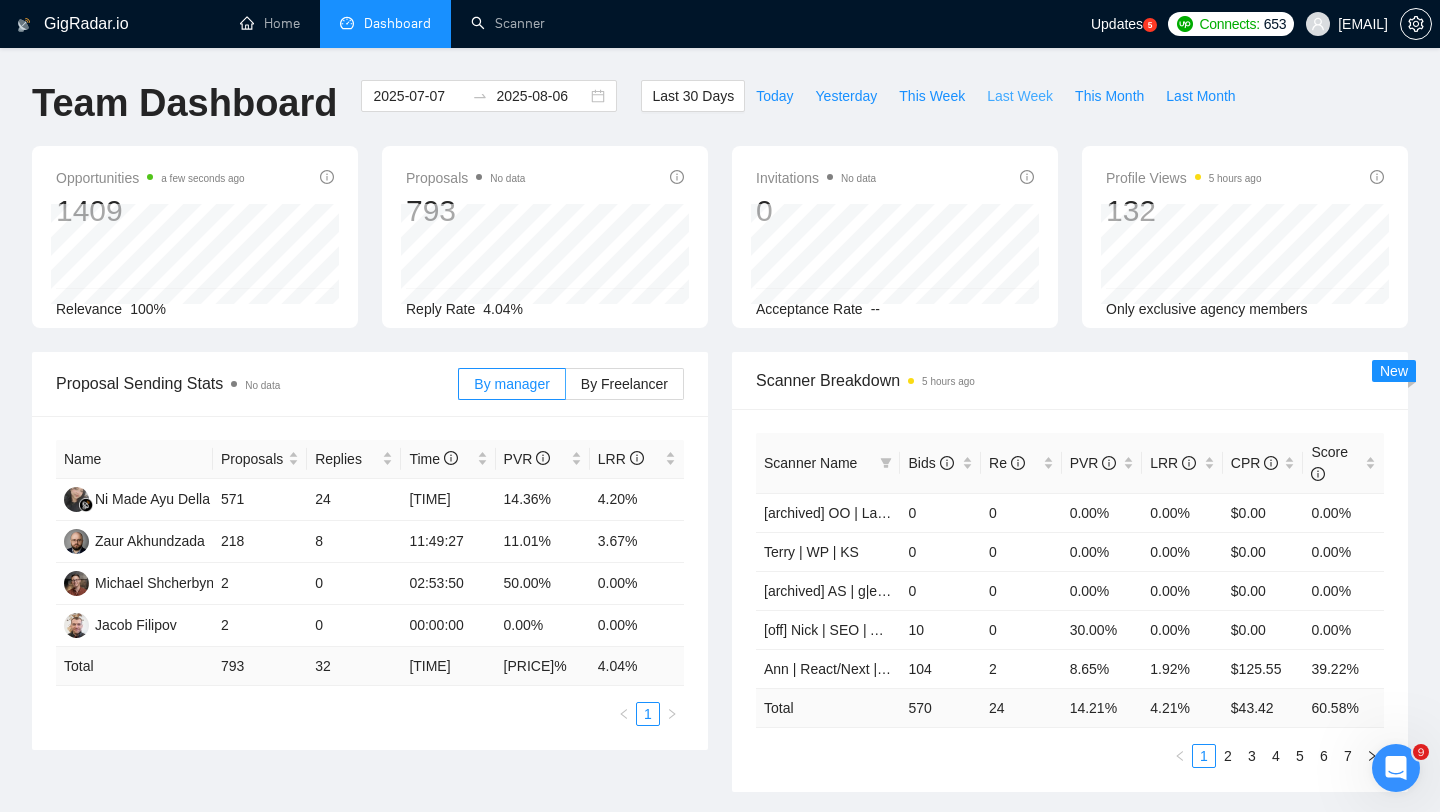 click on "Last Week" at bounding box center [1020, 96] 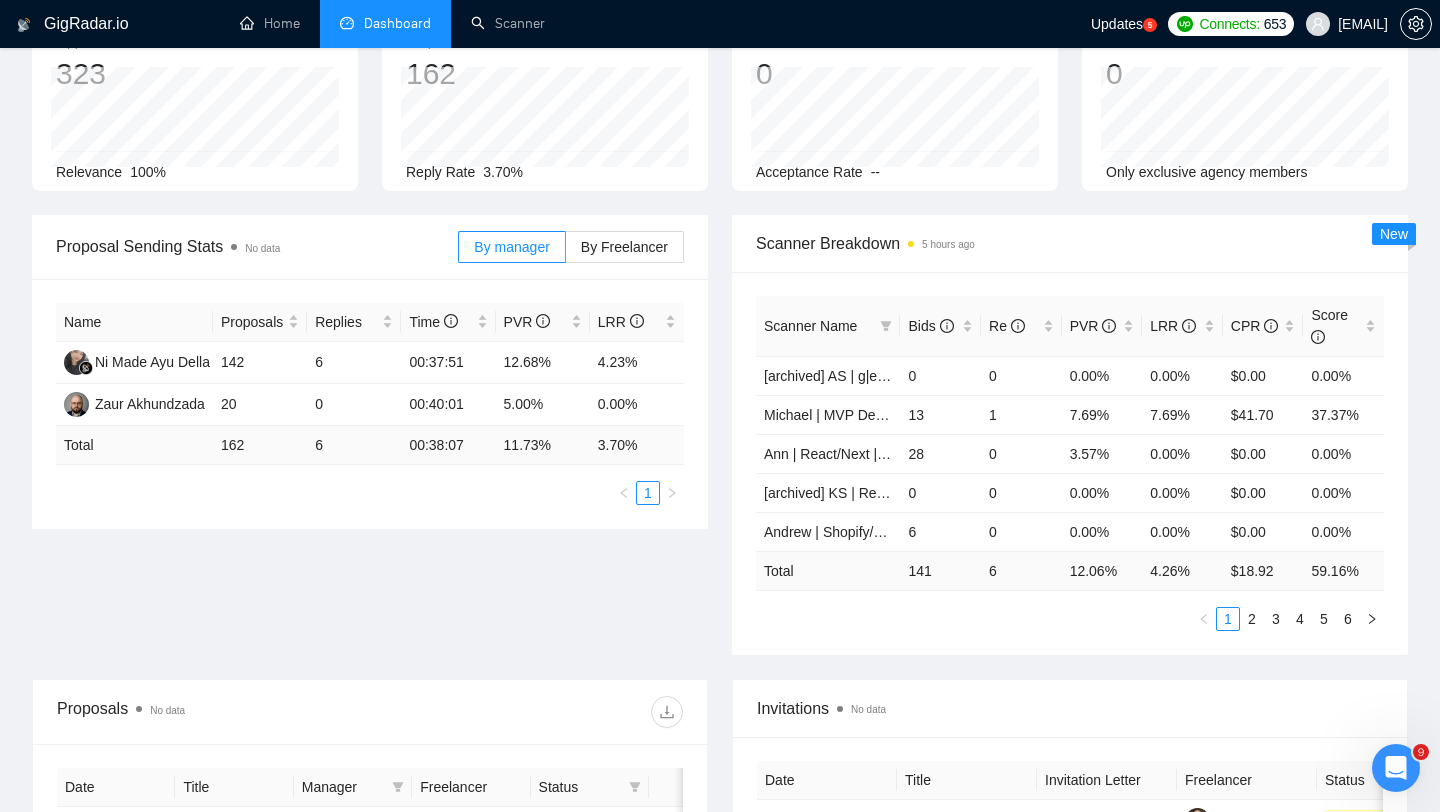 scroll, scrollTop: 156, scrollLeft: 0, axis: vertical 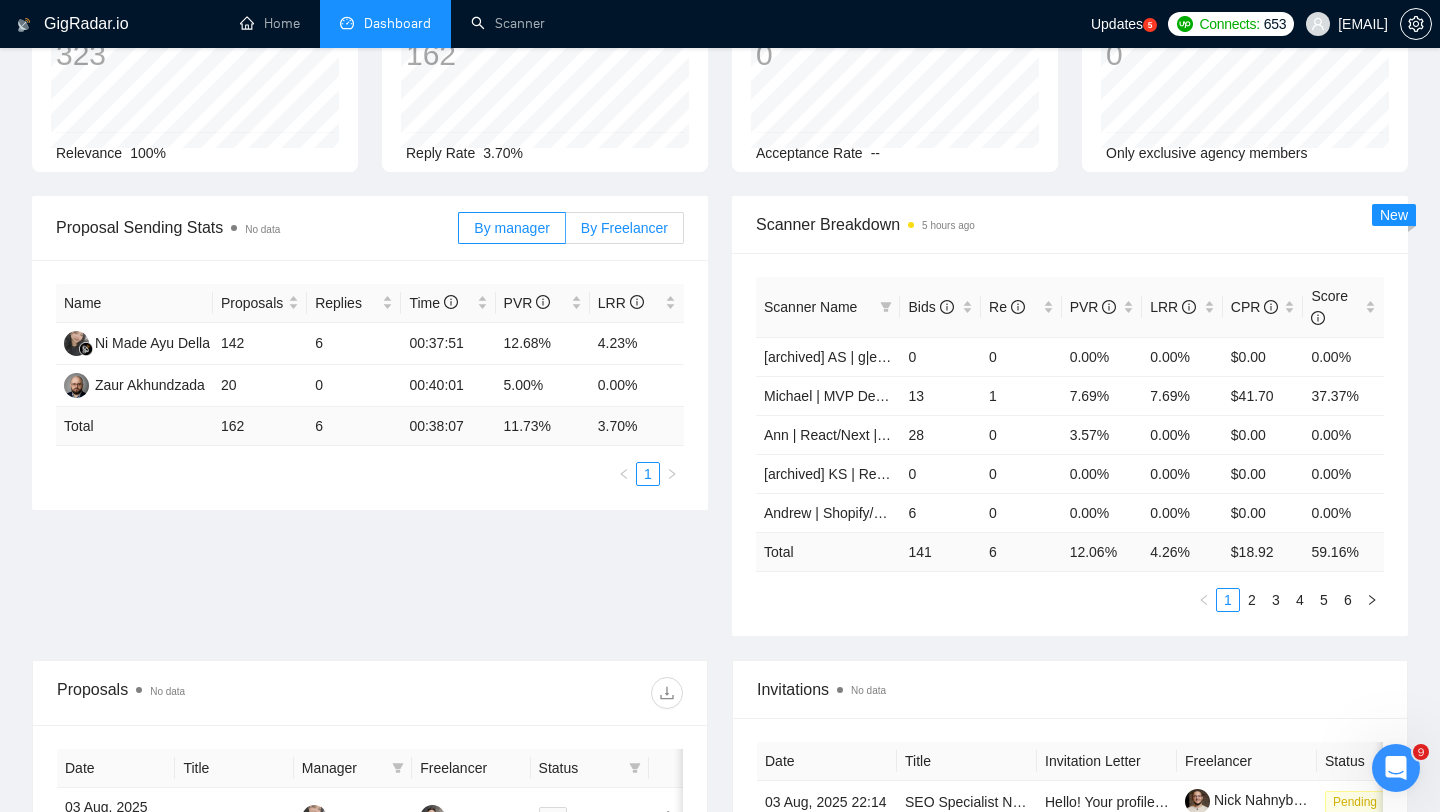 click on "By Freelancer" at bounding box center [624, 228] 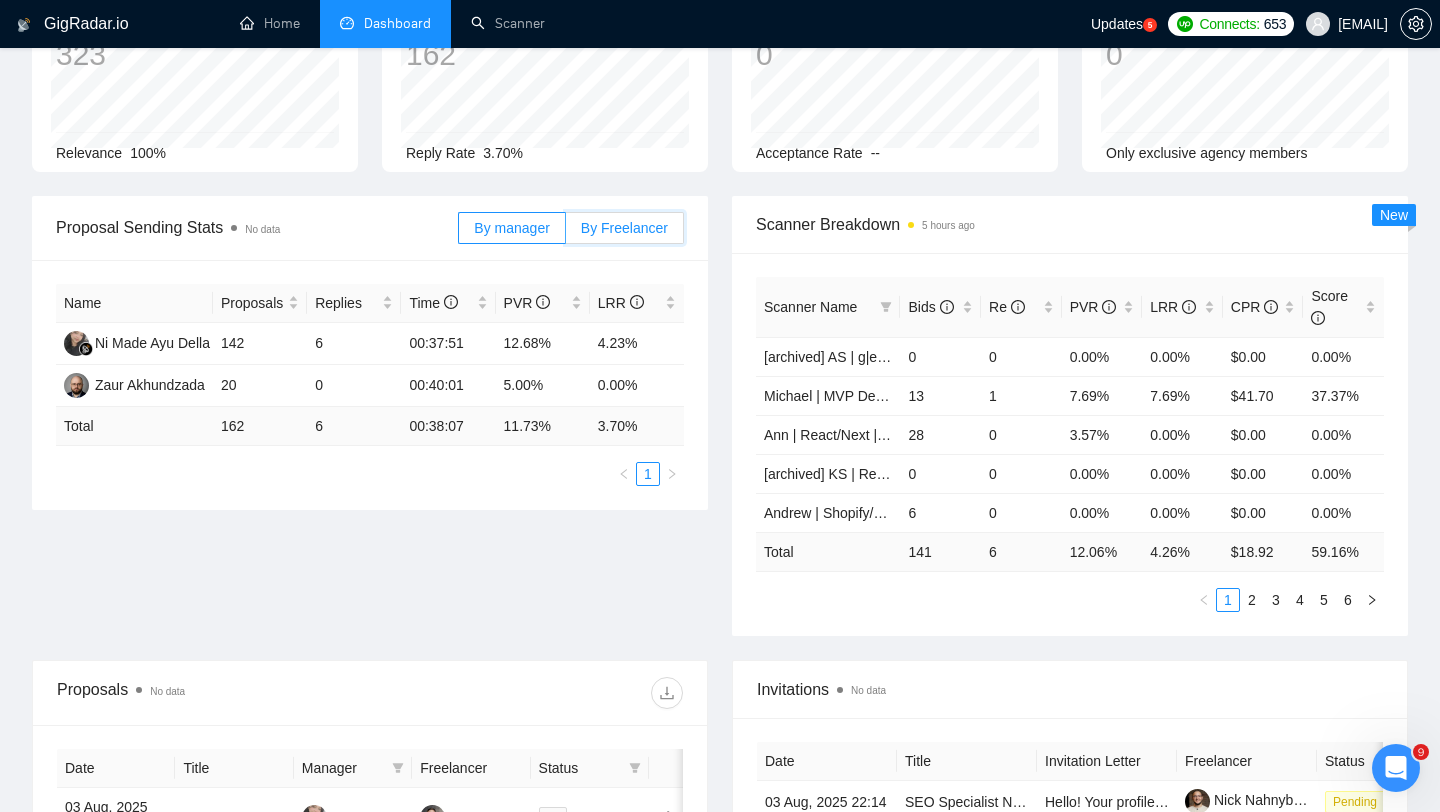 click on "By Freelancer" at bounding box center [566, 233] 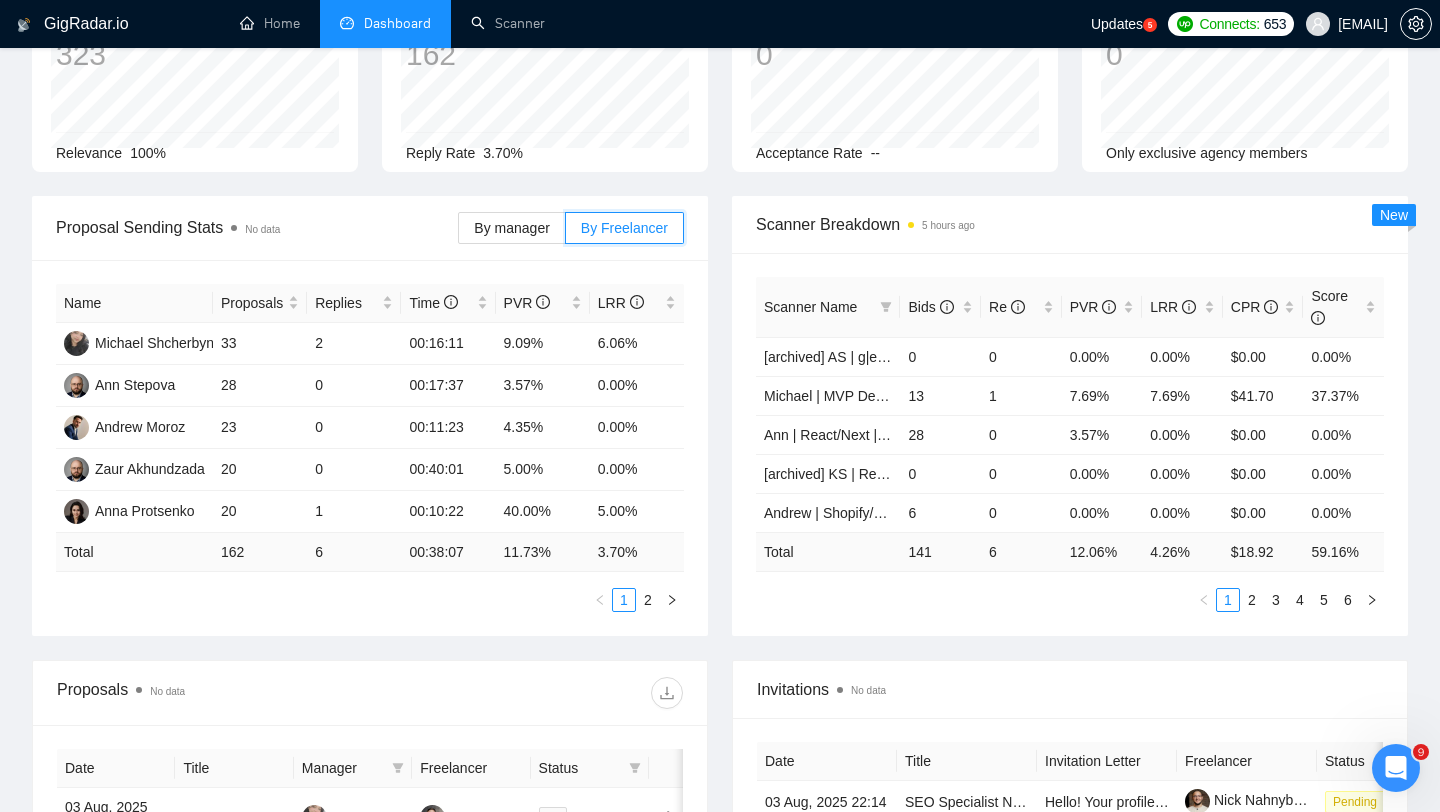 scroll, scrollTop: 51, scrollLeft: 0, axis: vertical 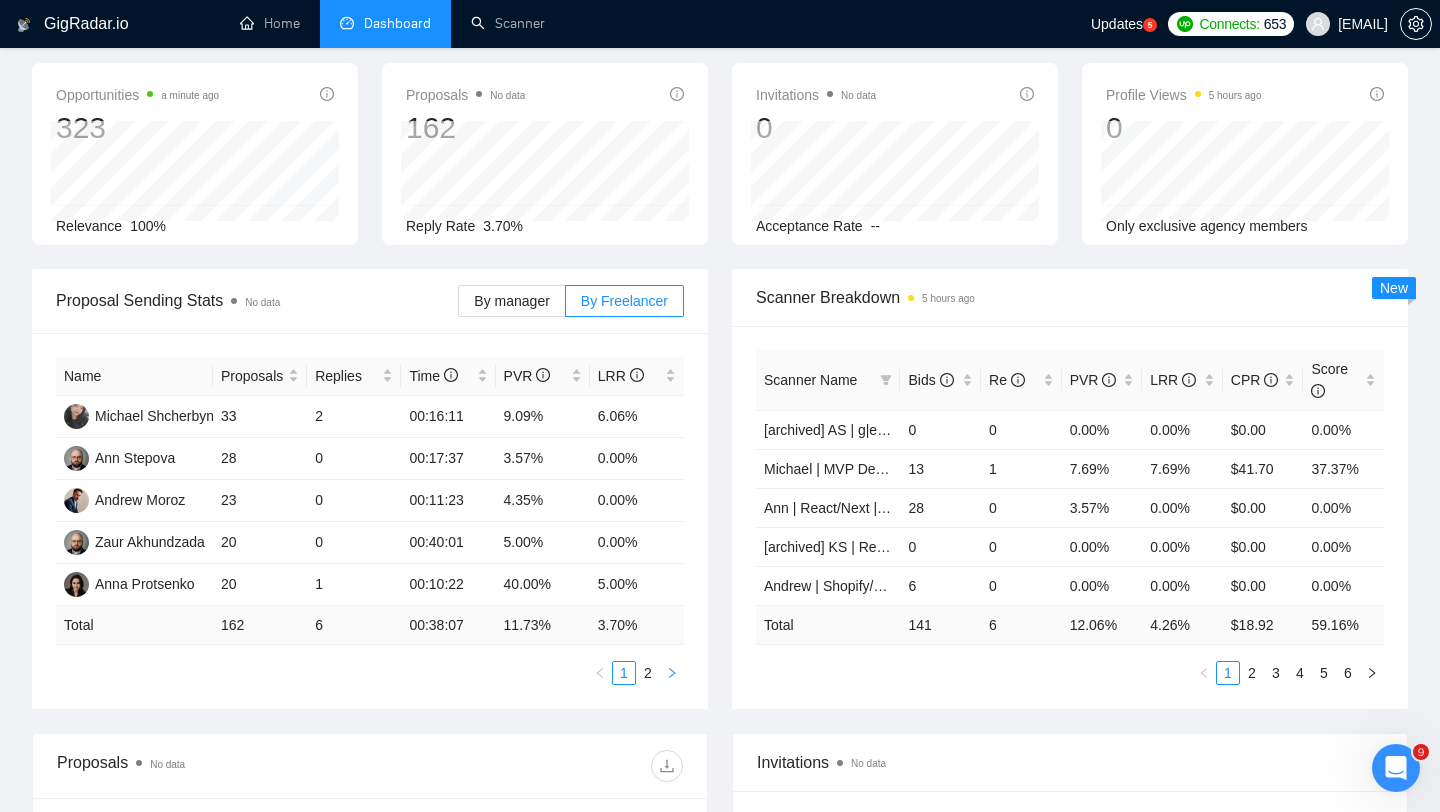 click 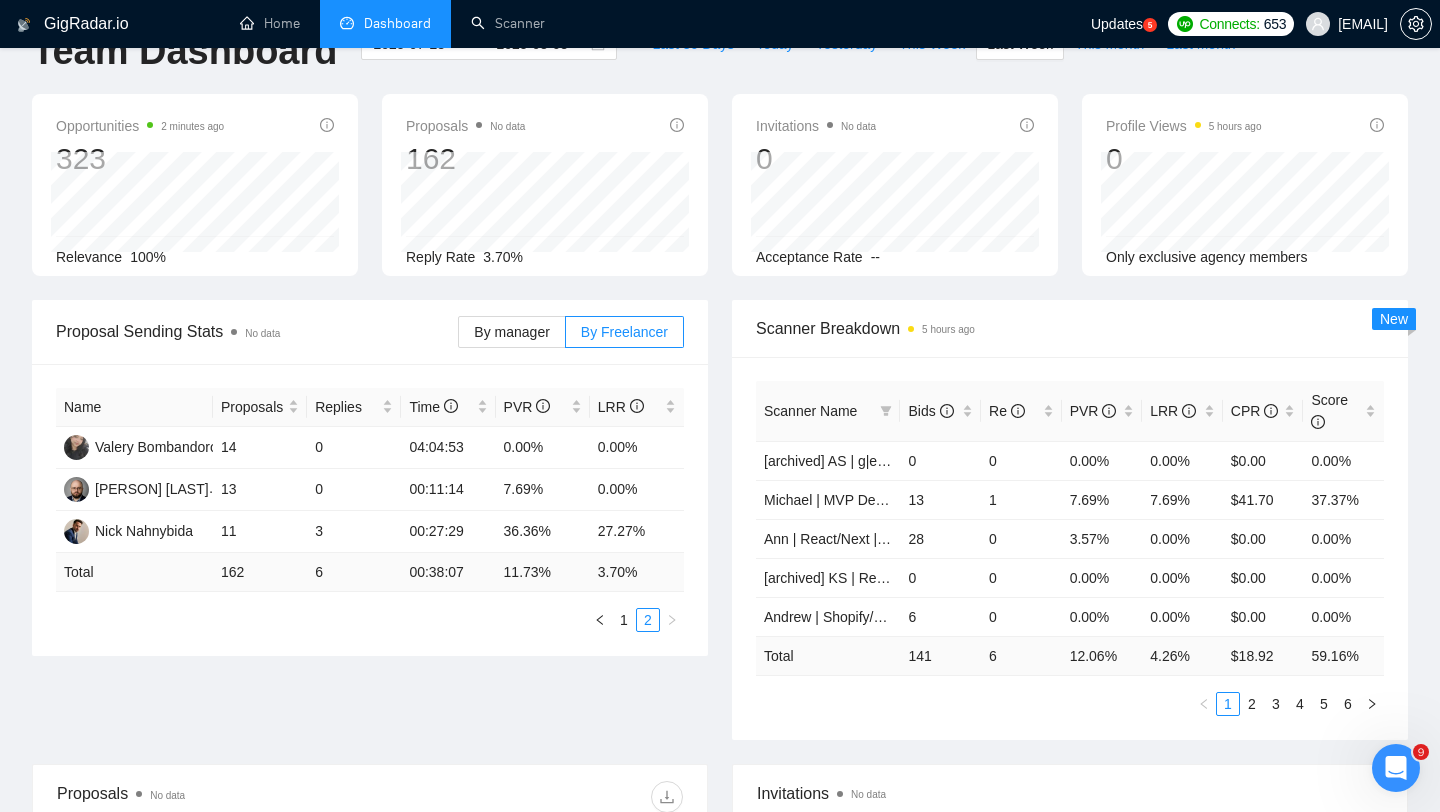 scroll, scrollTop: 0, scrollLeft: 0, axis: both 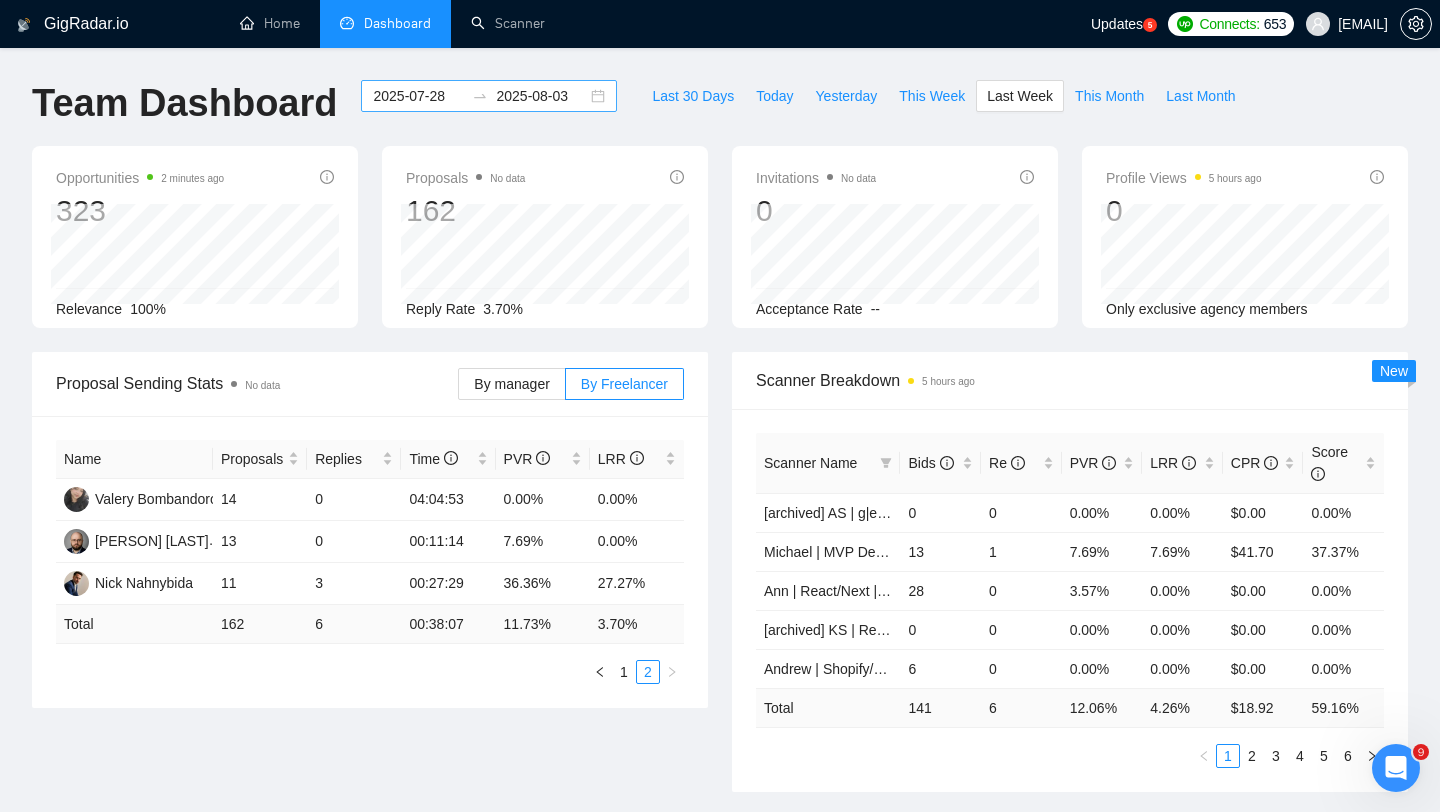 click on "2025-08-03" at bounding box center (541, 96) 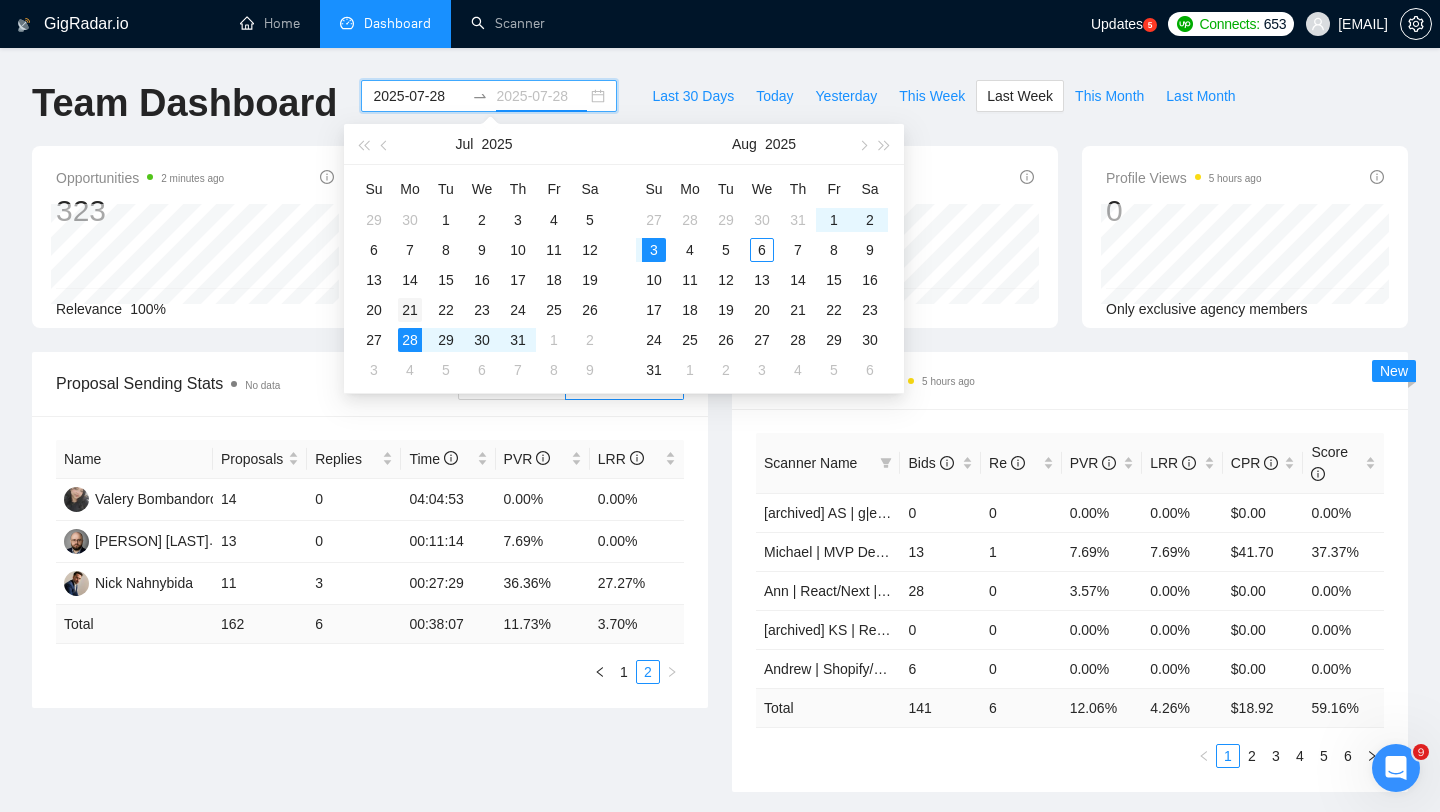 type on "2025-07-21" 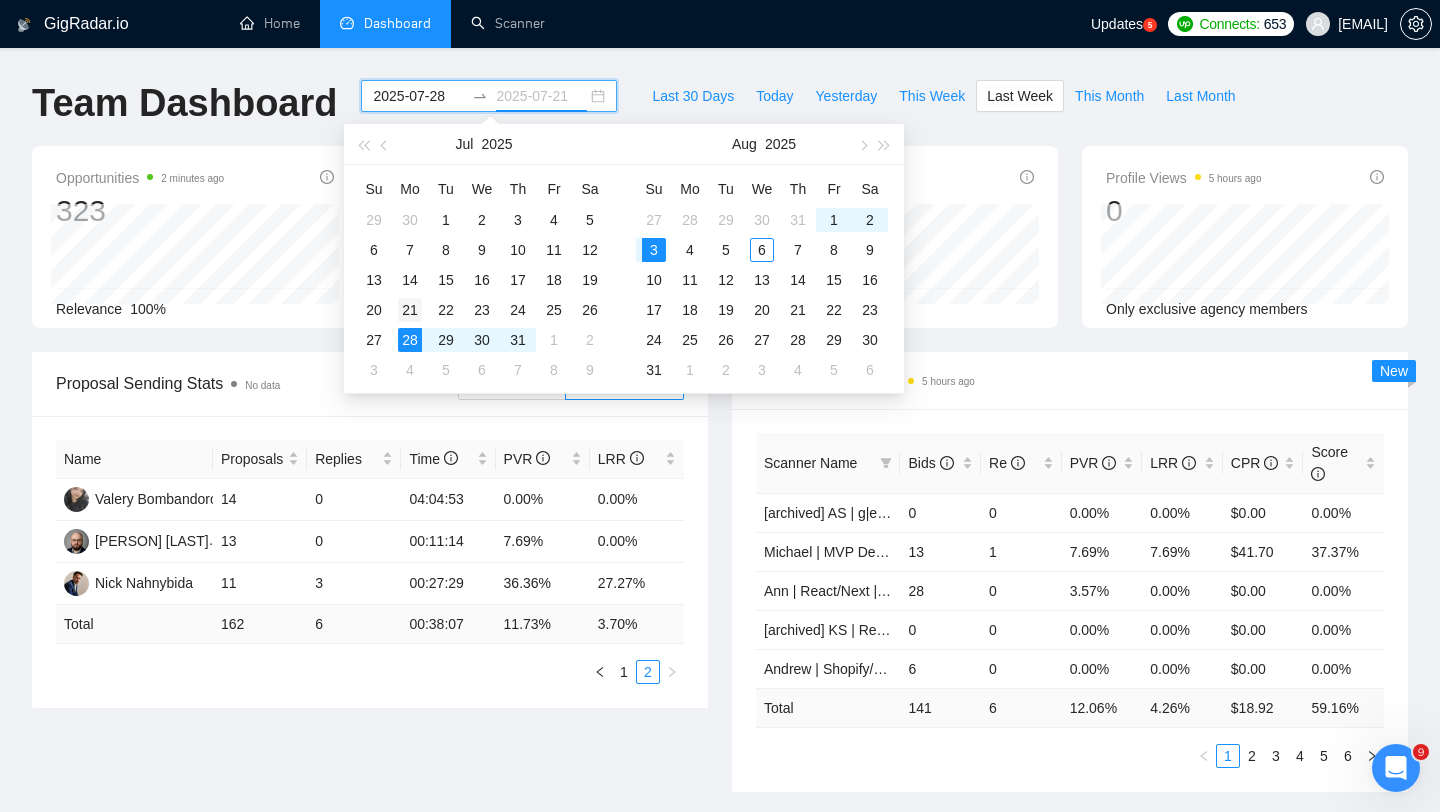 click on "21" at bounding box center [410, 310] 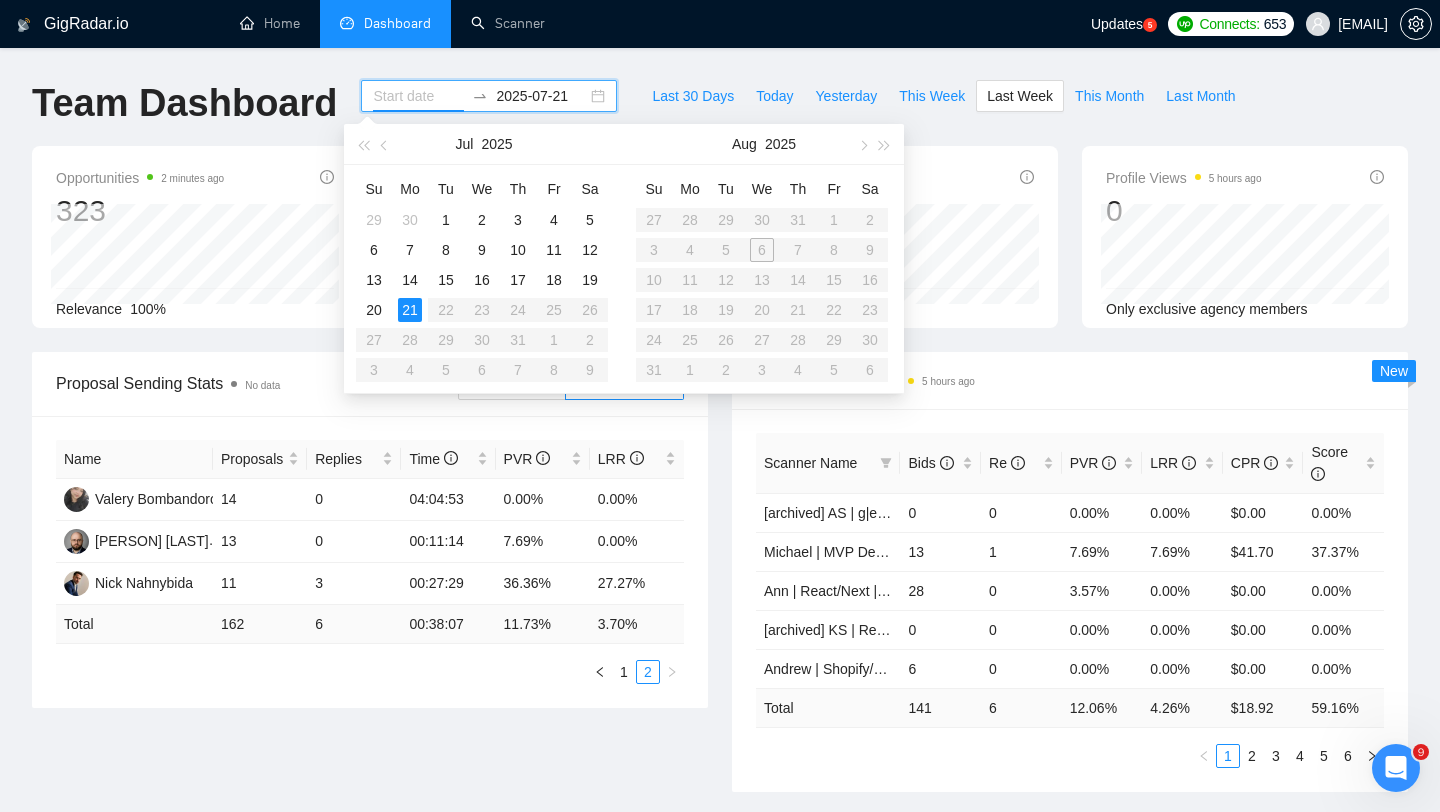 click on "Su Mo Tu We Th Fr Sa 29 30 1 2 3 4 5 6 7 8 9 10 11 12 13 14 15 16 17 18 19 20 21 22 23 24 25 26 27 28 29 30 31 1 2 3 4 5 6 7 8 9" at bounding box center [482, 279] 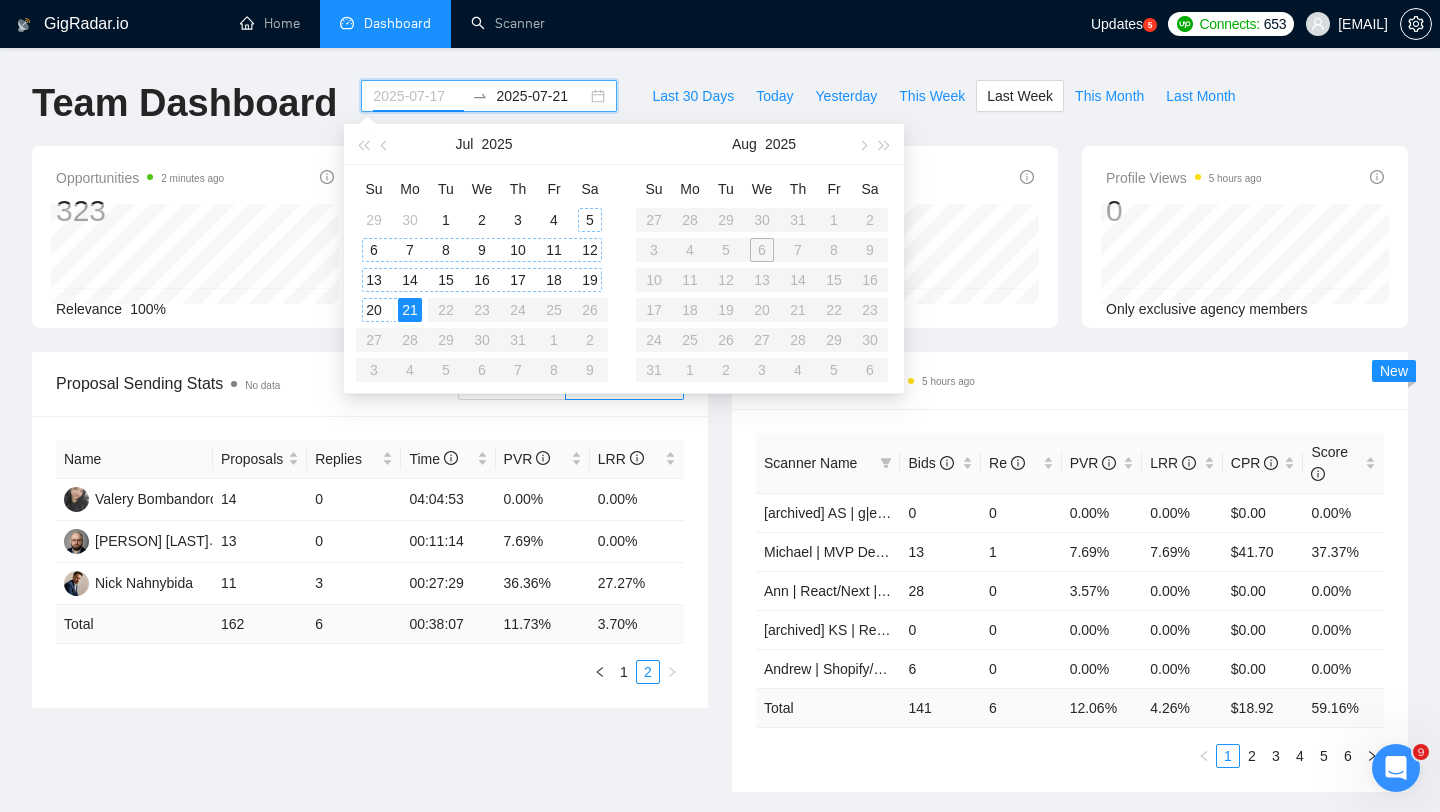 type on "2025-07-16" 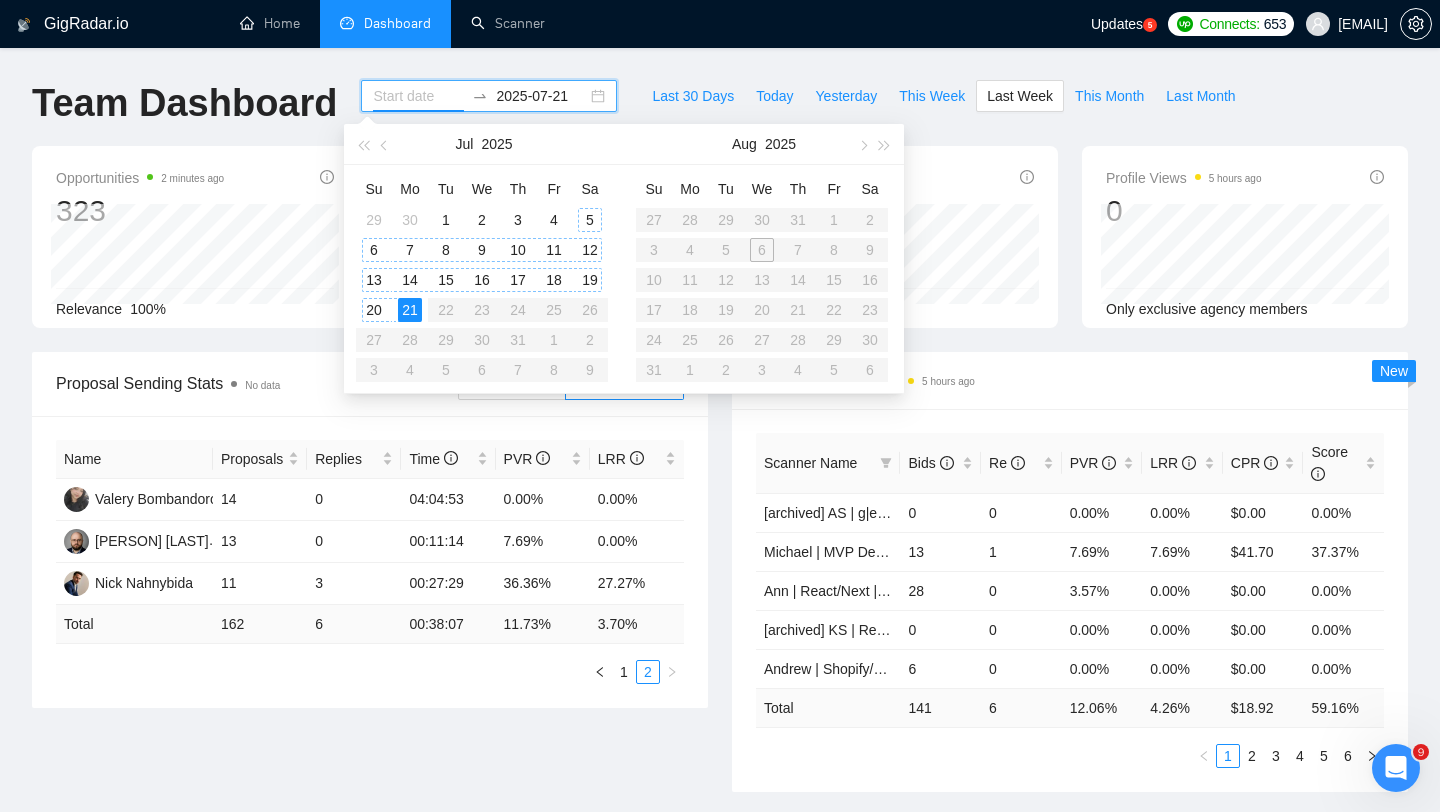 type on "2025-07-21" 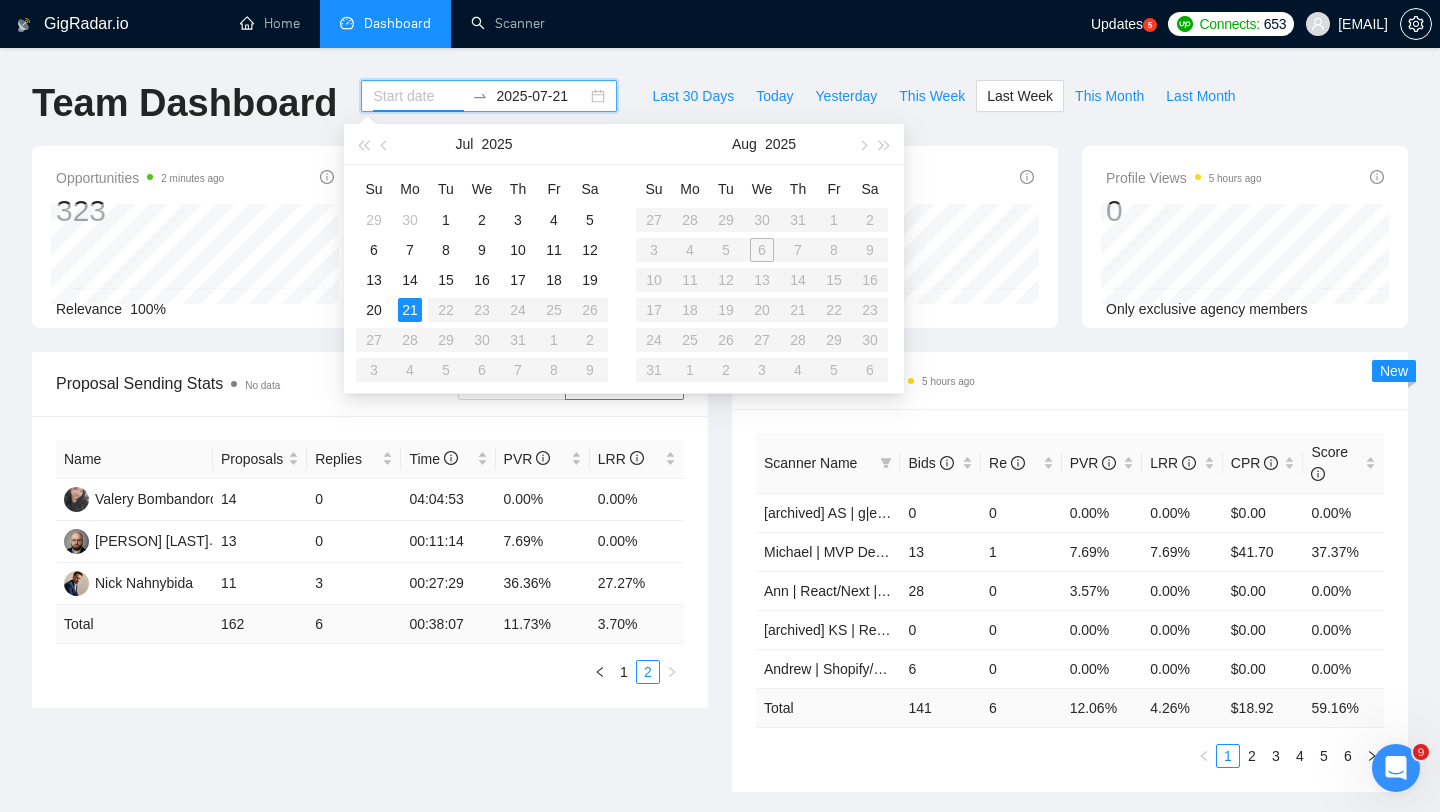 click on "Su Mo Tu We Th Fr Sa 29 30 1 2 3 4 5 6 7 8 9 10 11 12 13 14 15 16 17 18 19 20 21 22 23 24 25 26 27 28 29 30 31 1 2 3 4 5 6 7 8 9" at bounding box center (482, 279) 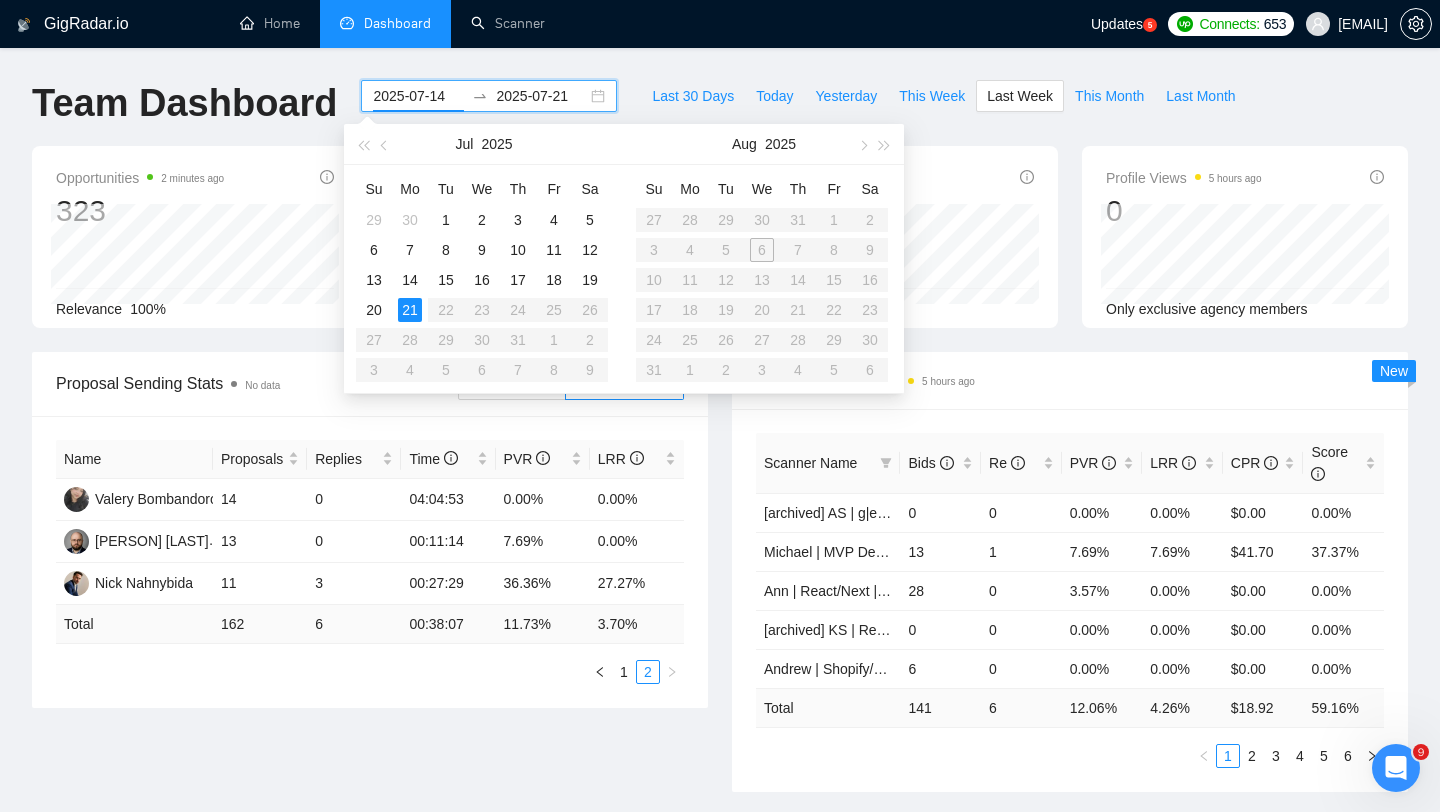 type on "2025-07-07" 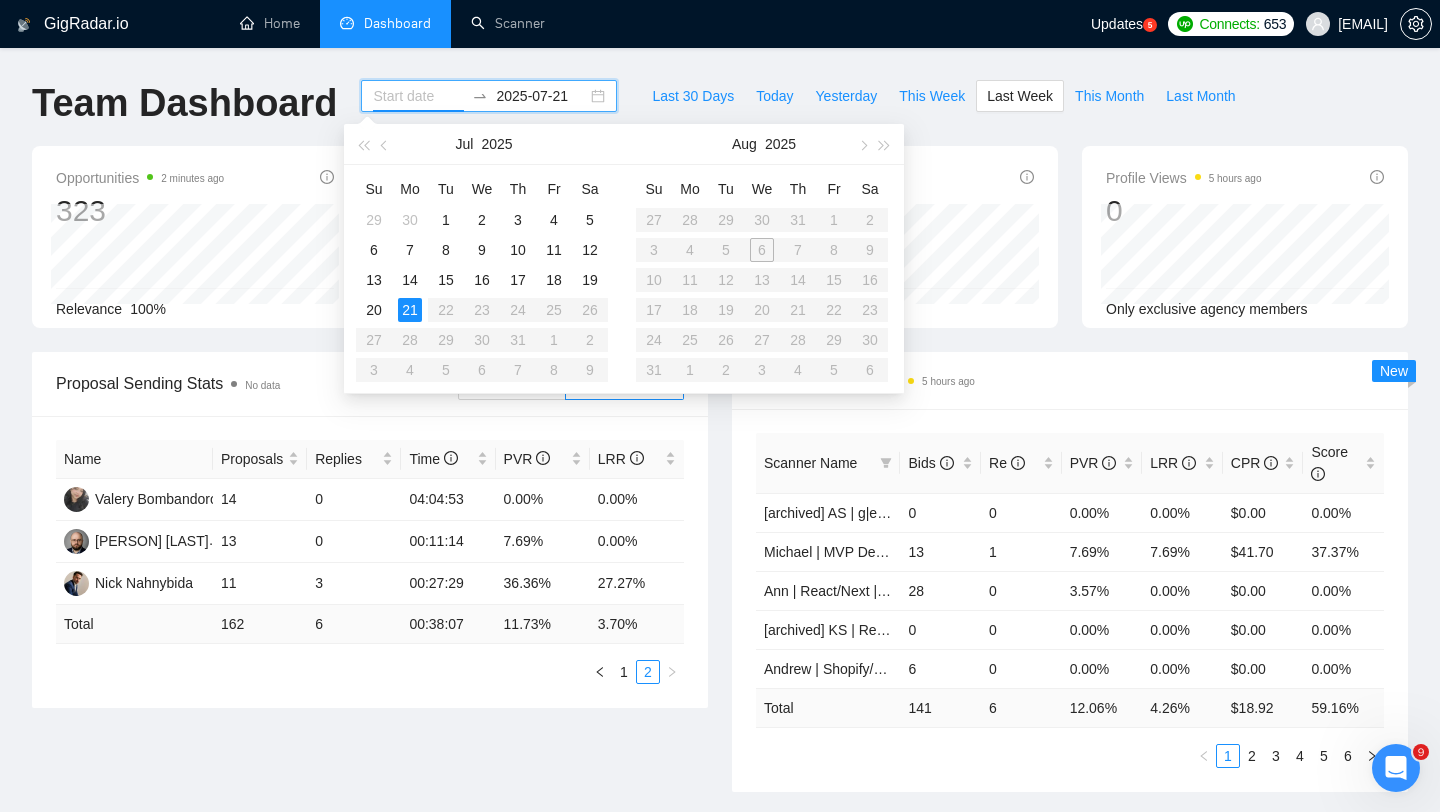 click at bounding box center [418, 96] 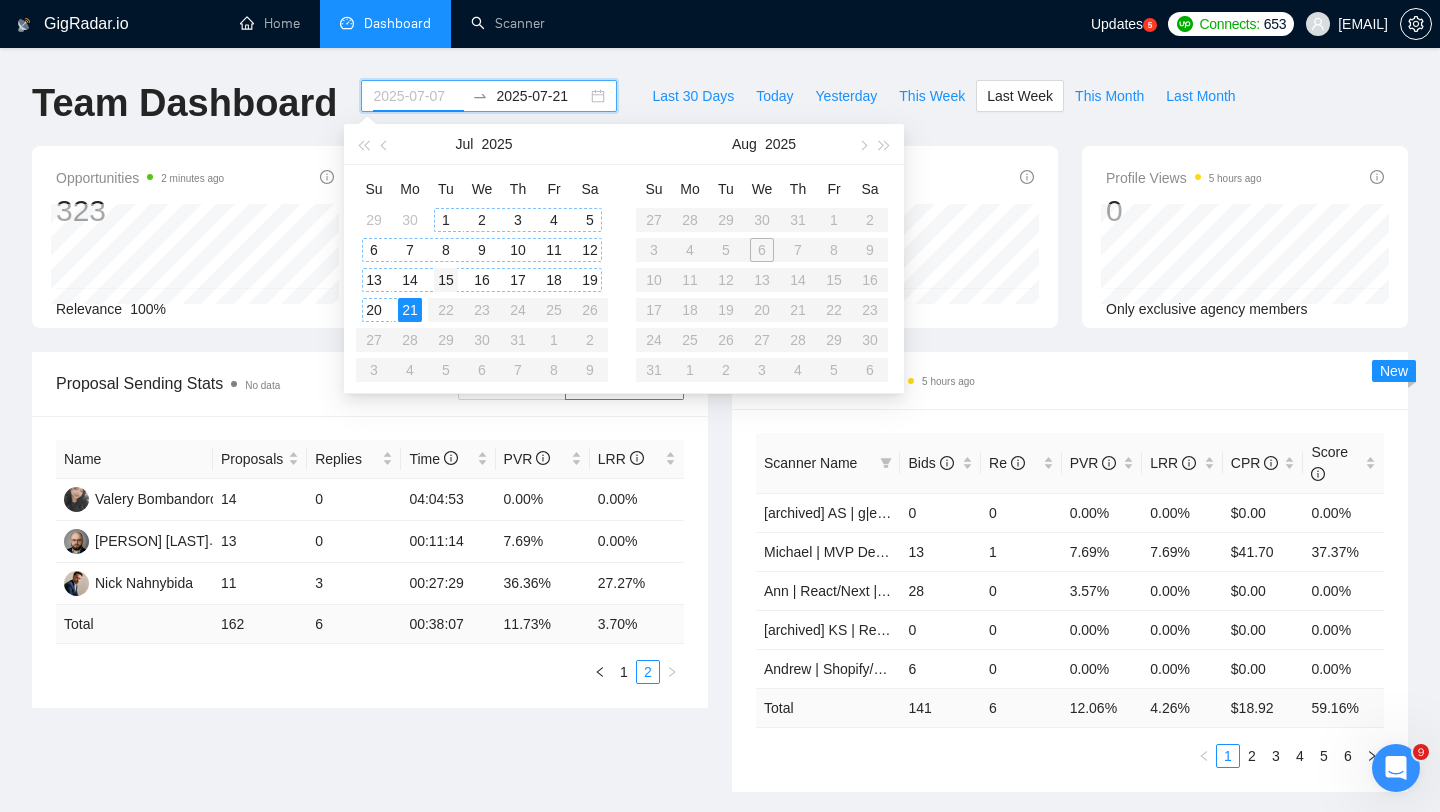 type on "2025-07-15" 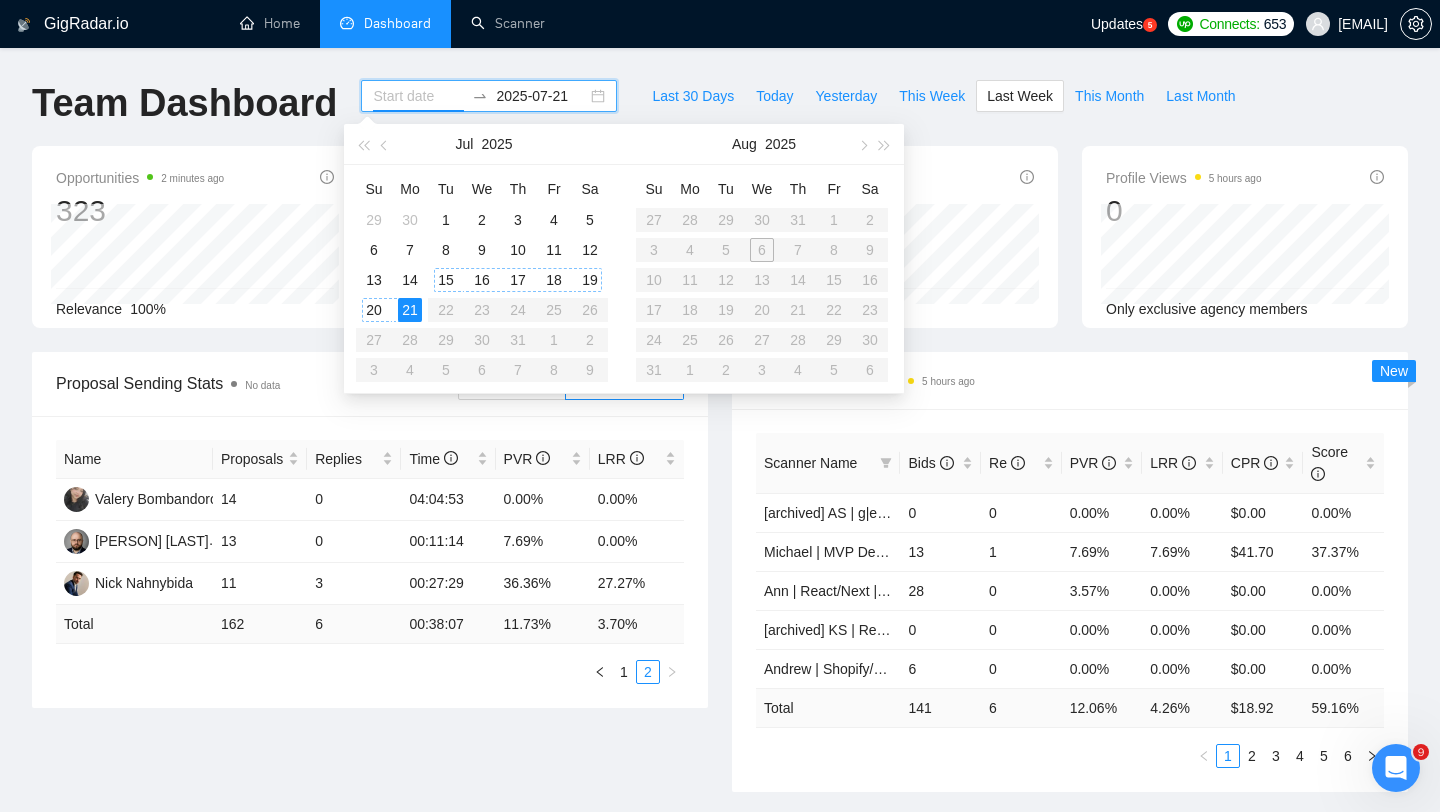 type on "2025-07-21" 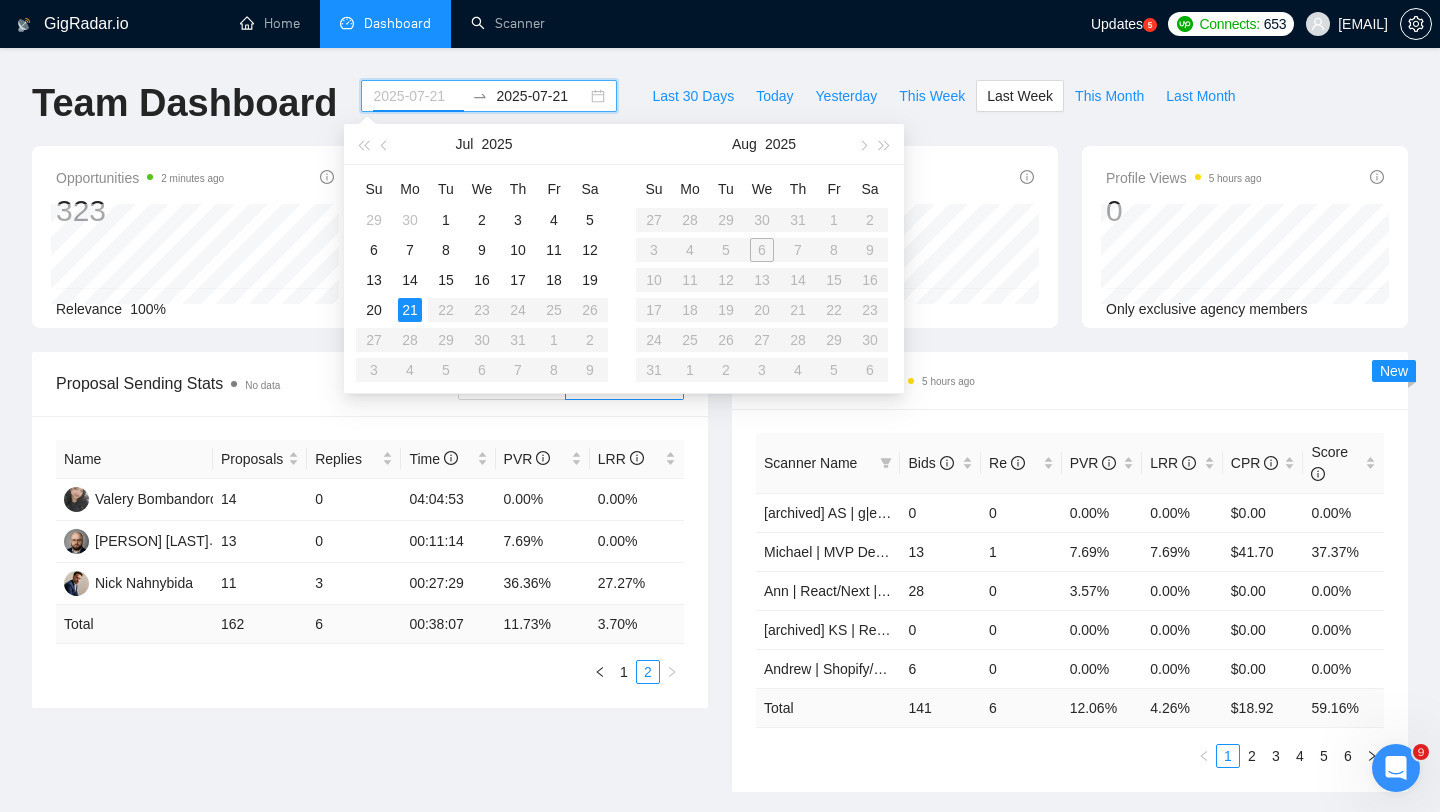 click on "21" at bounding box center (410, 310) 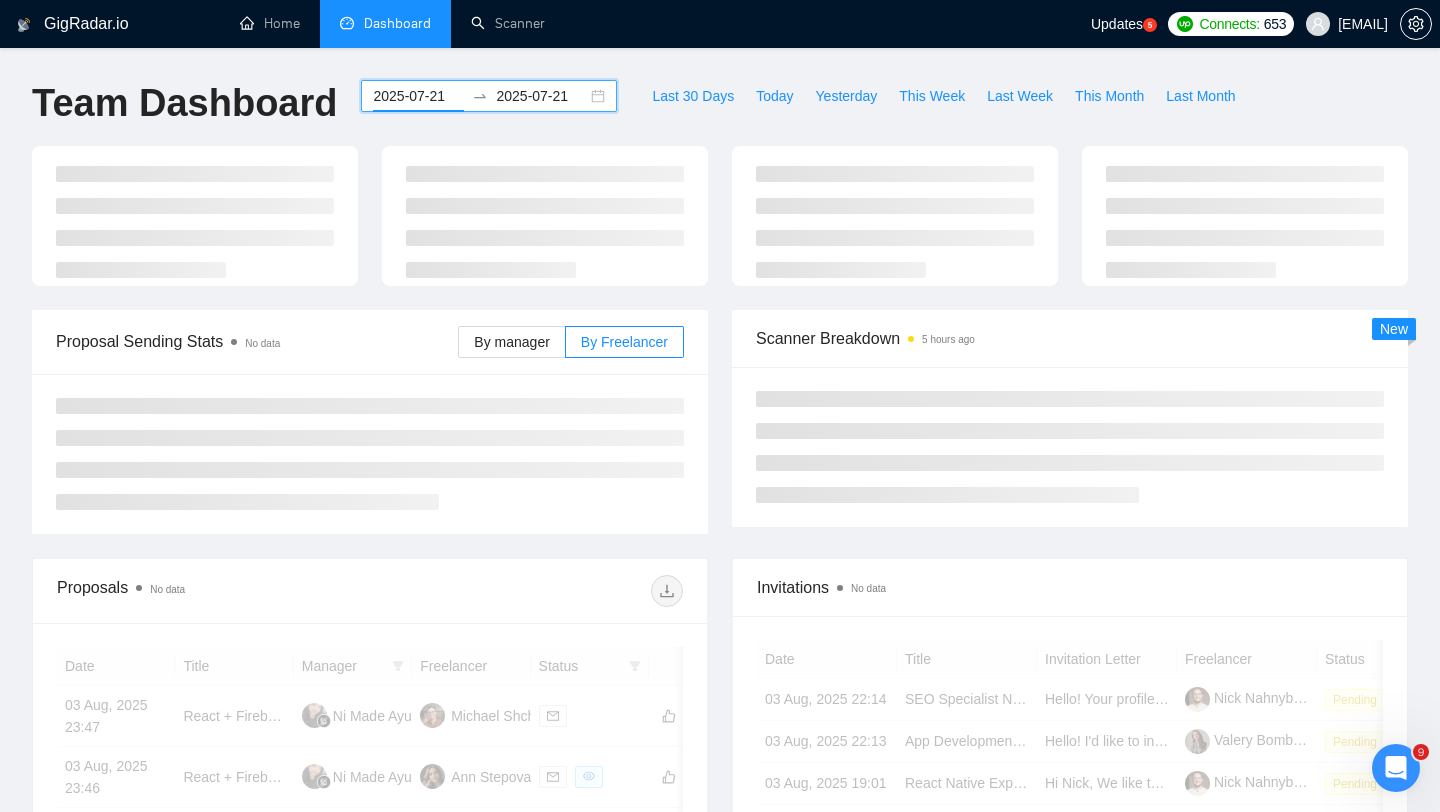 click on "GigRadar.io Home Dashboard Scanner Updates
5
Connects: 653 likamurenko@gmail.com Team Dashboard 2025-07-21 2025-07-21 Last 30 Days Today Yesterday This Week Last Week This Month Last Month Proposal Sending Stats No data By manager By Freelancer Scanner Breakdown 5 hours ago New Proposals No data Date Title Manager Freelancer Status               03 Aug, 2025 23:47 React + Firebase Developer for Home Maintenance SaaS MVP Ni Made Ayu Della Anggraeni Michael Shcherbyna 03 Aug, 2025 23:46 React + Firebase Developer for Home Maintenance SaaS MVP Ni Made Ayu Della Anggraeni Ann Stepova 03 Aug, 2025 22:22 2x WordPress Frontend Development & Laravel Backend Editing for two AI SaaS Applications Ni Made Ayu Della Anggraeni Terry Osypchuk 03 Aug, 2025 16:41 Website Migration Ni Made Ayu Della Anggraeni Andrew Moroz 03 Aug, 2025 16:20 Flutter Mobile App Developer Needed for Custom App (iOS & Android) Ni Made Ayu Della Anggraeni Valery Bombandorova Terry Osypchuk" at bounding box center (720, 769) 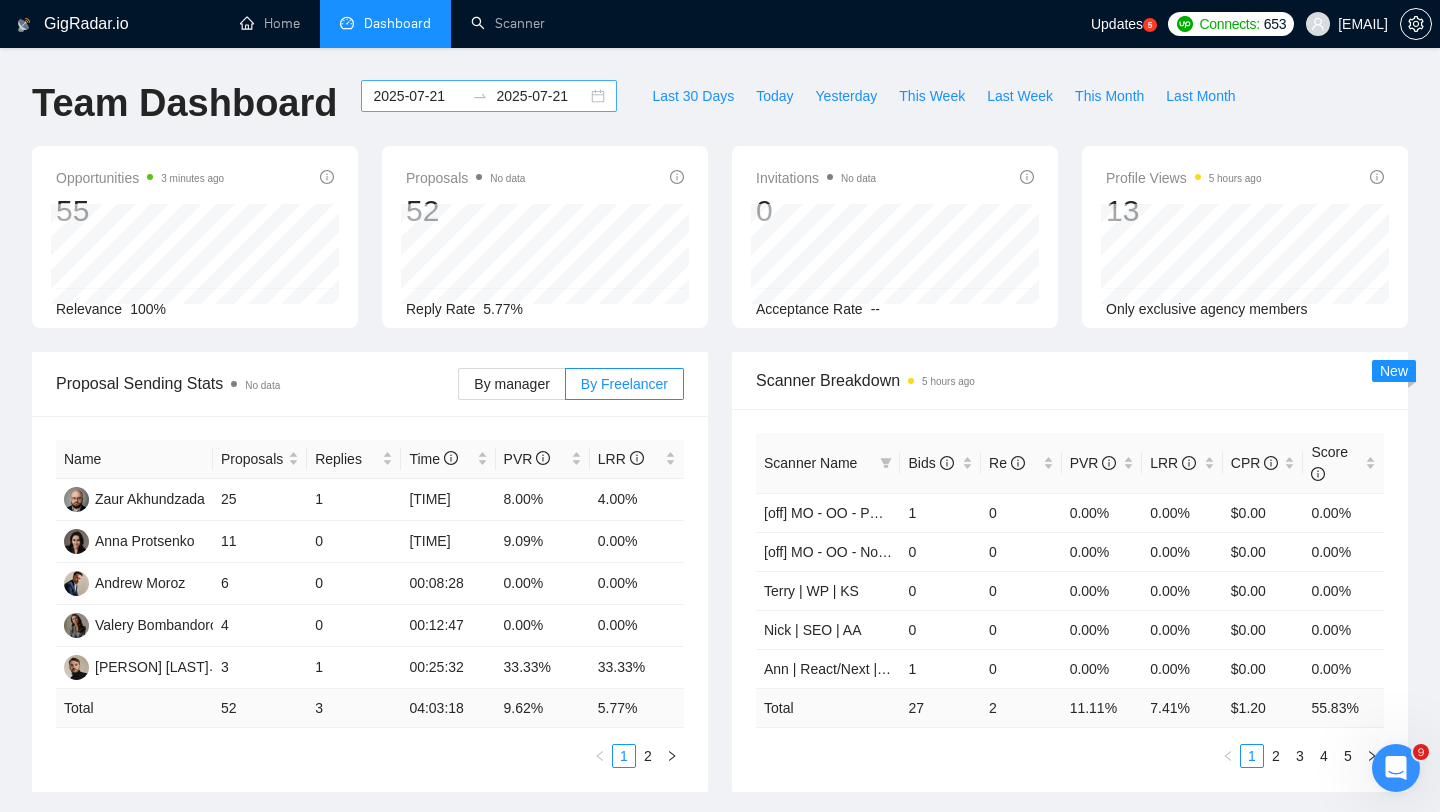 click on "2025-07-21" at bounding box center (541, 96) 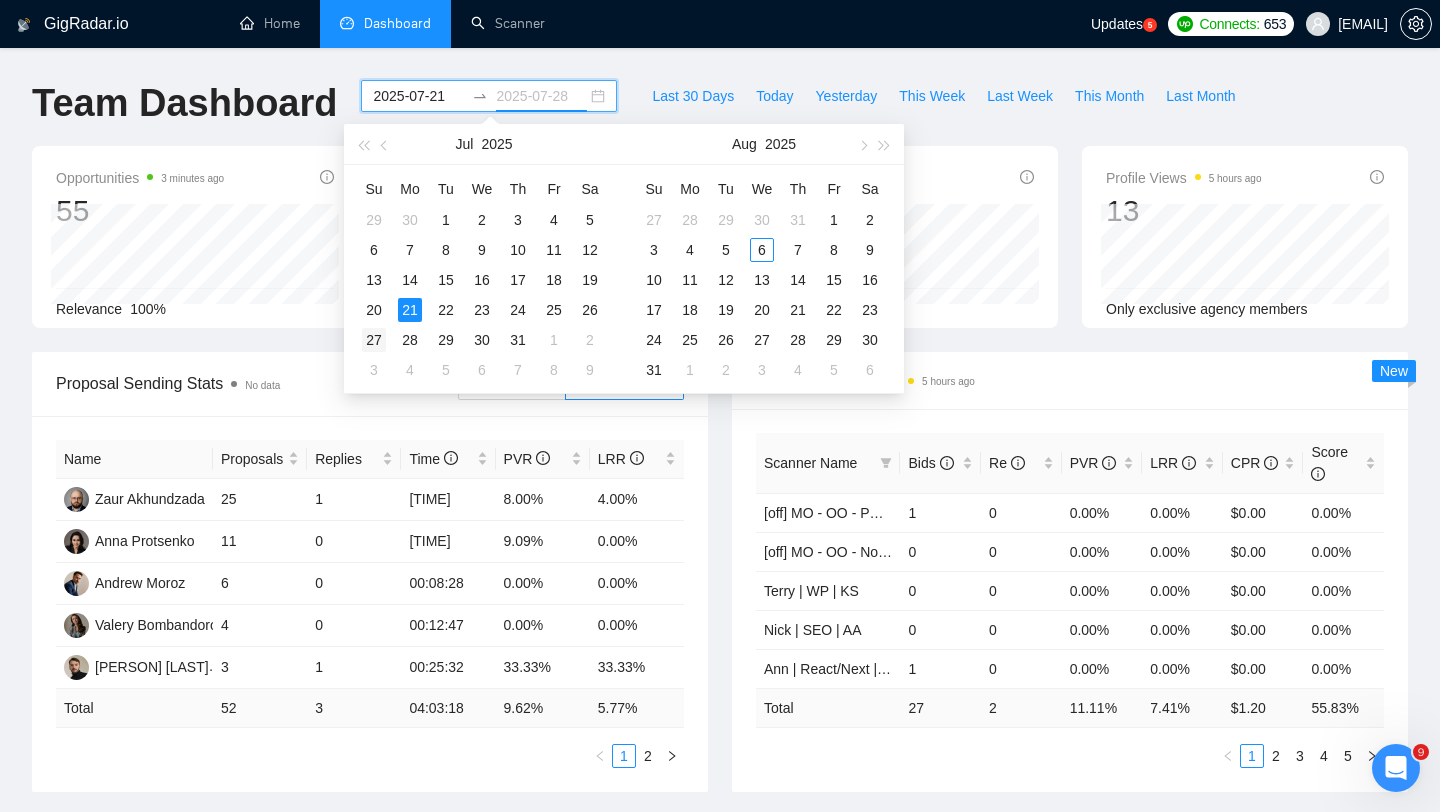 type on "2025-07-27" 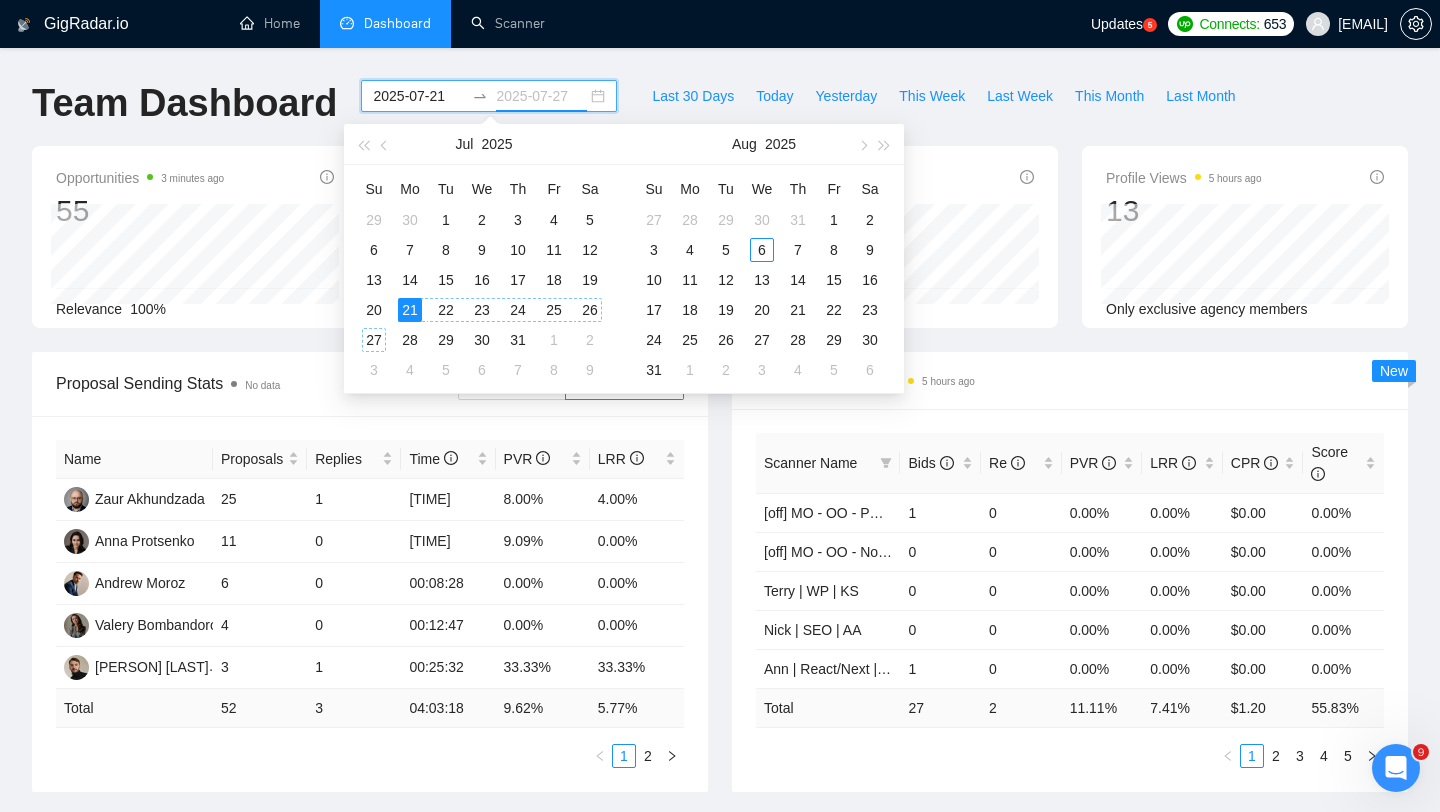 click on "27" at bounding box center [374, 340] 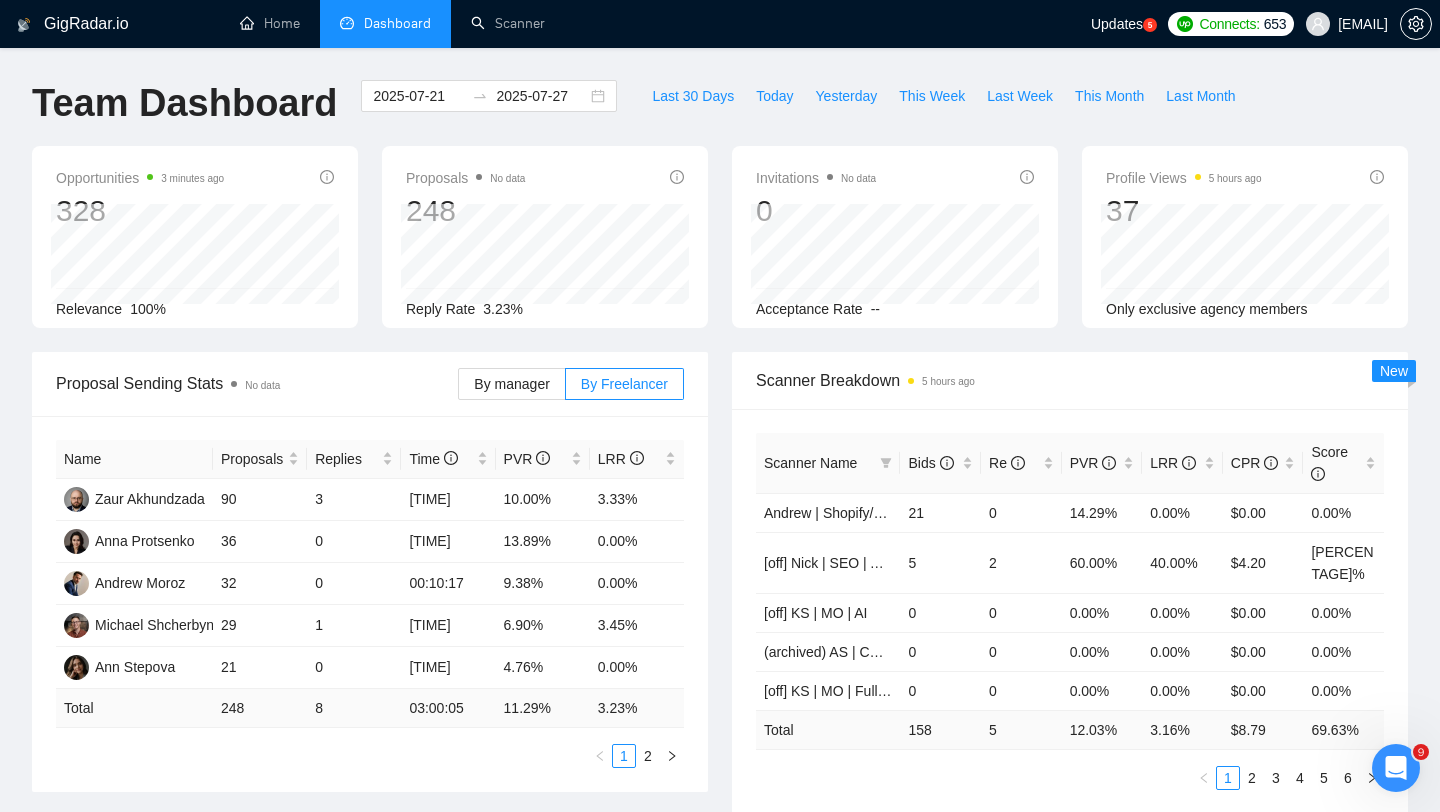click on "Name Proposals Replies Time   PVR   LRR   Zaur Akhundzada 90 3 07:49:03 10.00% 3.33% Anna Protsenko 36 0 00:15:29 13.89% 0.00% Andrew Moroz 32 0 00:10:17 9.38% 0.00% Michael Shcherbyna 29 1 00:11:29 6.90% 3.45% Ann Stepova 21 0 00:19:53 4.76% 0.00% Total 248 8 03:00:05 11.29 % 3.23 % 1 2" at bounding box center (370, 604) 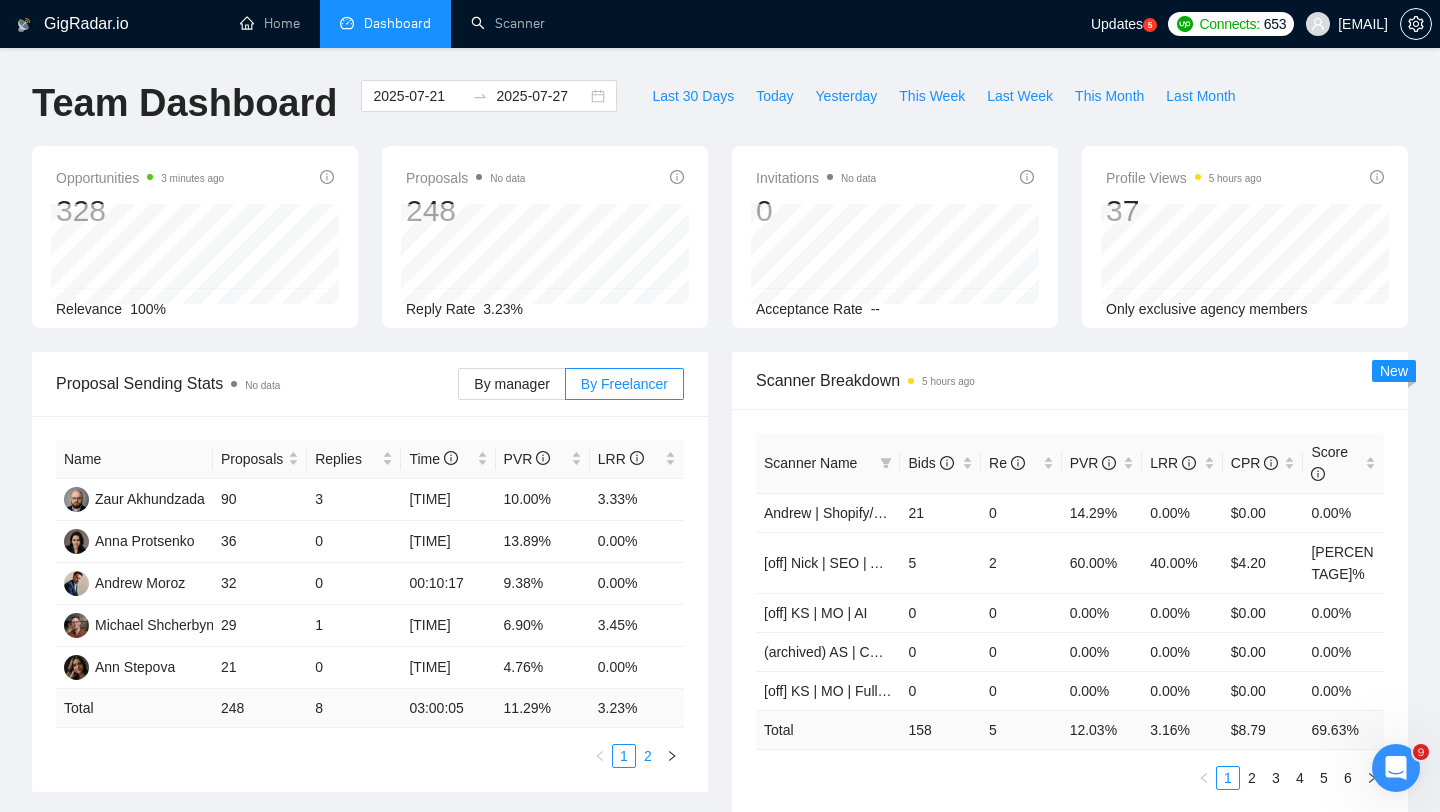 click on "2" at bounding box center (648, 756) 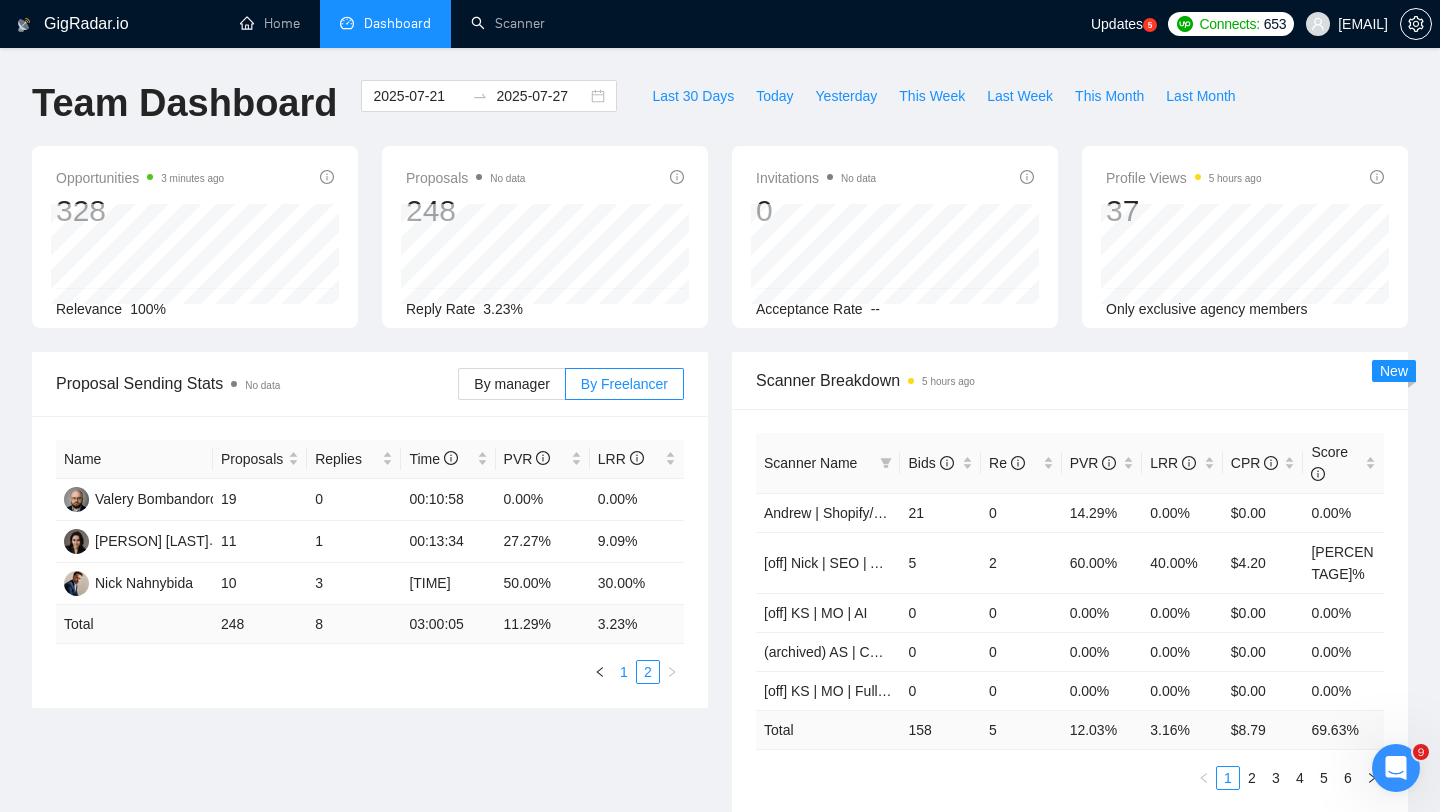 click on "1" at bounding box center (624, 672) 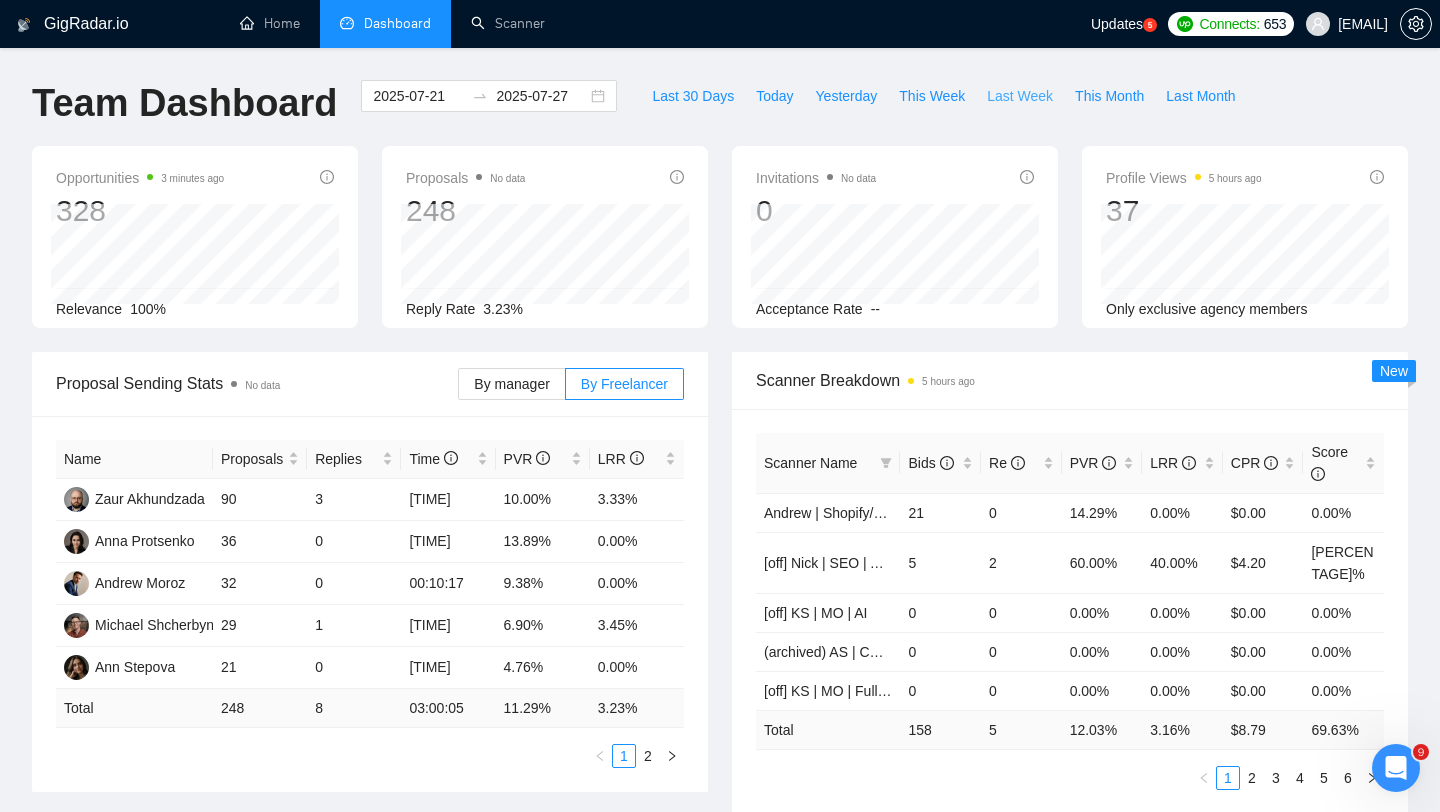 click on "Last Week" at bounding box center [1020, 96] 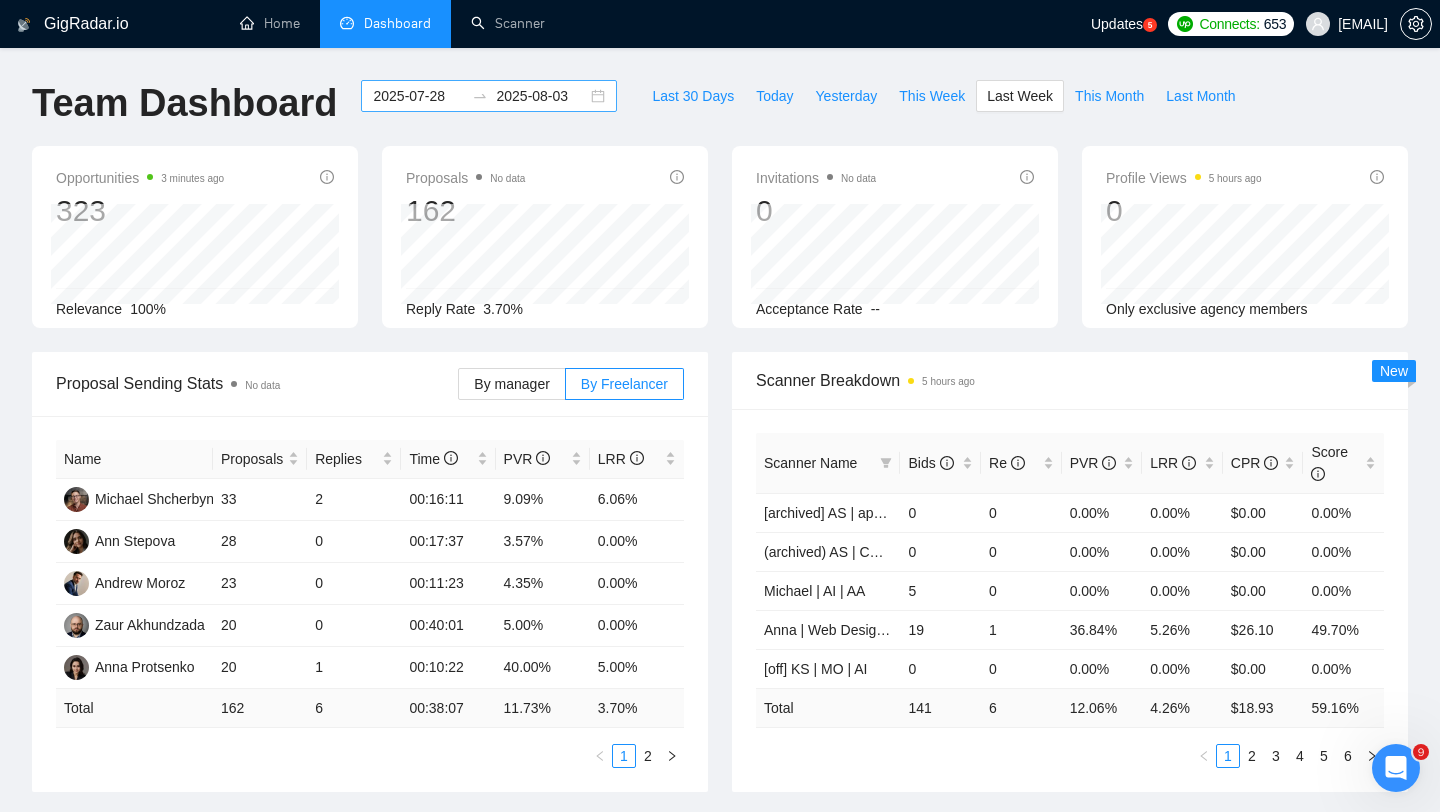 click on "2025-08-03" at bounding box center [541, 96] 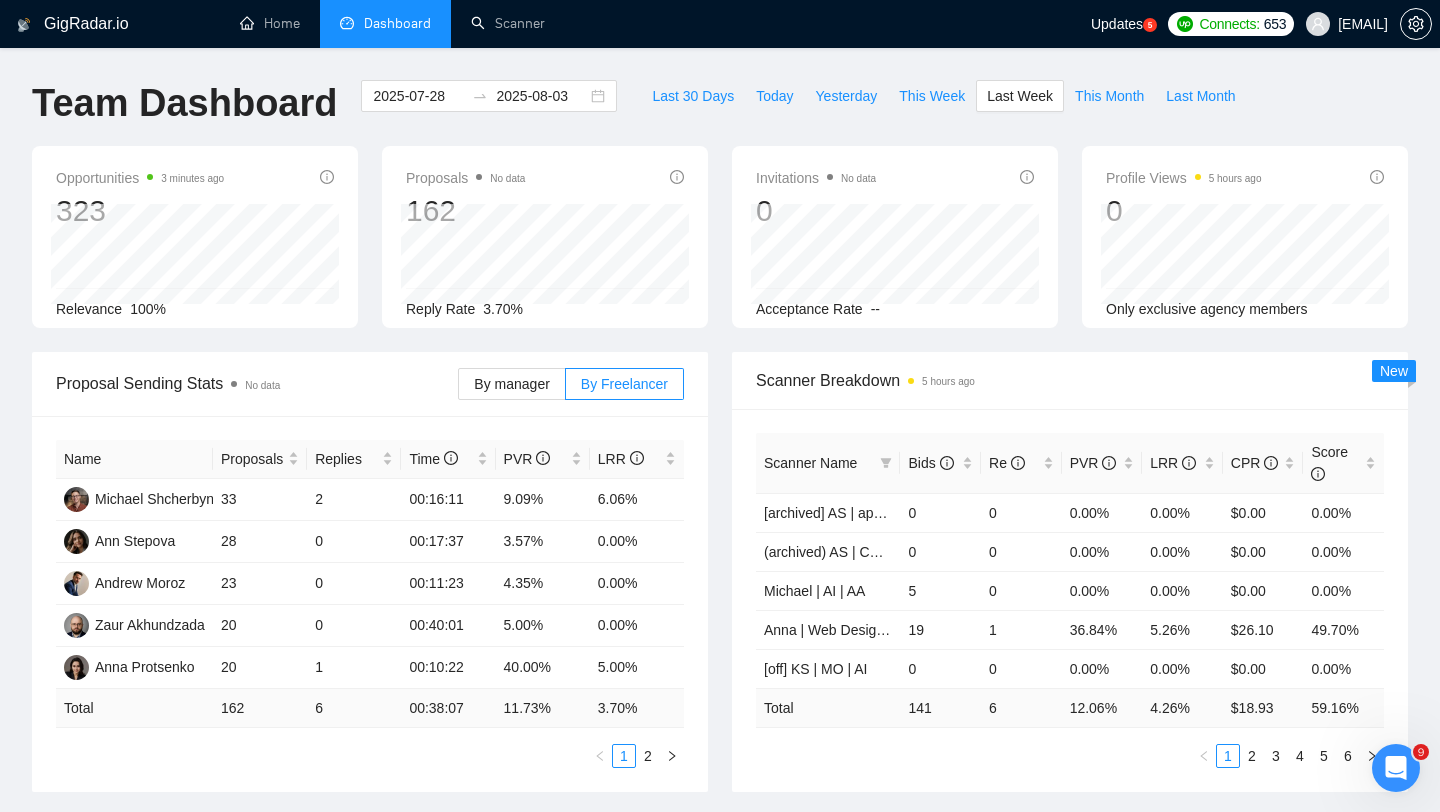 click on "GigRadar.io Home Dashboard Scanner Updates
5
Connects: 653 likamurenko@gmail.com Team Dashboard 2025-07-28 2025-08-03 Last 30 Days Today Yesterday This Week Last Week This Month Last Month Opportunities 3 minutes ago 323   Relevance 100% Proposals No data 162   Reply Rate 3.70% Invitations No data 0   Acceptance Rate -- Profile Views 5 hours ago 0   Only exclusive agency members Proposal Sending Stats No data By manager By Freelancer Name Proposals Replies Time   PVR   LRR   Michael Shcherbyna 33 2 00:16:11 9.09% 6.06% Ann Stepova 28 0 00:17:37 3.57% 0.00% Andrew Moroz 23 0 00:11:23 4.35% 0.00% Zaur Akhundzada 20 0 00:40:01 5.00% 0.00% Anna Protsenko 20 1 00:10:22 40.00% 5.00% Total 162 6 00:38:07 11.73 % 3.70 % 1 2 Scanner Breakdown 5 hours ago Scanner Name Bids   Re   PVR   LRR   CPR   Score   [archived] AS | app dev|Shopify | Moroz 0 0 0.00% 0.00% $0.00 0.00% (archived) AS | CRO|Migrate Shopify | Moroz 0 0 0.00% 0.00% $0.00 0.00% Michael | AI | AA 5 0 19" at bounding box center (720, 898) 